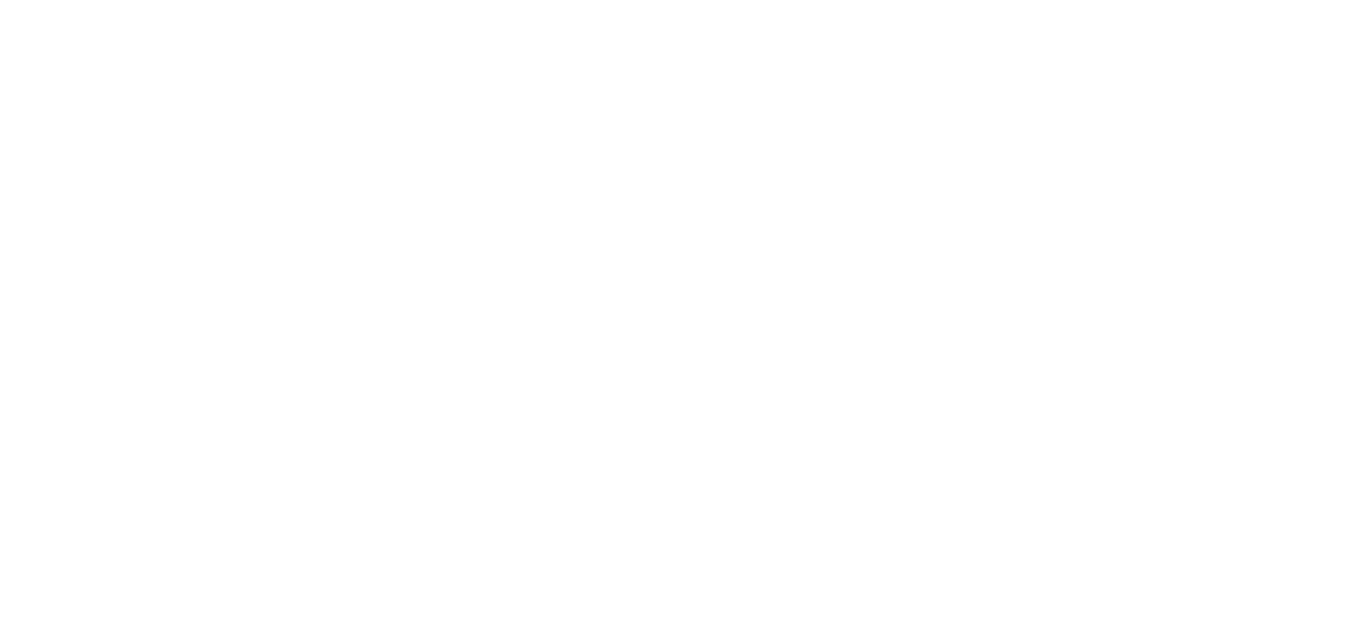 scroll, scrollTop: 0, scrollLeft: 0, axis: both 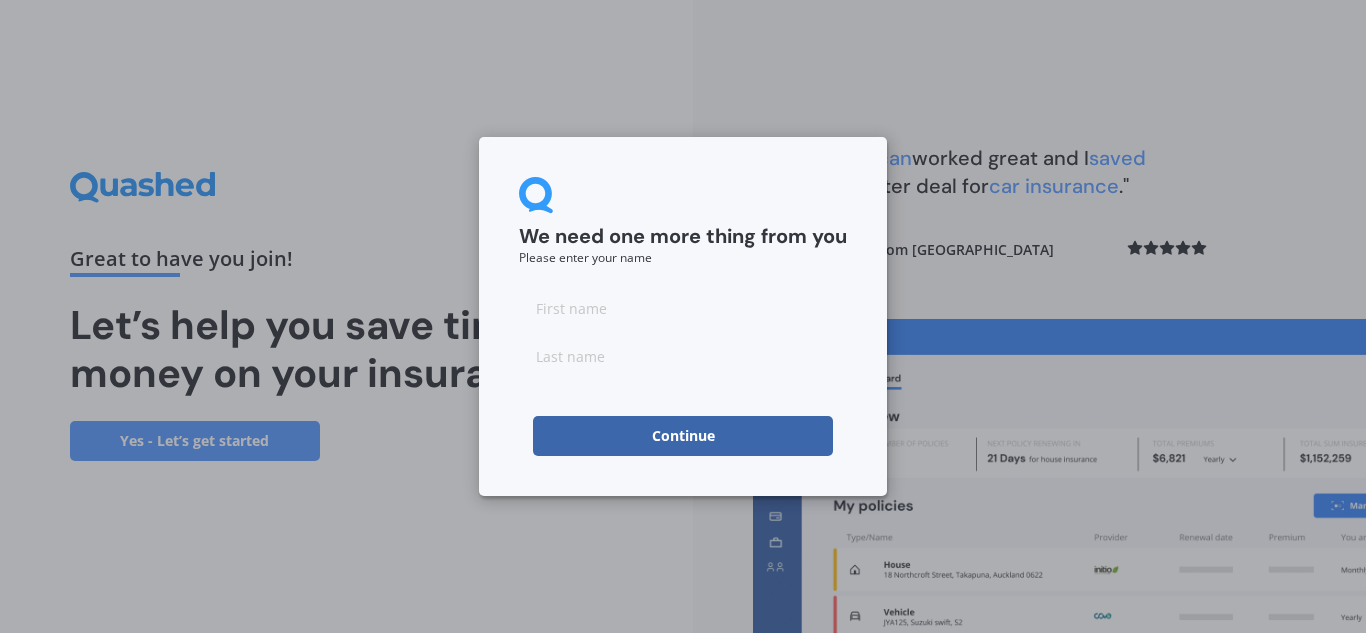 click at bounding box center (683, 308) 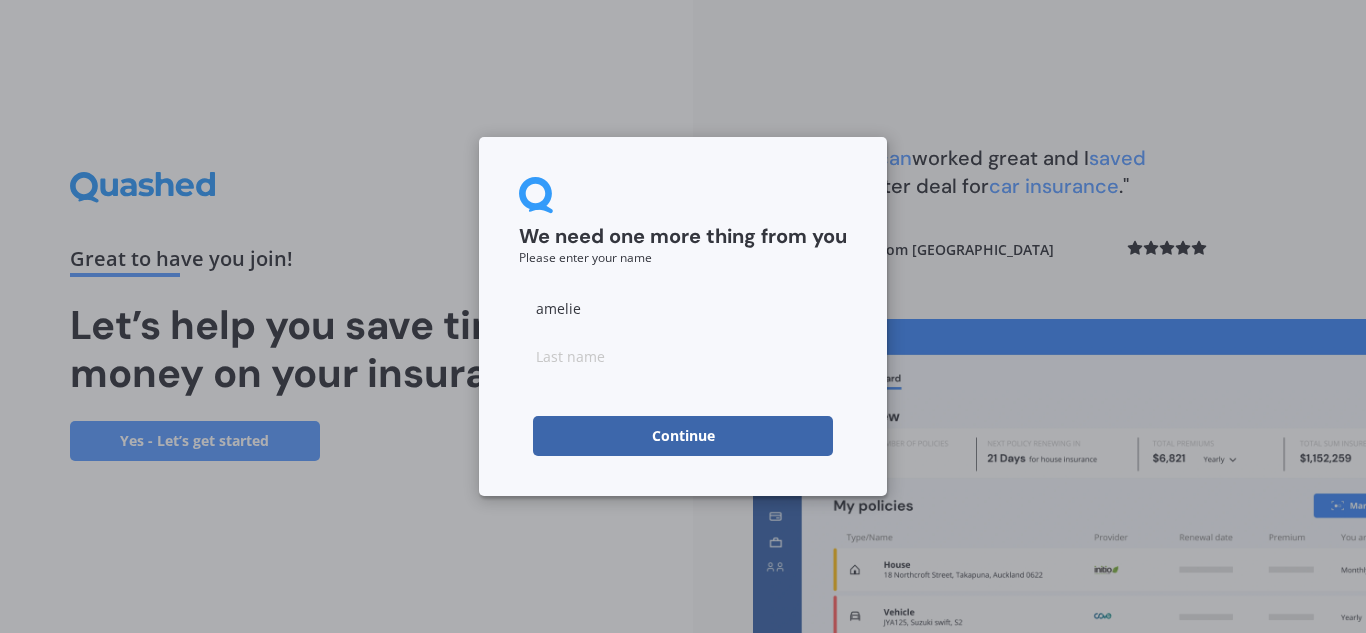 type on "Amelie" 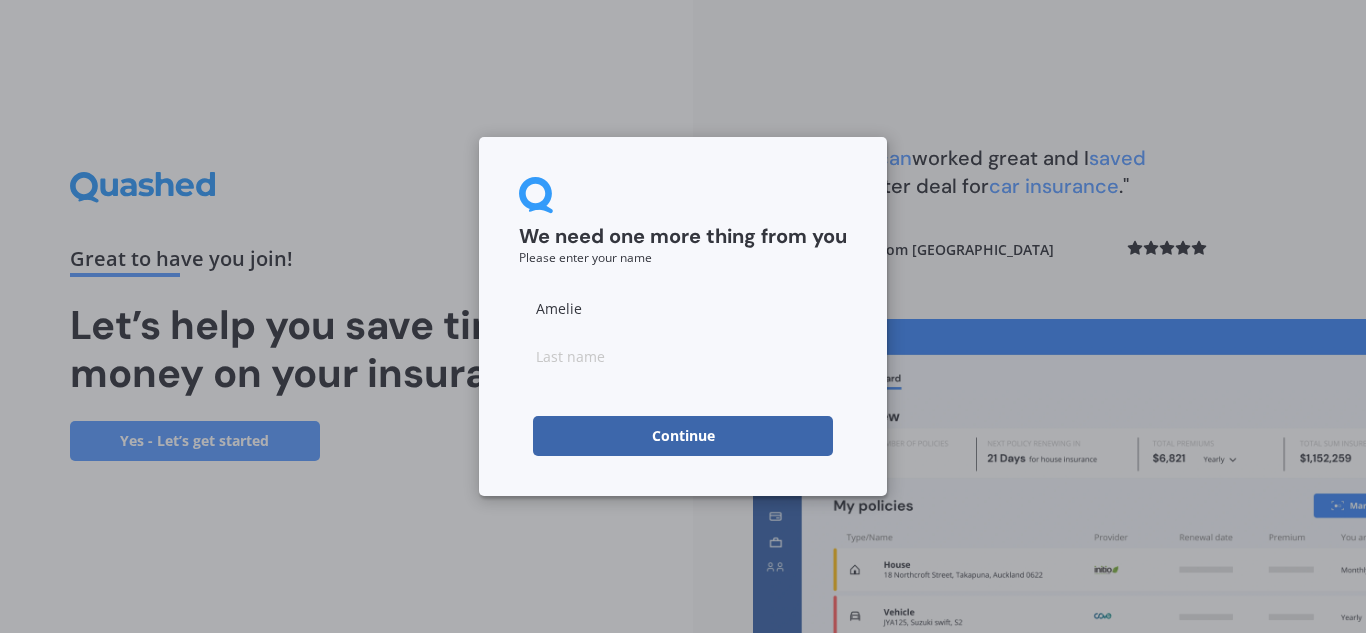 click at bounding box center [683, 356] 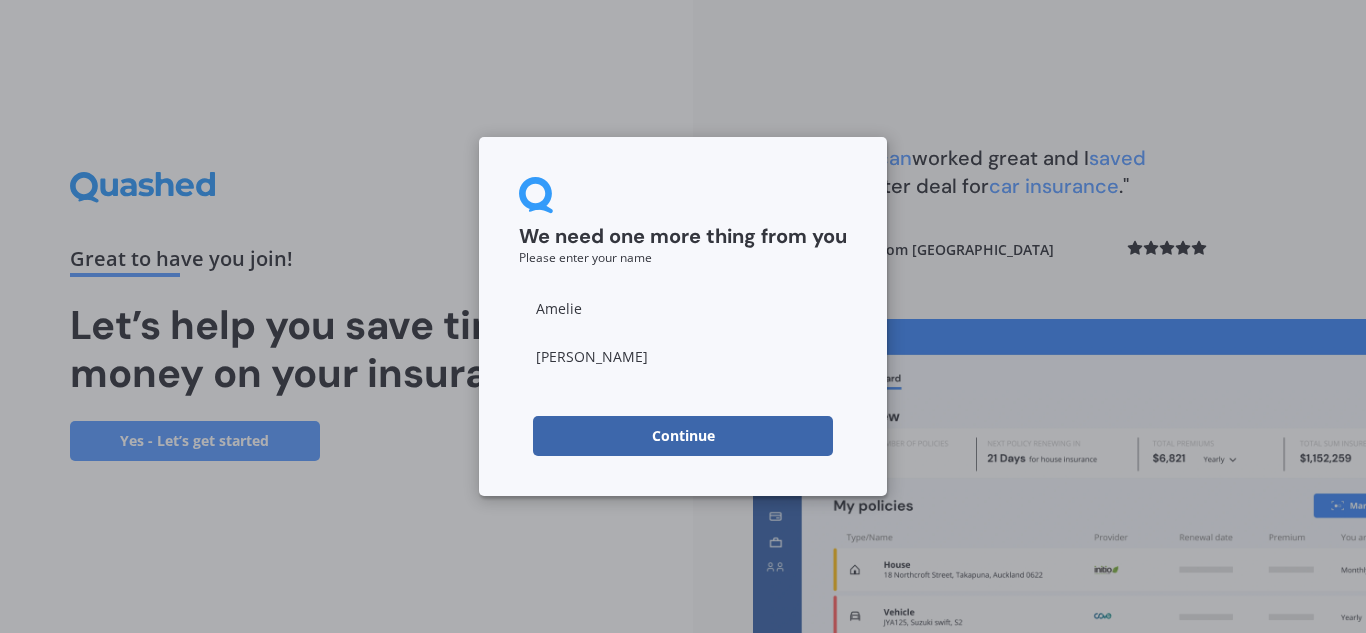click on "[PERSON_NAME]" at bounding box center (683, 356) 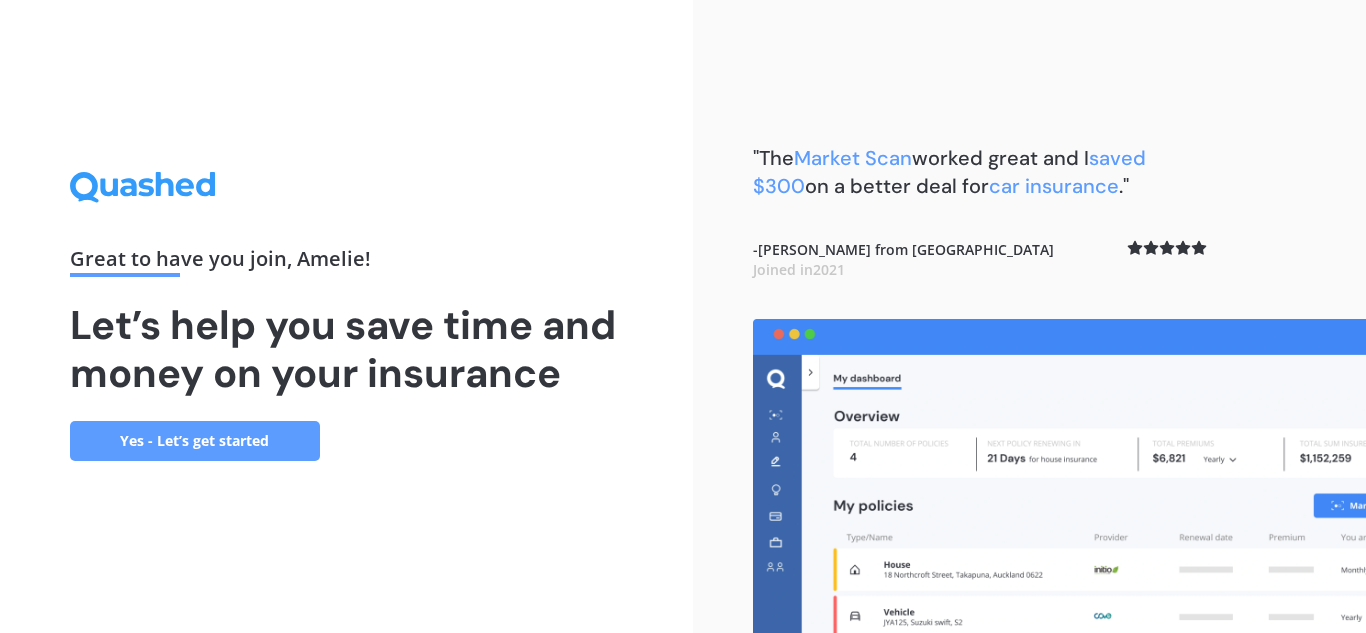click on "Yes - Let’s get started" at bounding box center (195, 441) 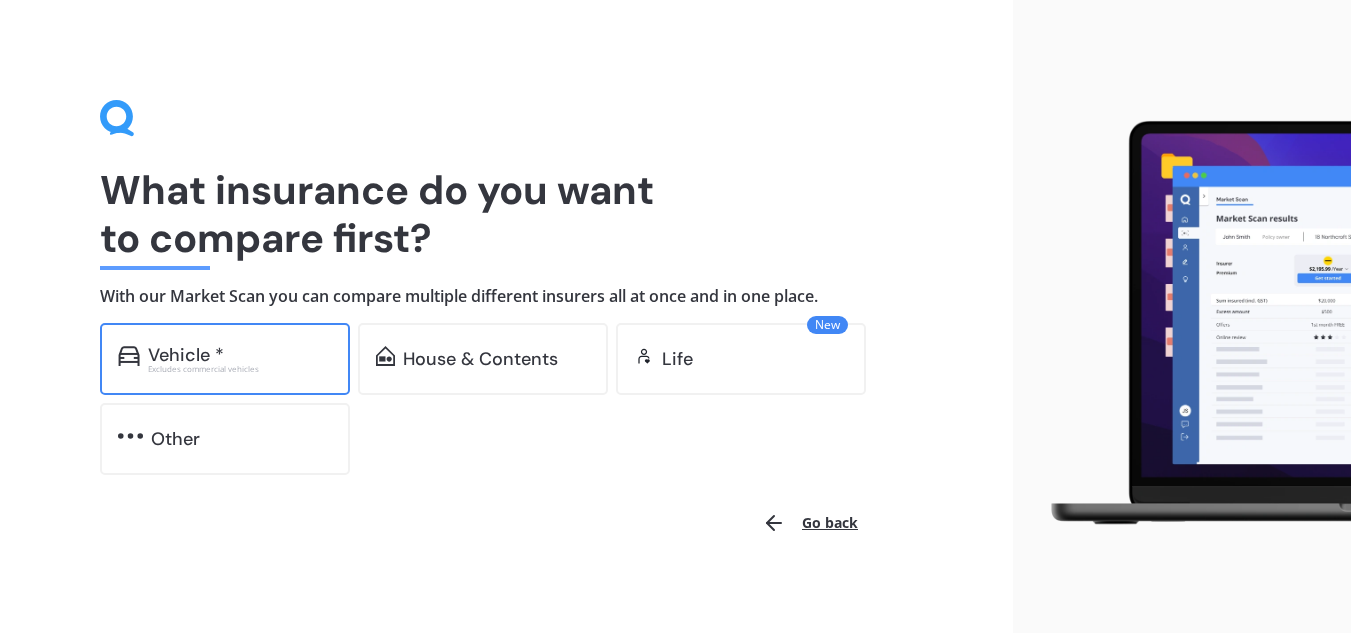 click on "Vehicle *" at bounding box center [240, 355] 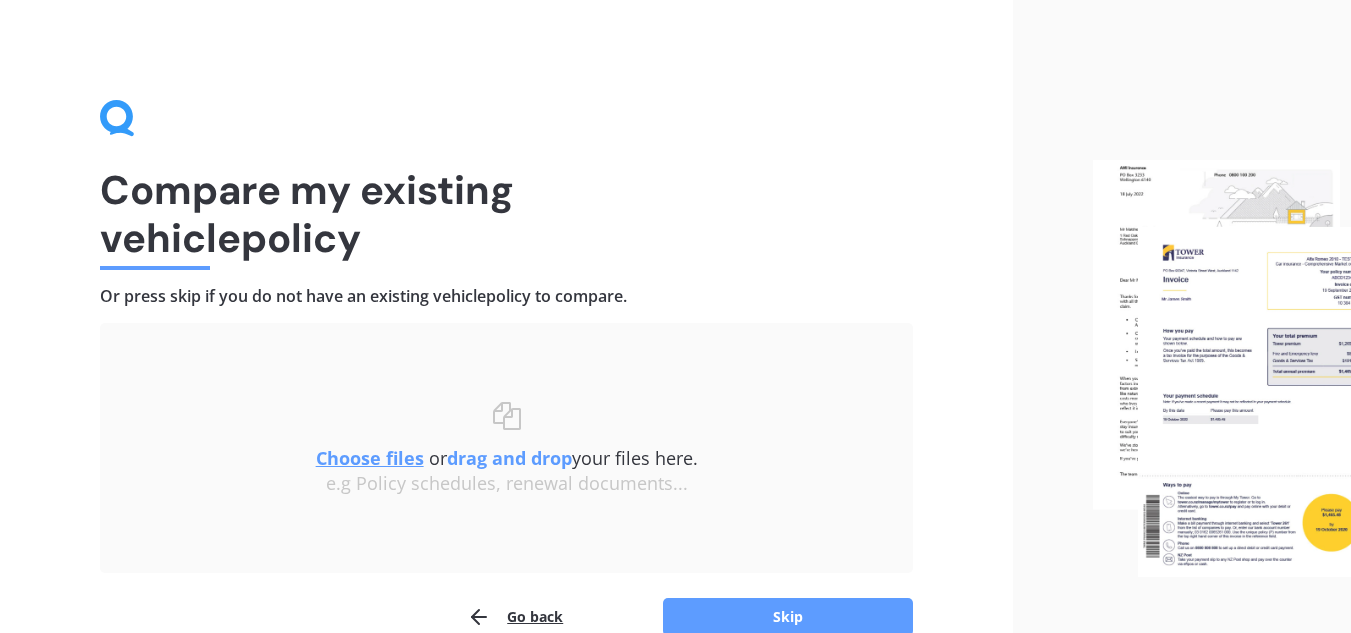 scroll, scrollTop: 100, scrollLeft: 0, axis: vertical 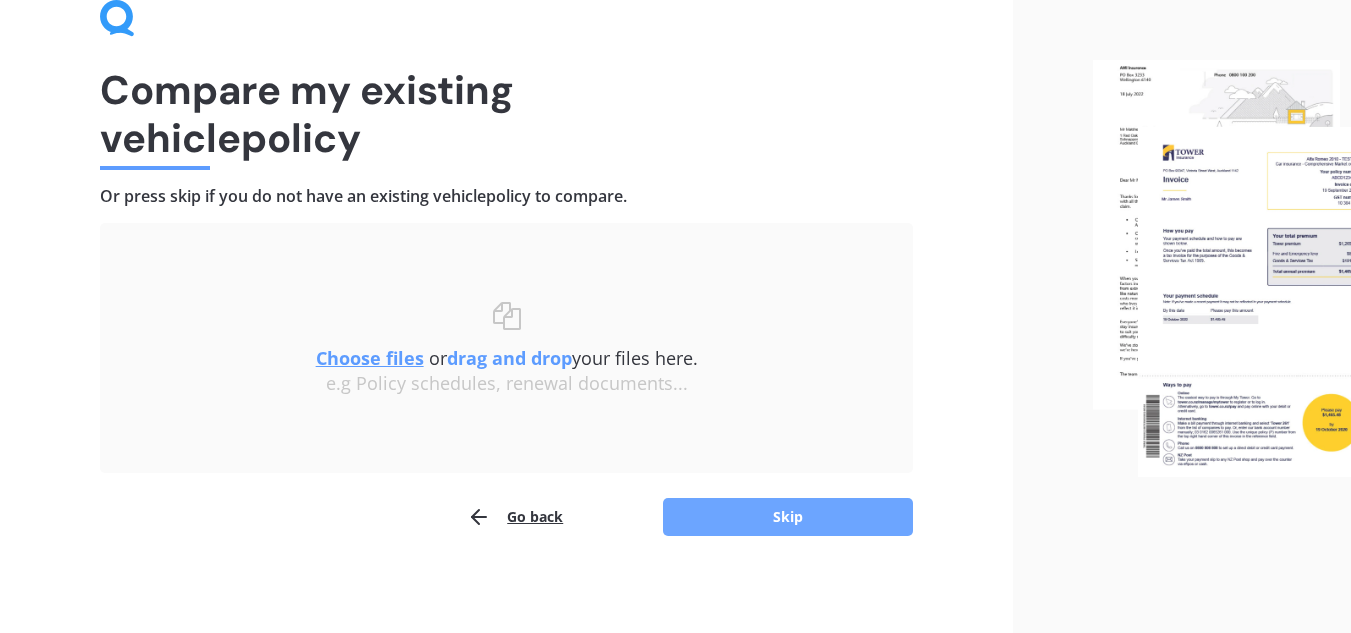 click on "Skip" at bounding box center [788, 517] 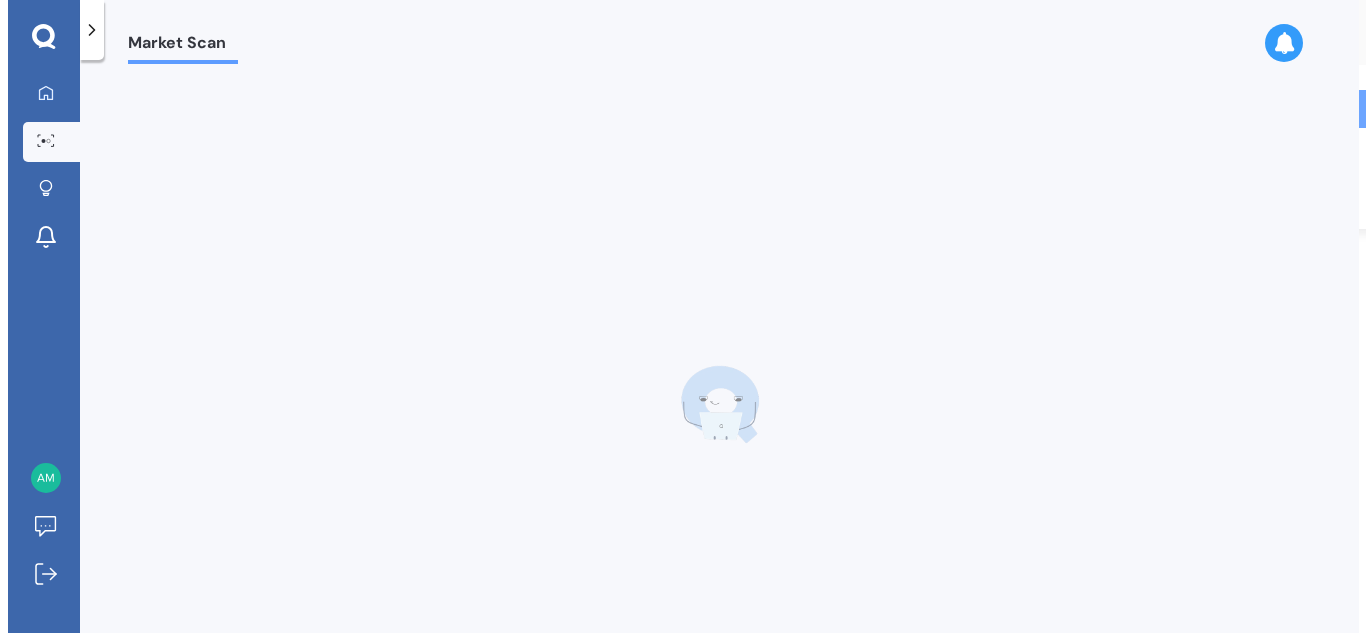 scroll, scrollTop: 0, scrollLeft: 0, axis: both 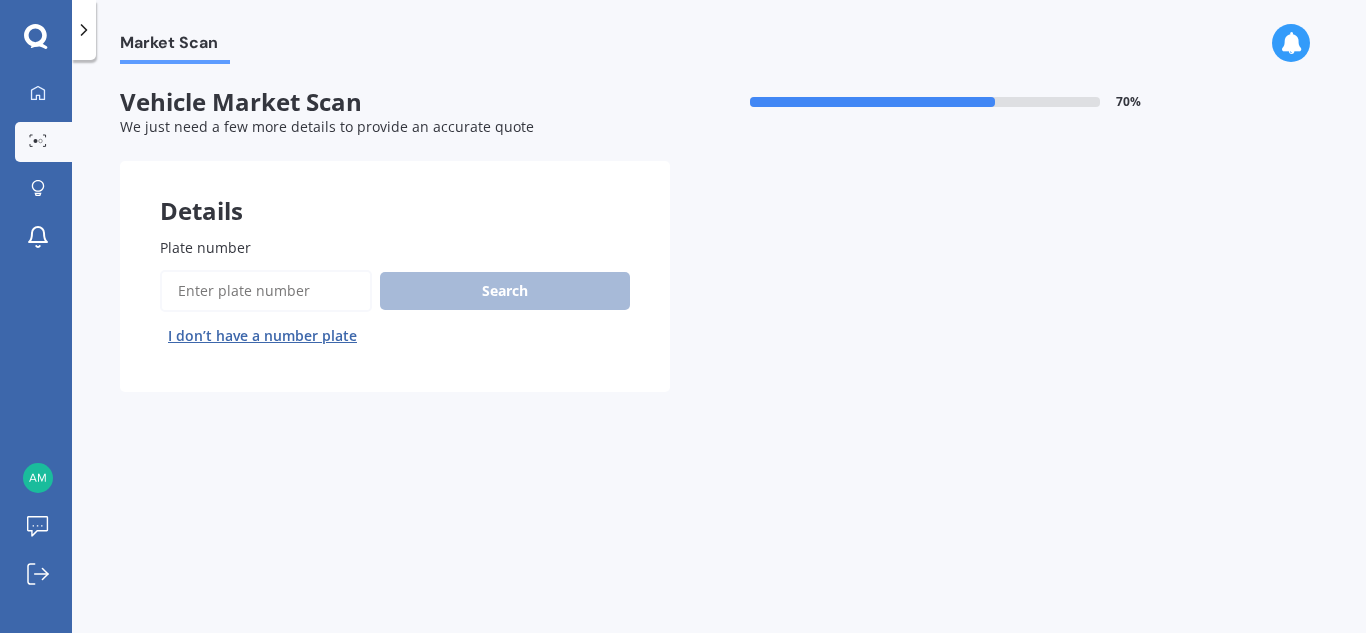 click on "Plate number" at bounding box center [266, 291] 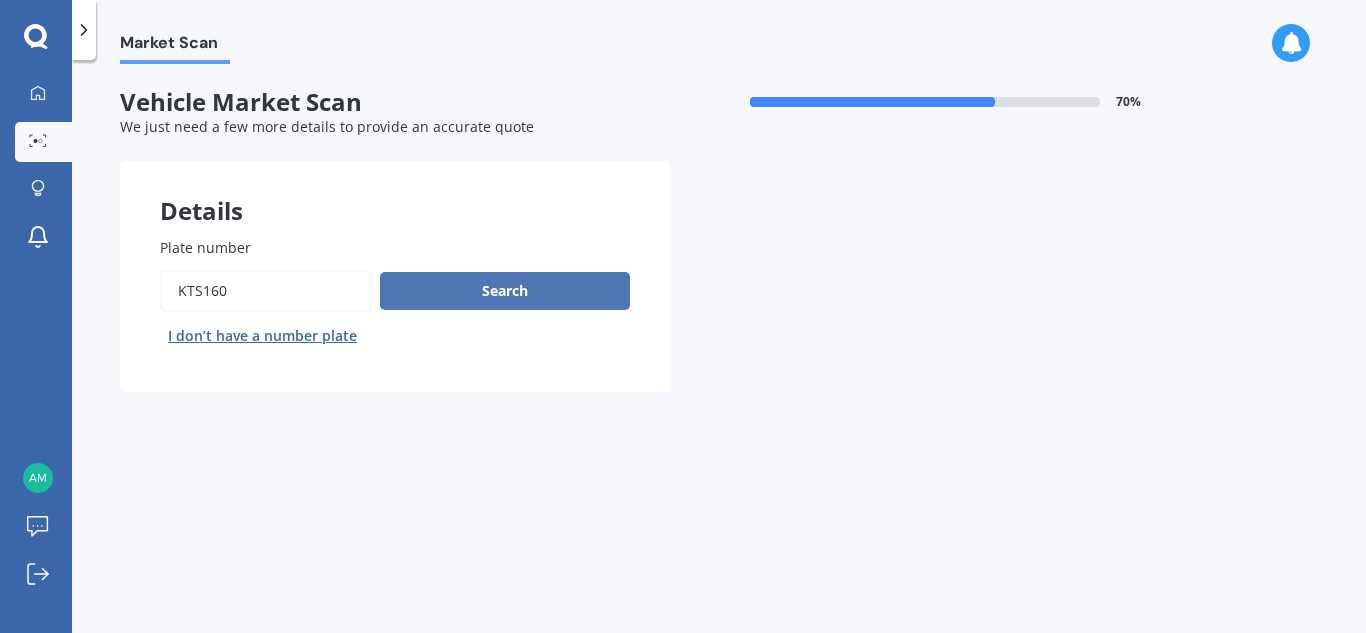 type on "kts160" 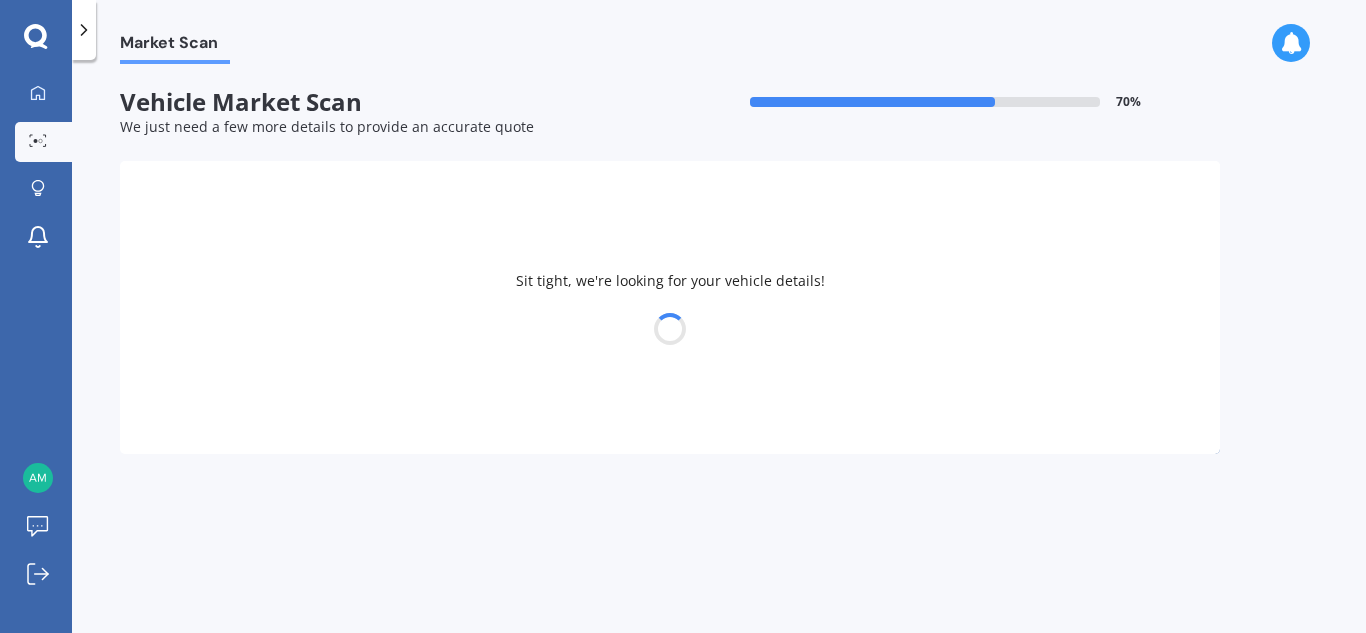 select on "TOYOTA" 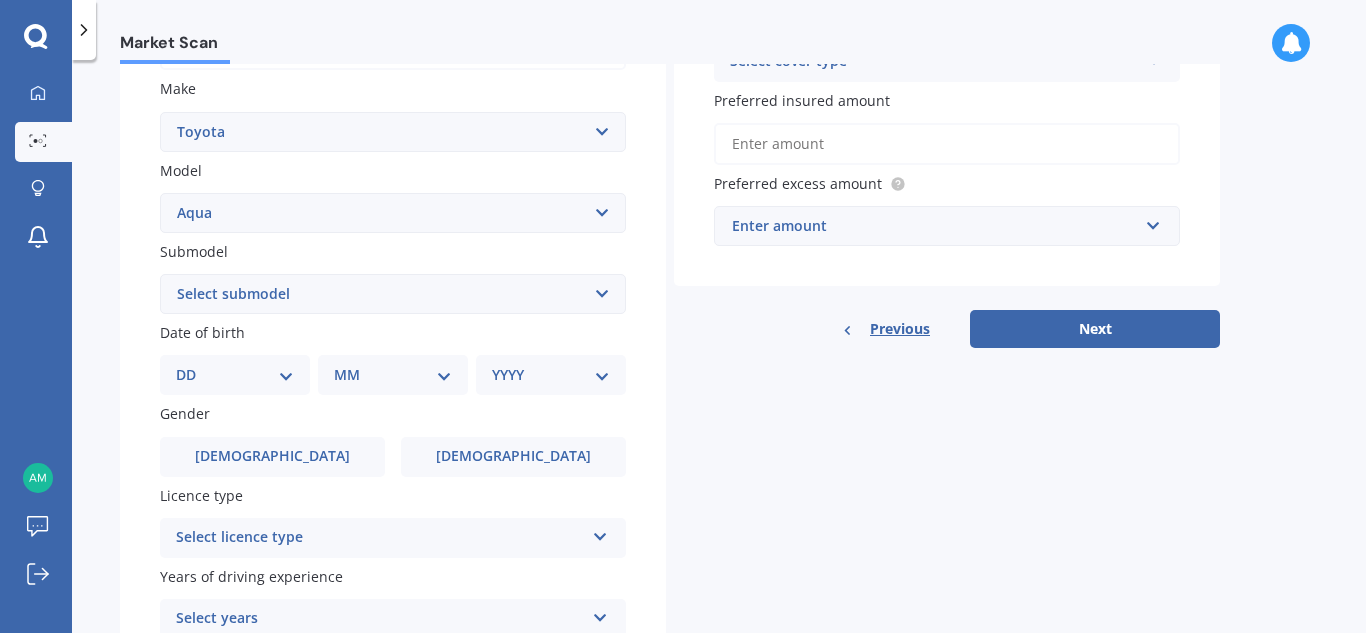 scroll, scrollTop: 400, scrollLeft: 0, axis: vertical 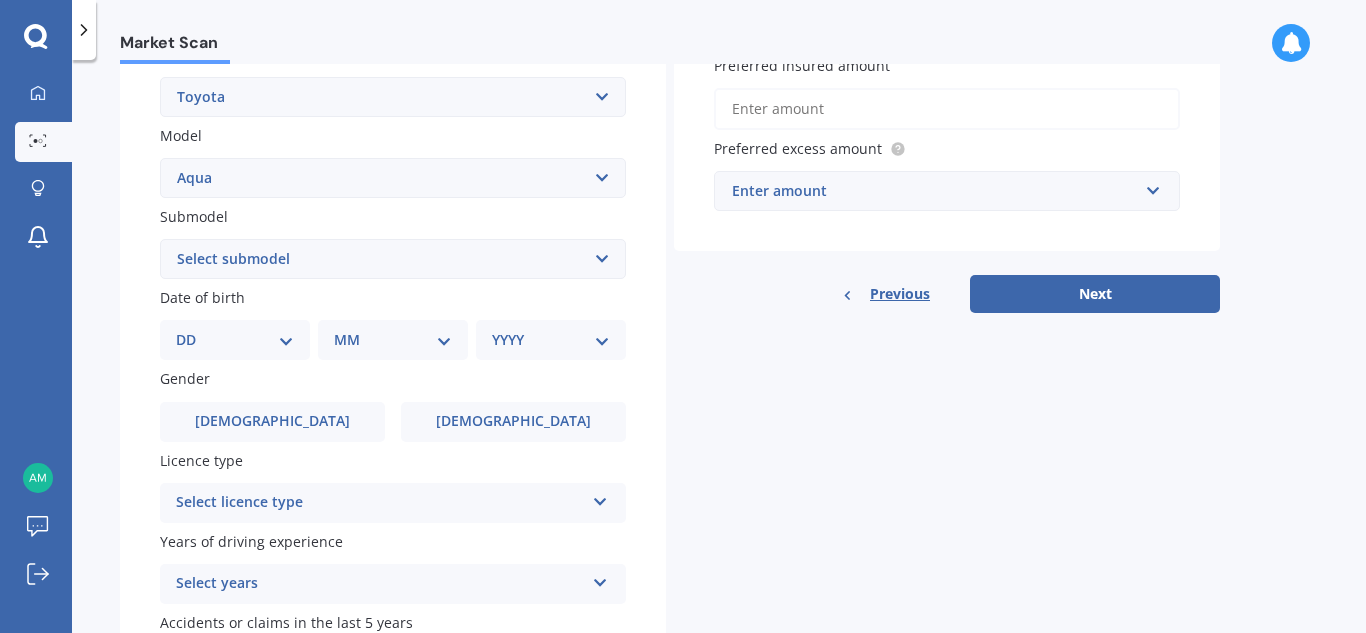 click on "DD 01 02 03 04 05 06 07 08 09 10 11 12 13 14 15 16 17 18 19 20 21 22 23 24 25 26 27 28 29 30 31" at bounding box center [235, 340] 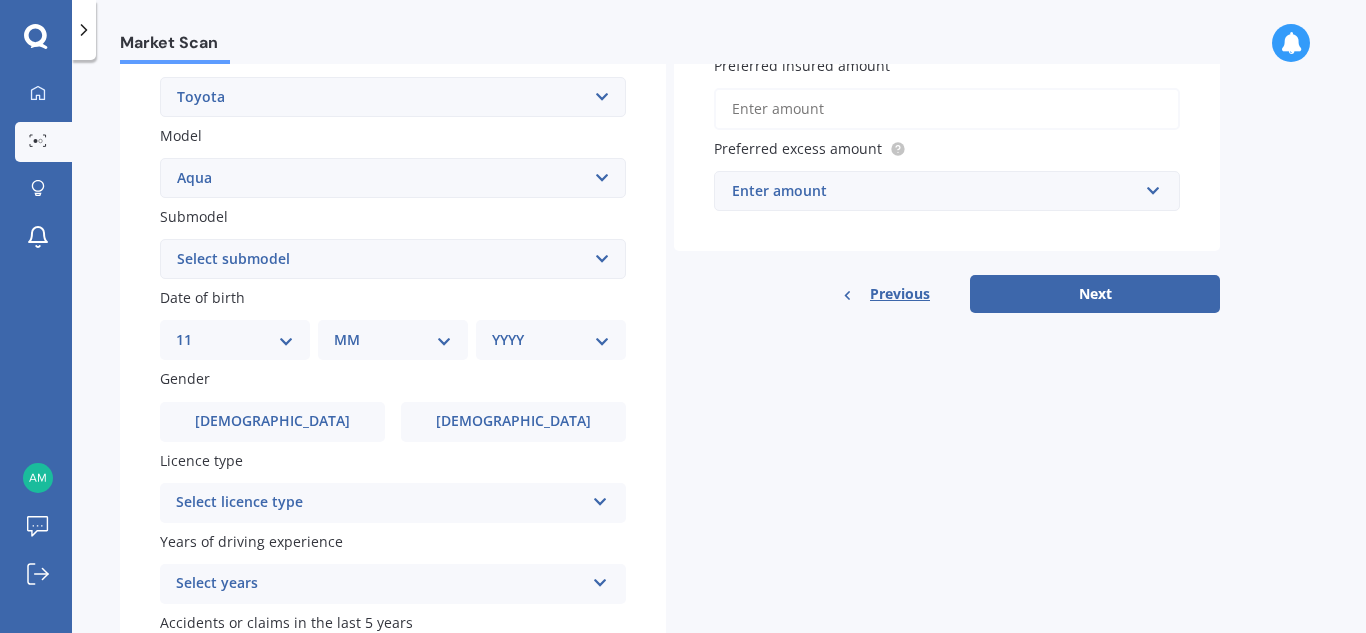 click on "DD 01 02 03 04 05 06 07 08 09 10 11 12 13 14 15 16 17 18 19 20 21 22 23 24 25 26 27 28 29 30 31" at bounding box center (235, 340) 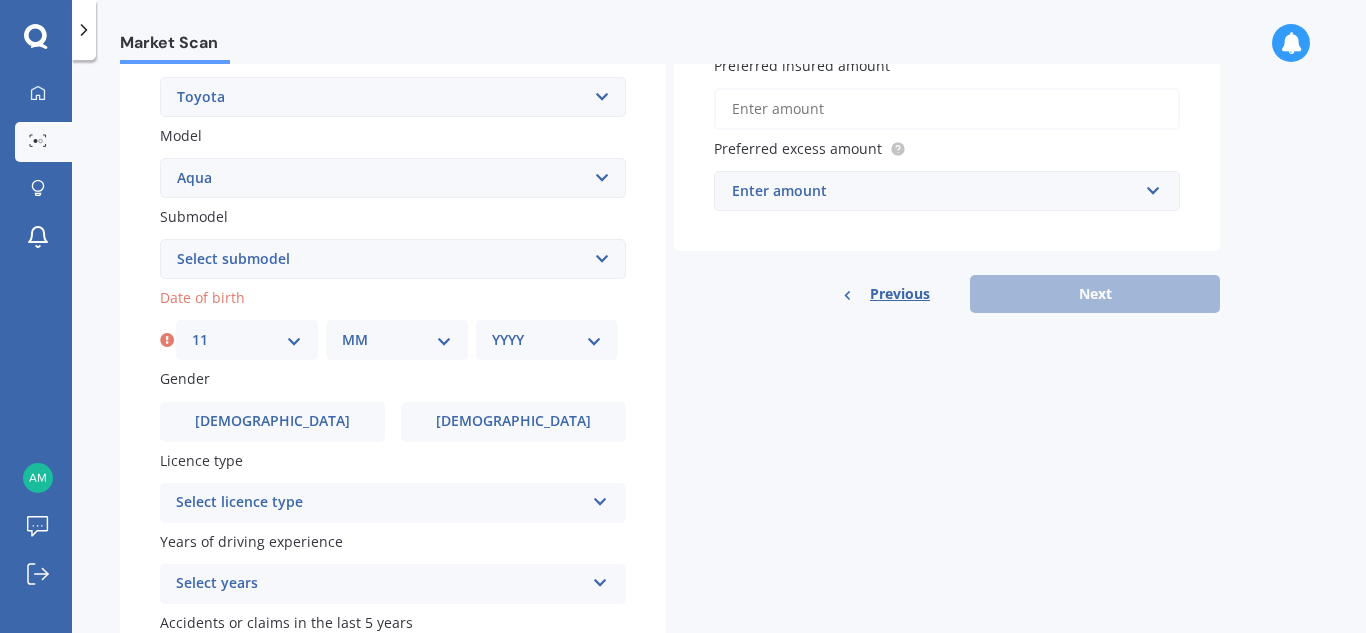 click on "MM 01 02 03 04 05 06 07 08 09 10 11 12" at bounding box center [397, 340] 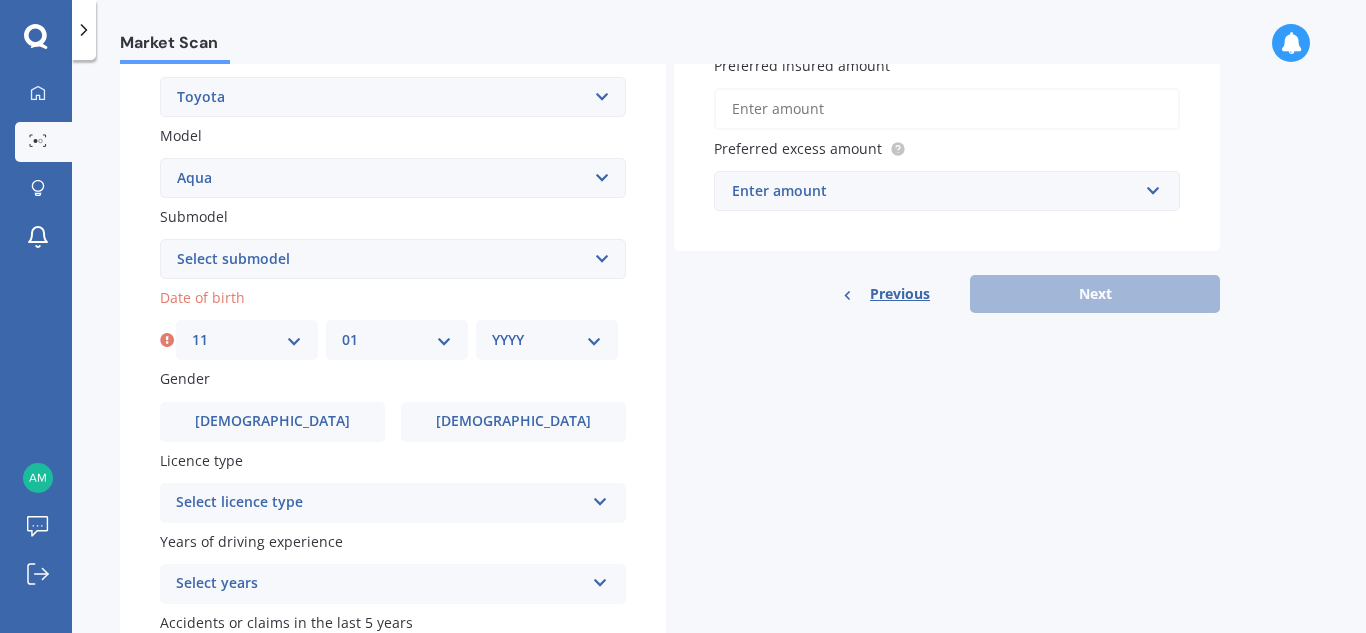 click on "MM 01 02 03 04 05 06 07 08 09 10 11 12" at bounding box center (397, 340) 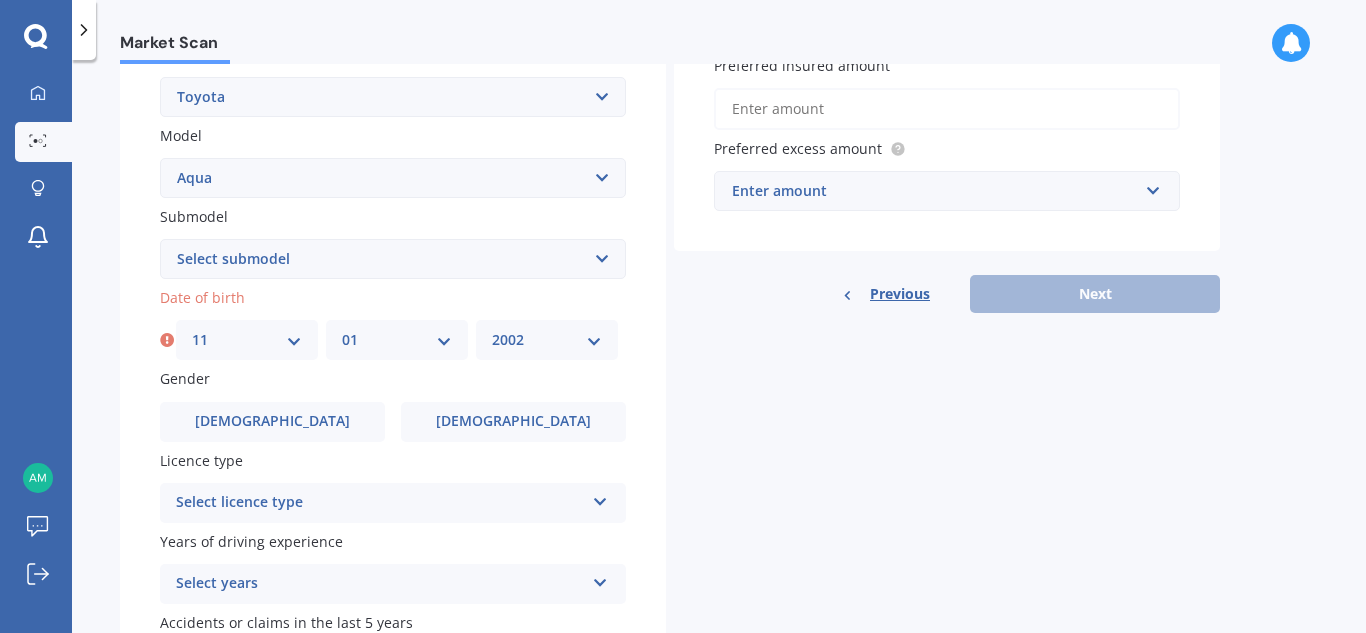 click on "YYYY 2025 2024 2023 2022 2021 2020 2019 2018 2017 2016 2015 2014 2013 2012 2011 2010 2009 2008 2007 2006 2005 2004 2003 2002 2001 2000 1999 1998 1997 1996 1995 1994 1993 1992 1991 1990 1989 1988 1987 1986 1985 1984 1983 1982 1981 1980 1979 1978 1977 1976 1975 1974 1973 1972 1971 1970 1969 1968 1967 1966 1965 1964 1963 1962 1961 1960 1959 1958 1957 1956 1955 1954 1953 1952 1951 1950 1949 1948 1947 1946 1945 1944 1943 1942 1941 1940 1939 1938 1937 1936 1935 1934 1933 1932 1931 1930 1929 1928 1927 1926" at bounding box center (547, 340) 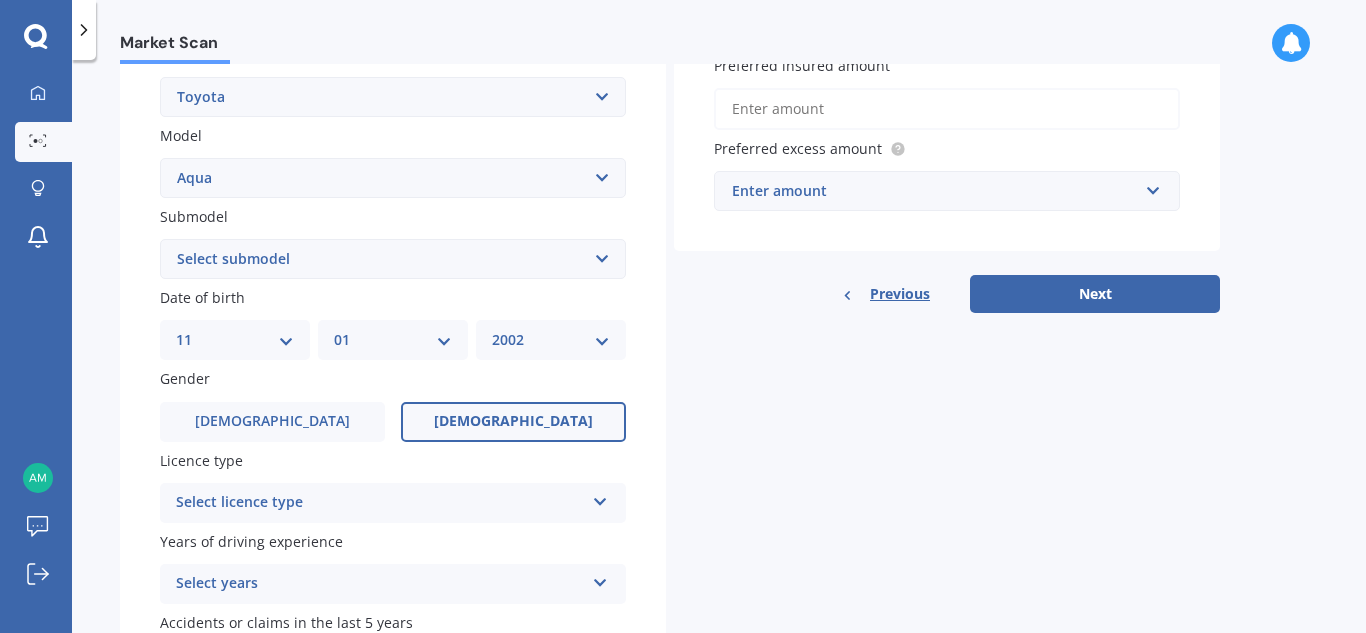 click on "[DEMOGRAPHIC_DATA]" at bounding box center [513, 421] 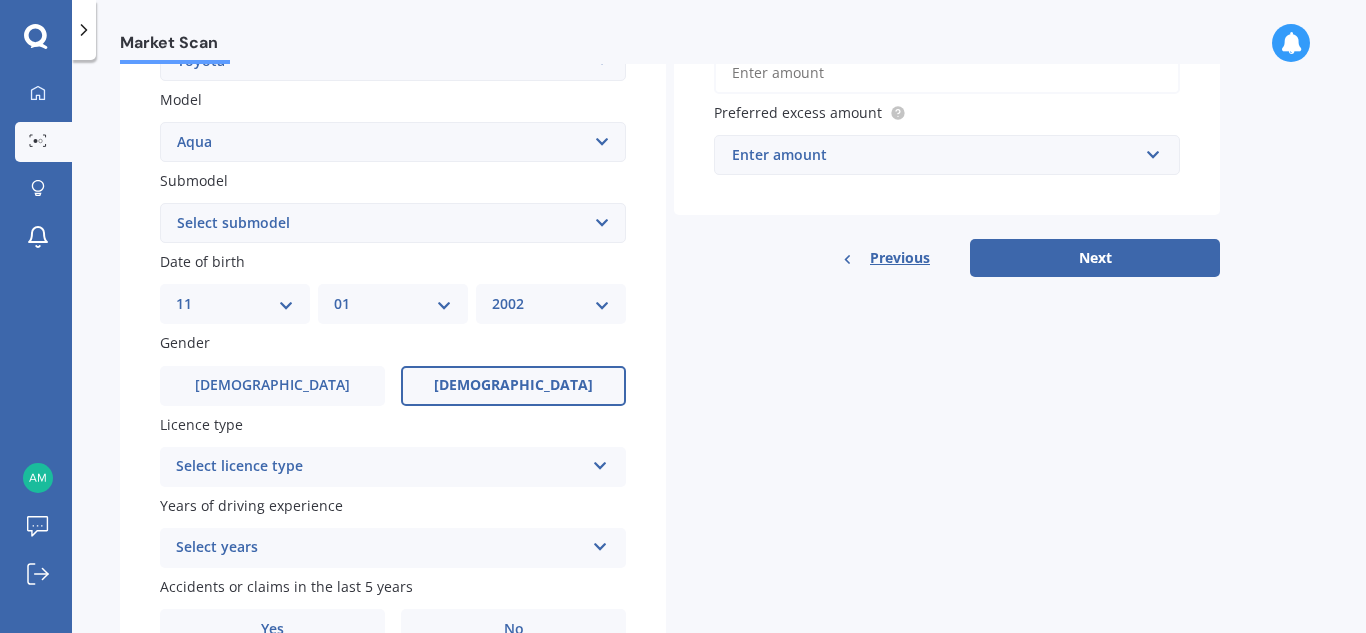 scroll, scrollTop: 500, scrollLeft: 0, axis: vertical 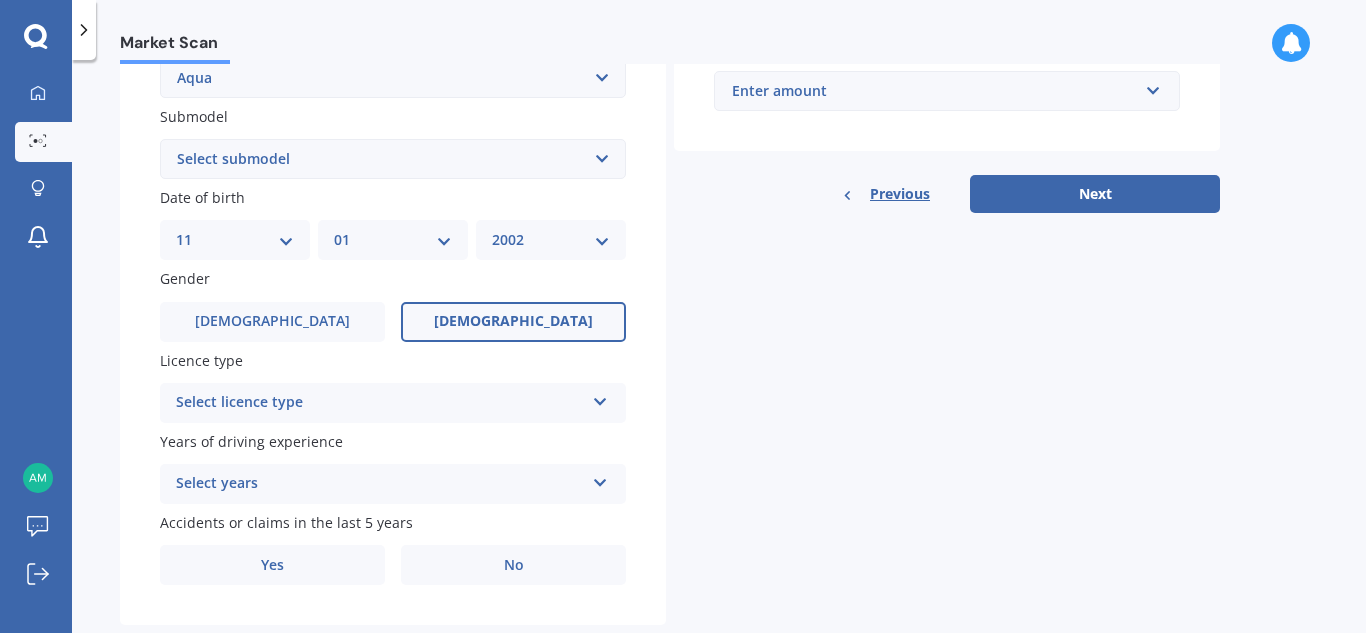click on "Select licence type" at bounding box center (380, 403) 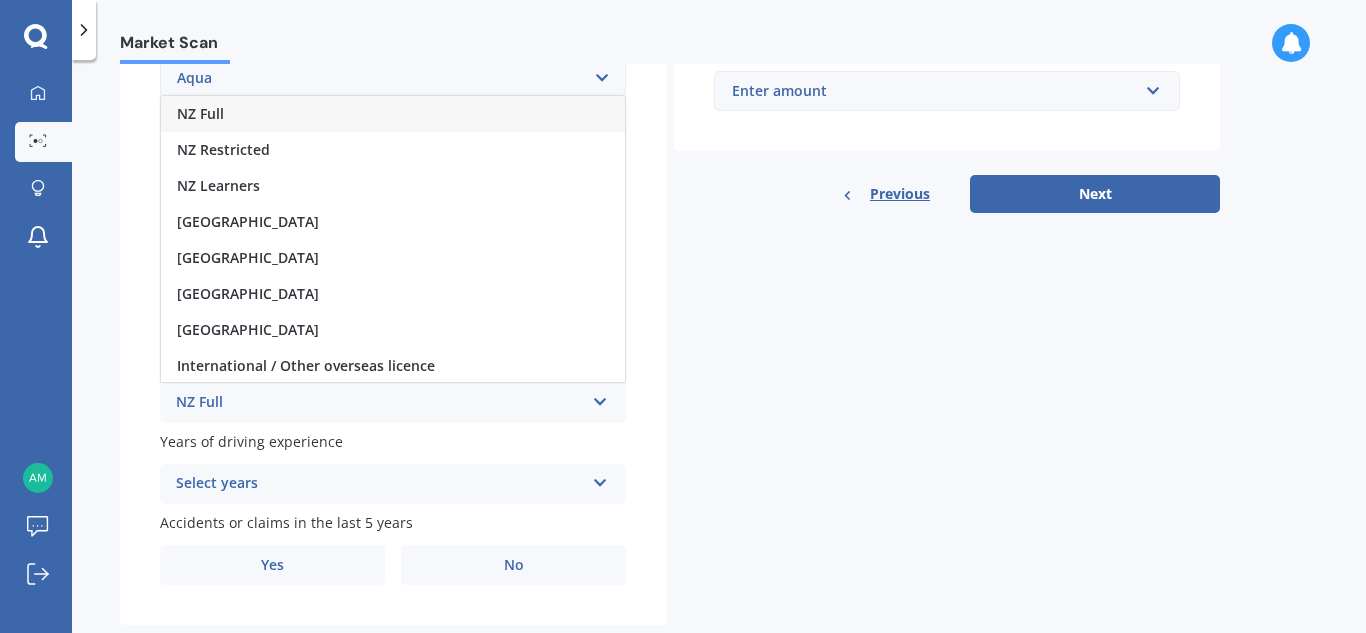 click on "NZ Full" at bounding box center [393, 114] 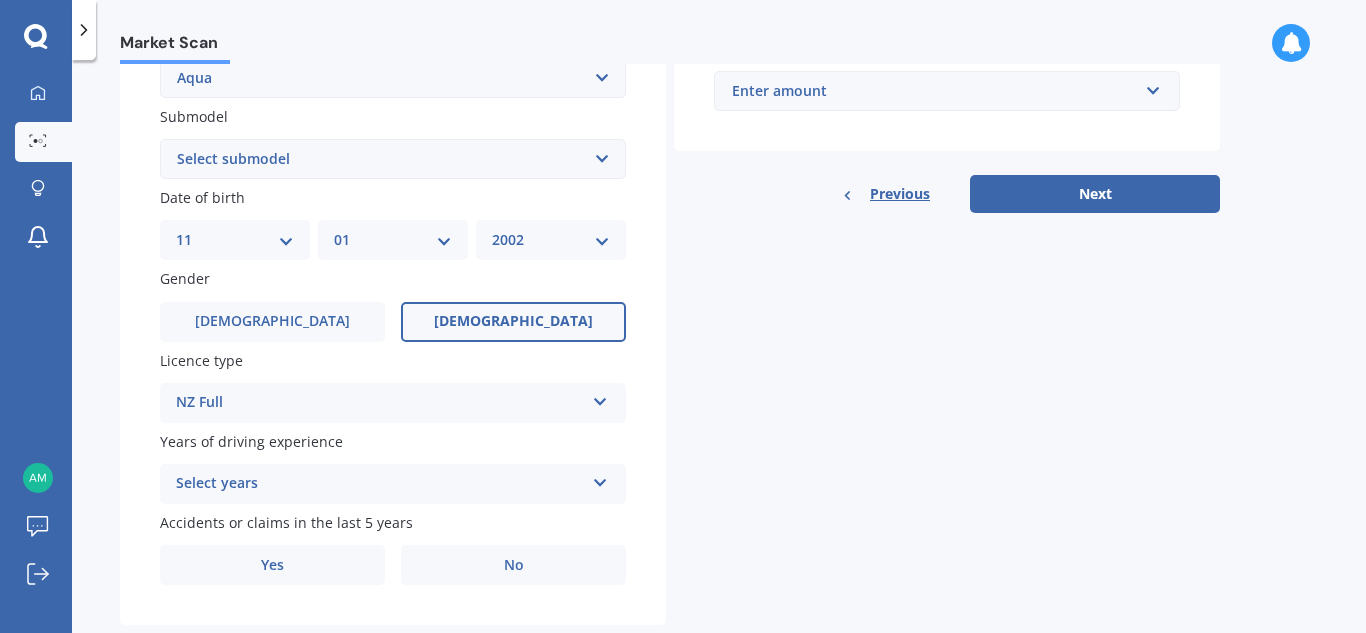 click on "Select years" at bounding box center (380, 484) 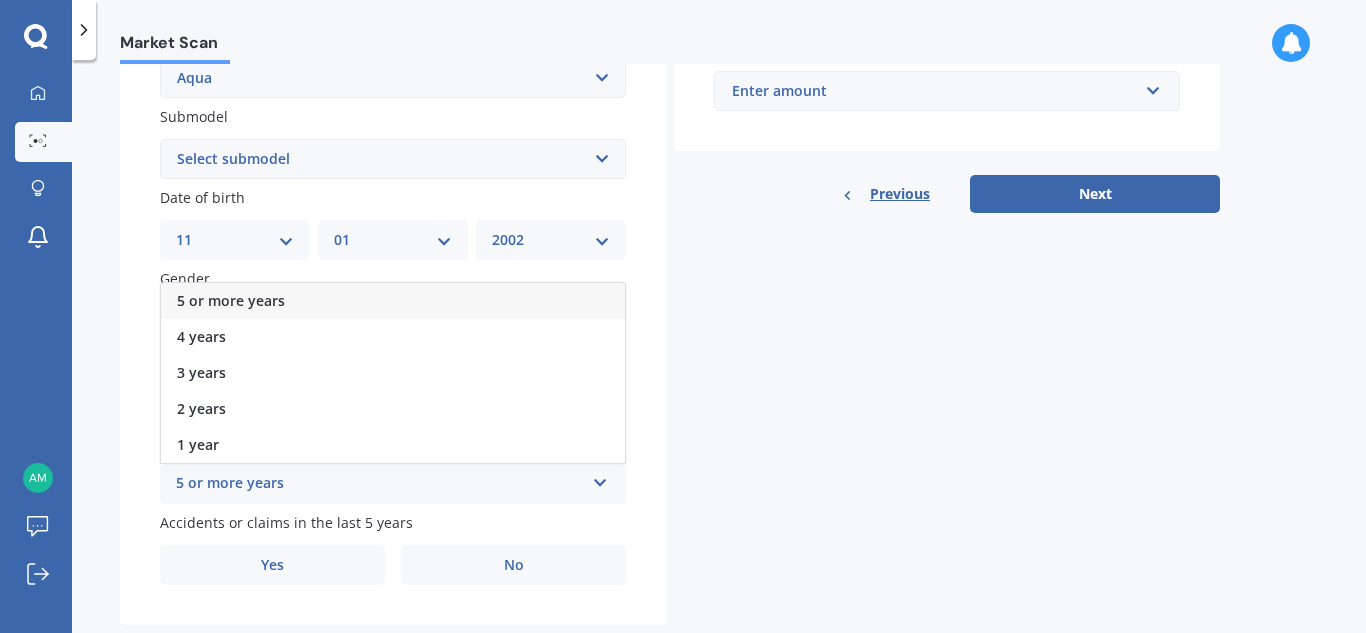 click on "5 or more years" at bounding box center [393, 301] 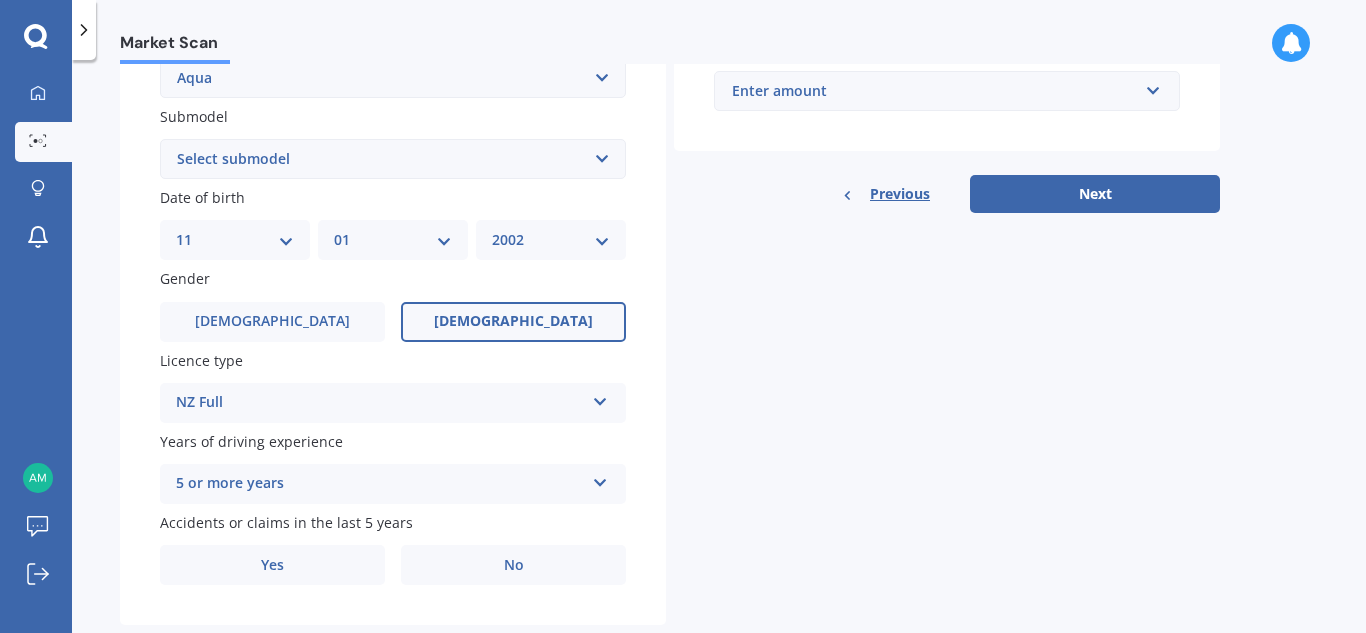scroll, scrollTop: 544, scrollLeft: 0, axis: vertical 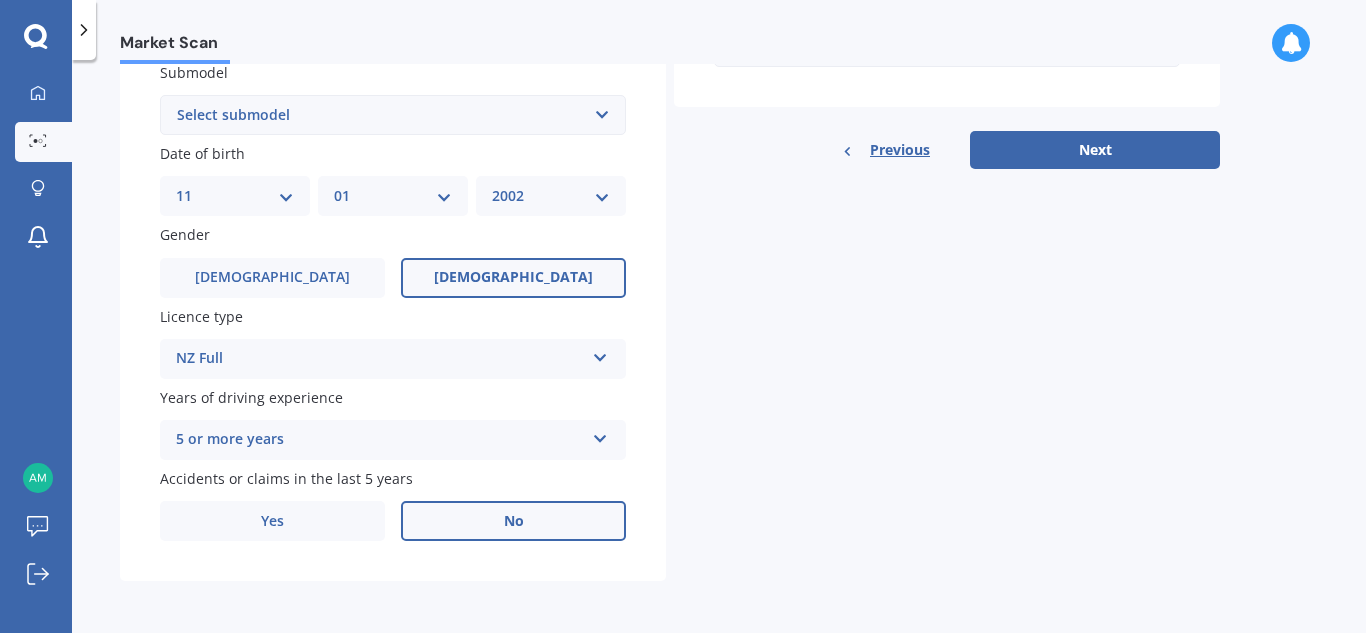 click on "No" at bounding box center (513, 521) 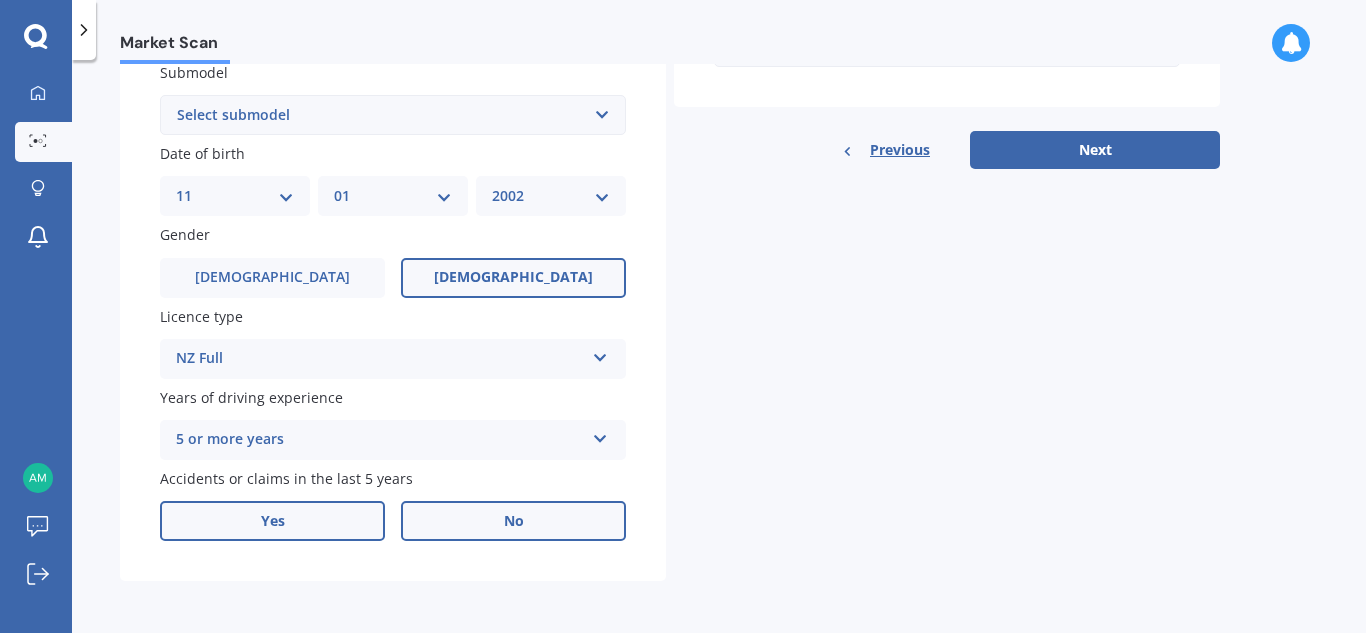 click on "Yes" at bounding box center [272, 521] 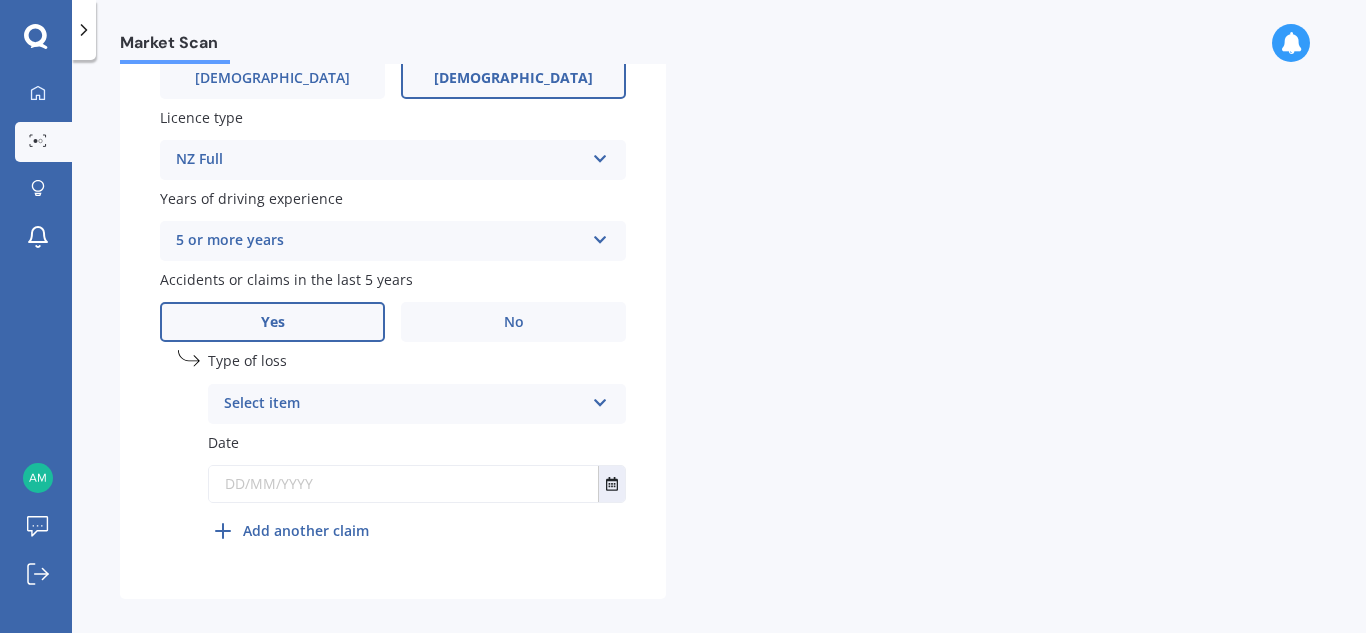 scroll, scrollTop: 744, scrollLeft: 0, axis: vertical 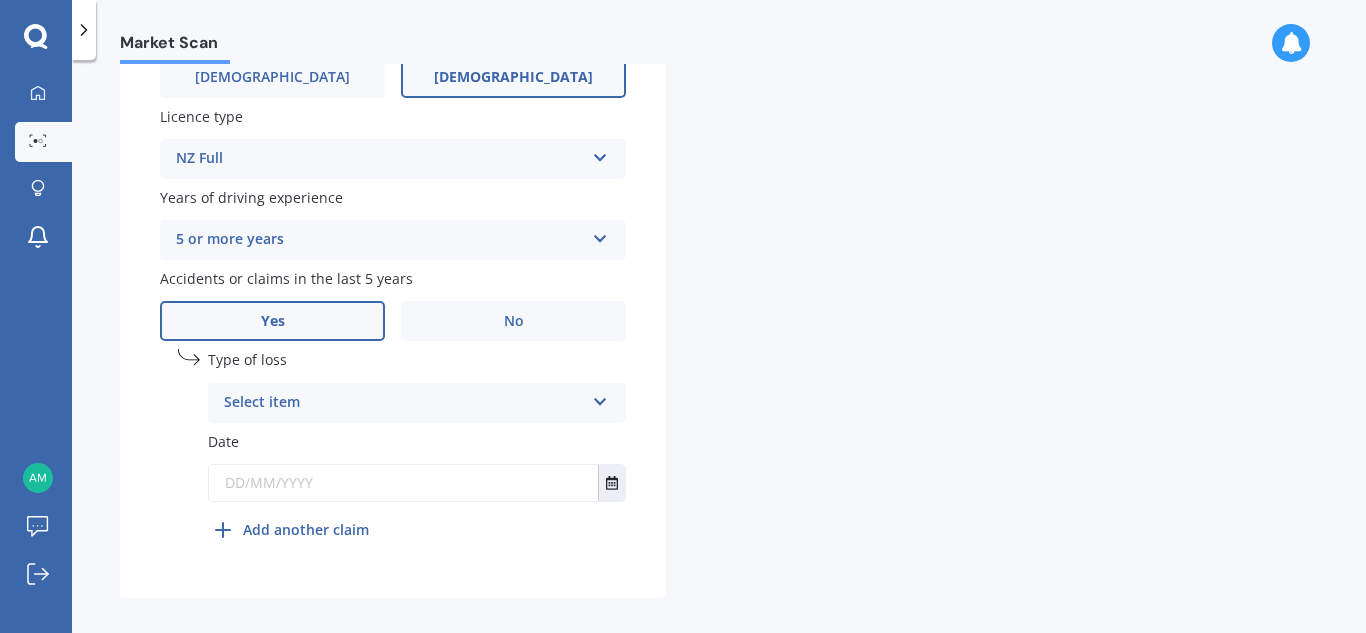 click on "Select item" at bounding box center (404, 403) 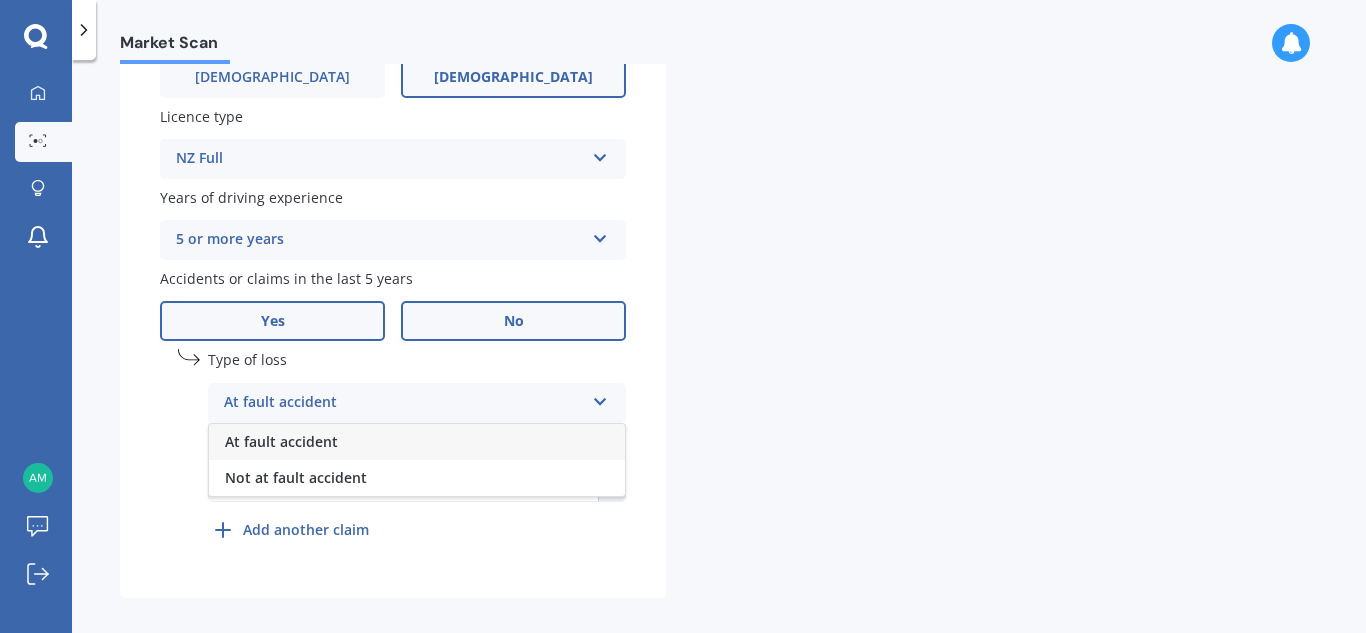 click on "No" at bounding box center [513, 321] 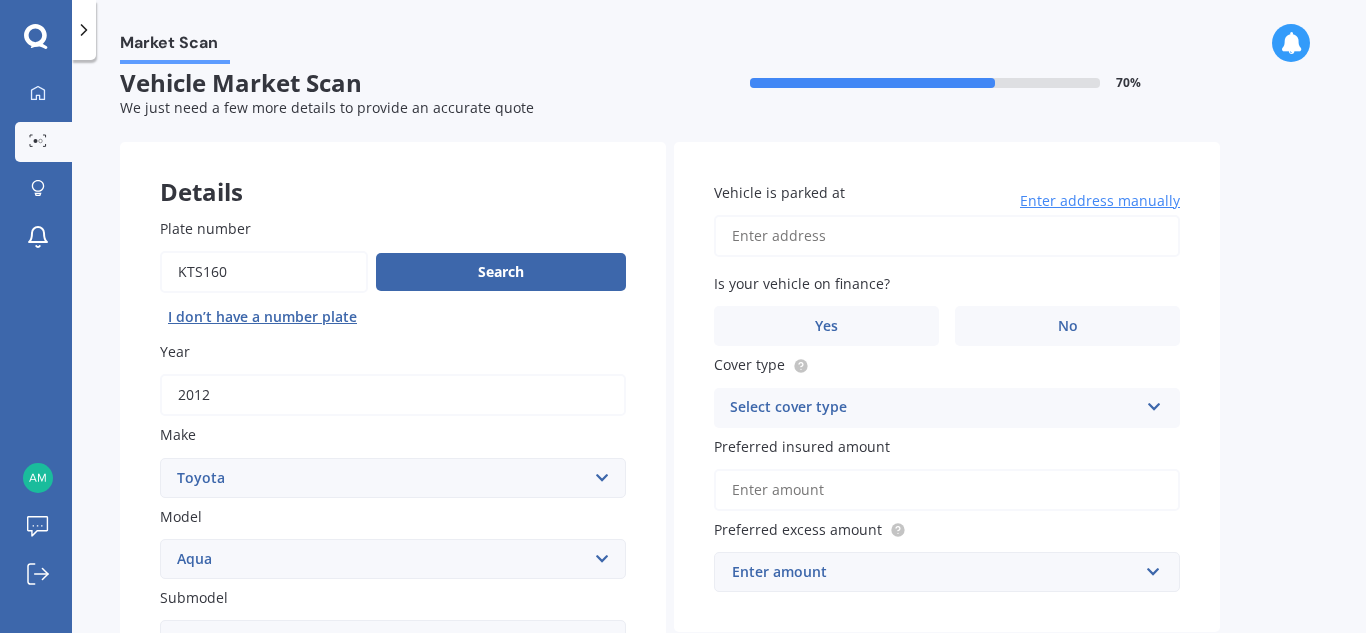 scroll, scrollTop: 0, scrollLeft: 0, axis: both 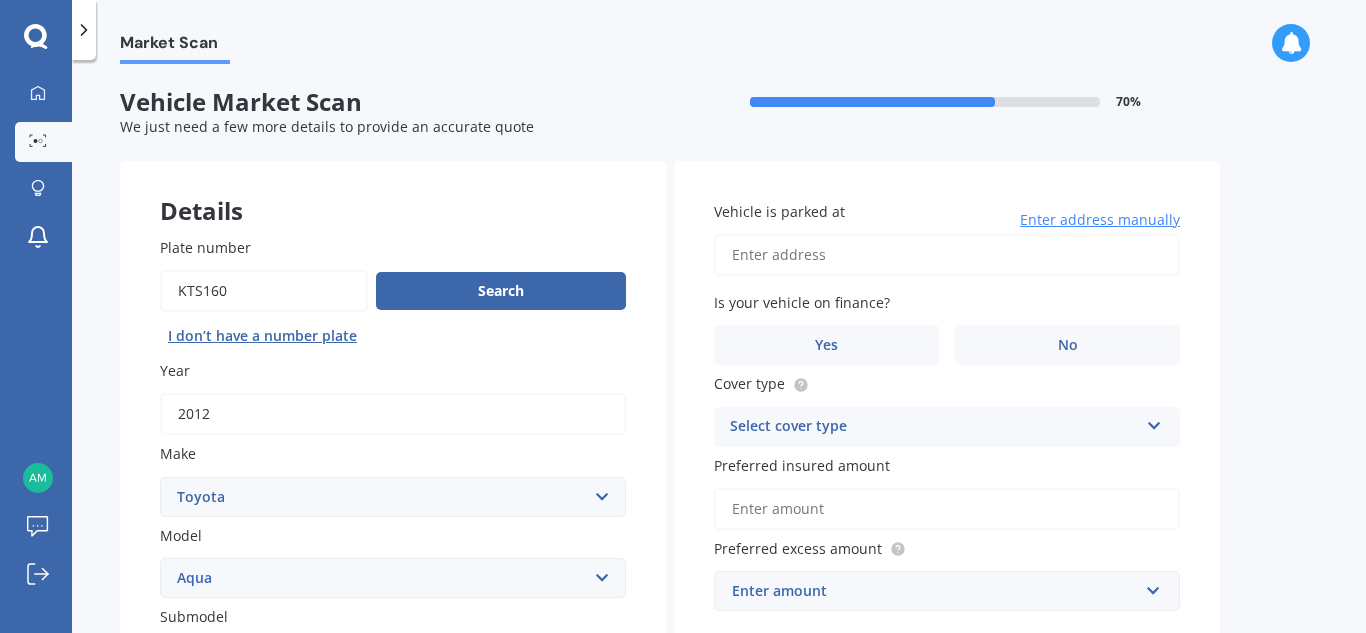 click on "Vehicle is parked at" at bounding box center (947, 255) 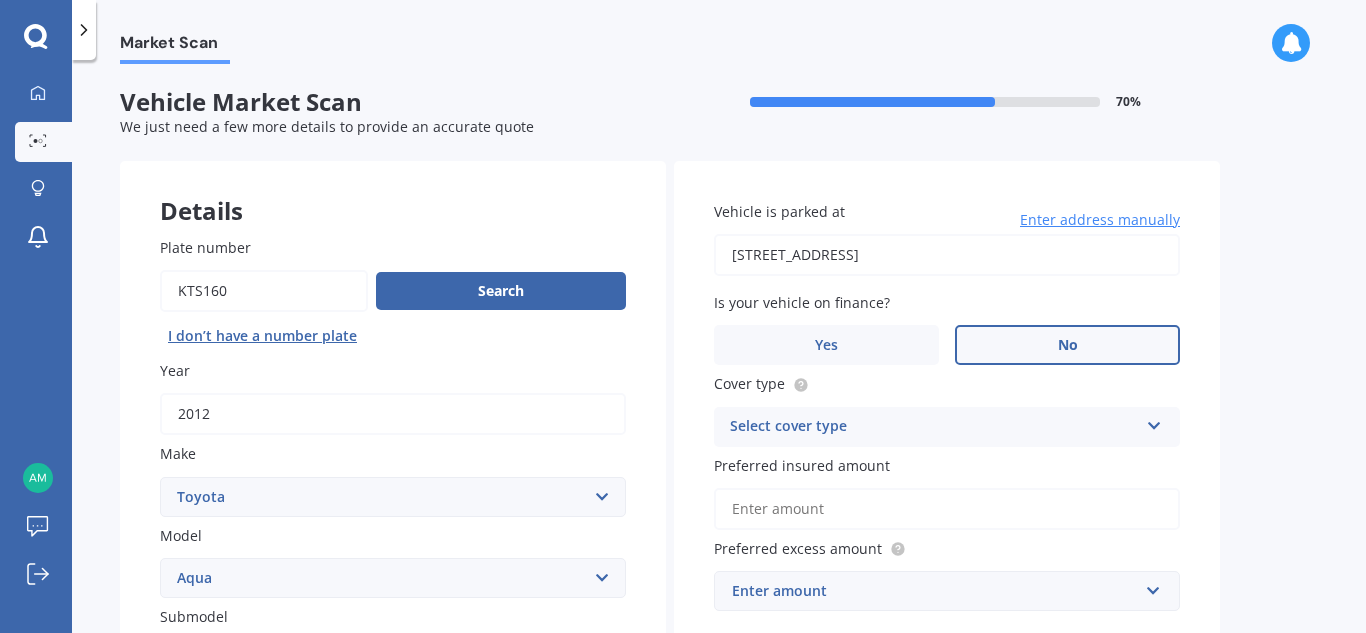 click on "No" at bounding box center (1067, 345) 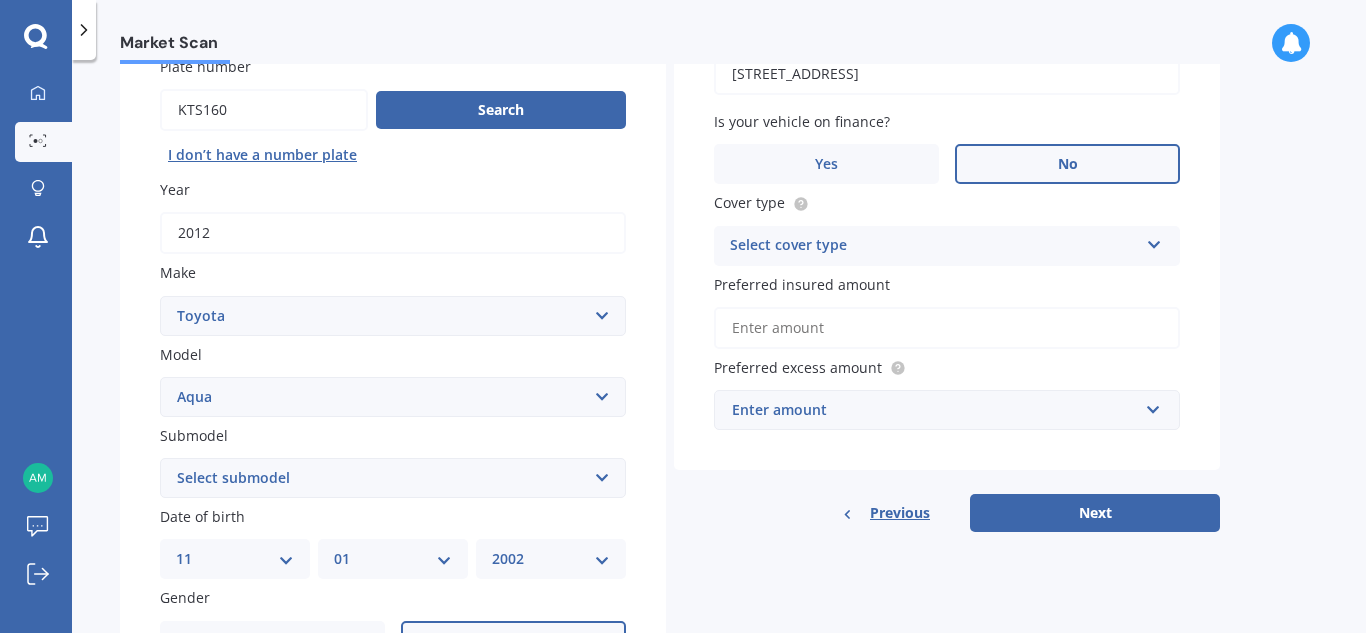 scroll, scrollTop: 200, scrollLeft: 0, axis: vertical 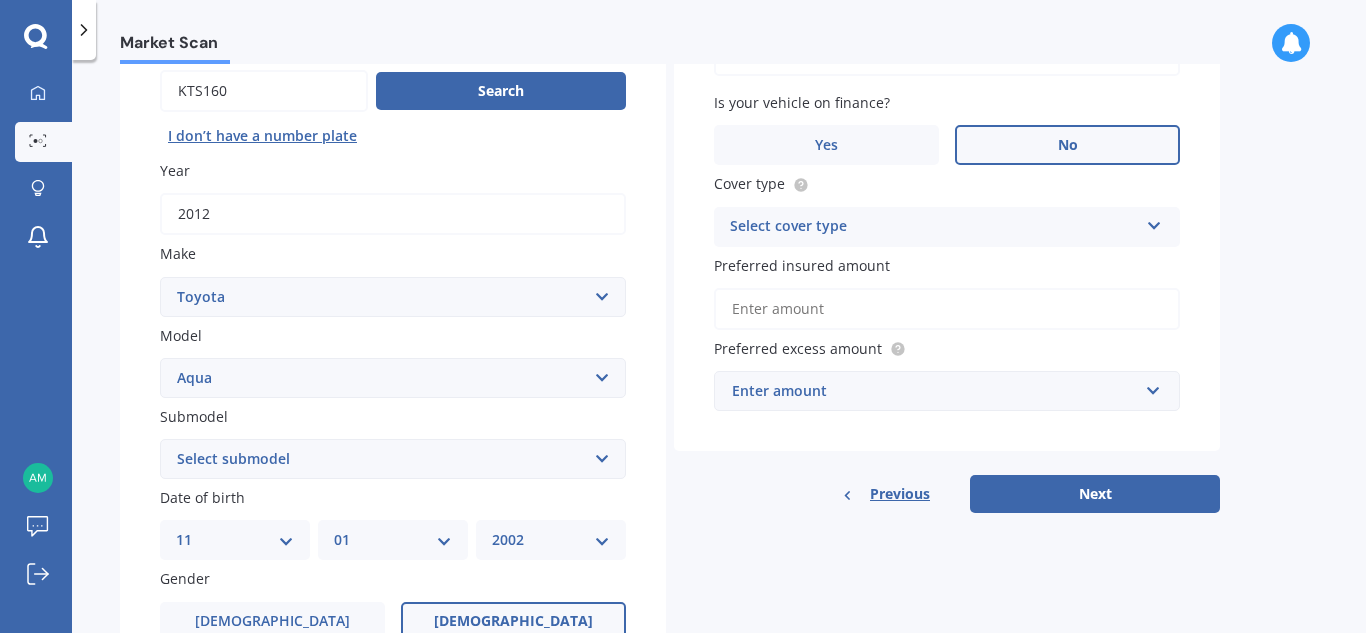 click on "Select cover type" at bounding box center (934, 227) 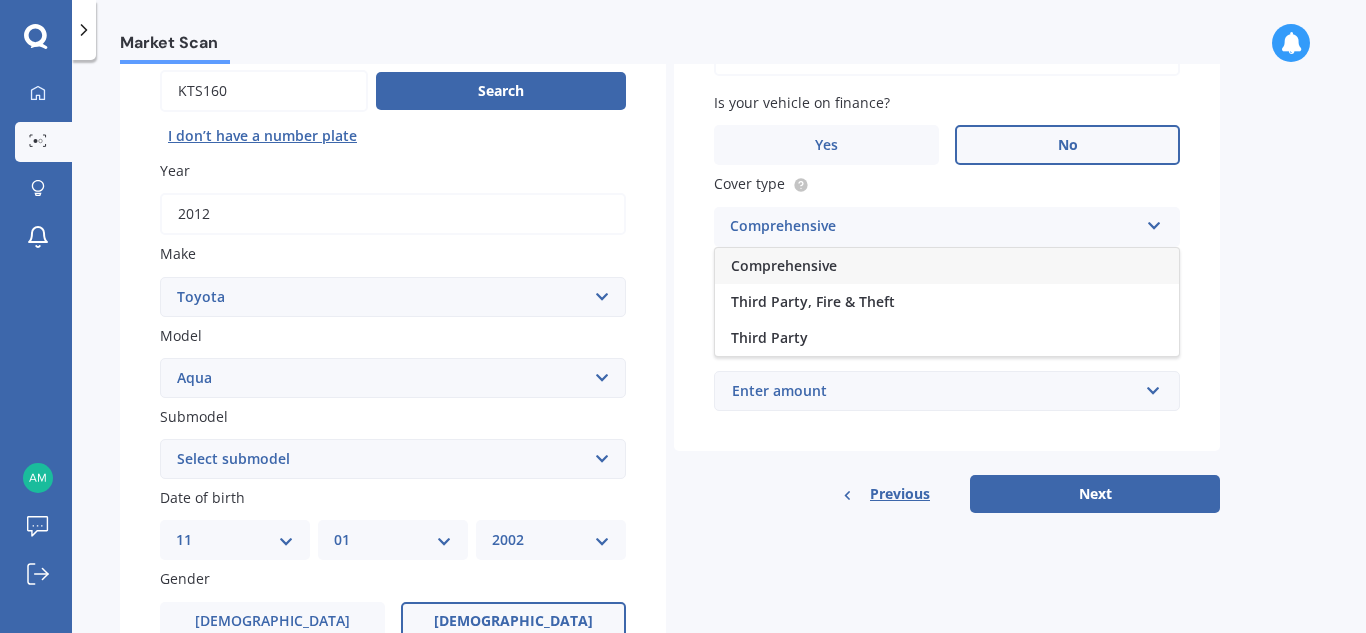 click on "Comprehensive" at bounding box center [947, 266] 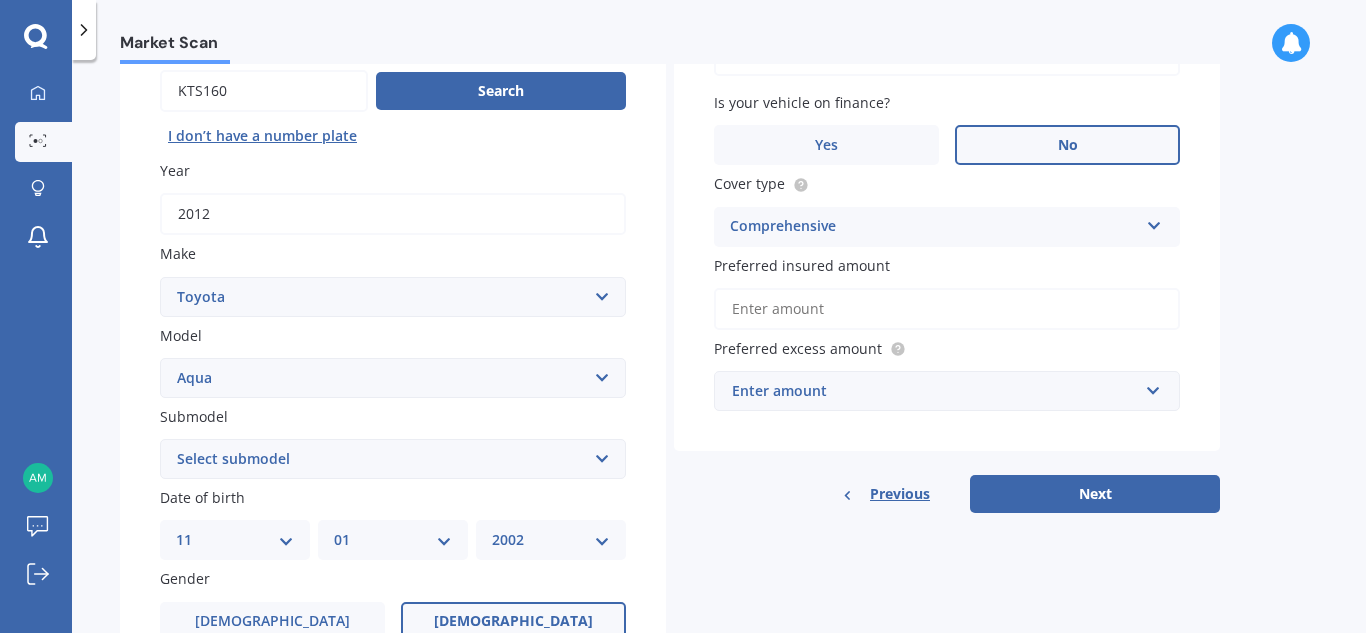 click on "Enter amount" at bounding box center (935, 391) 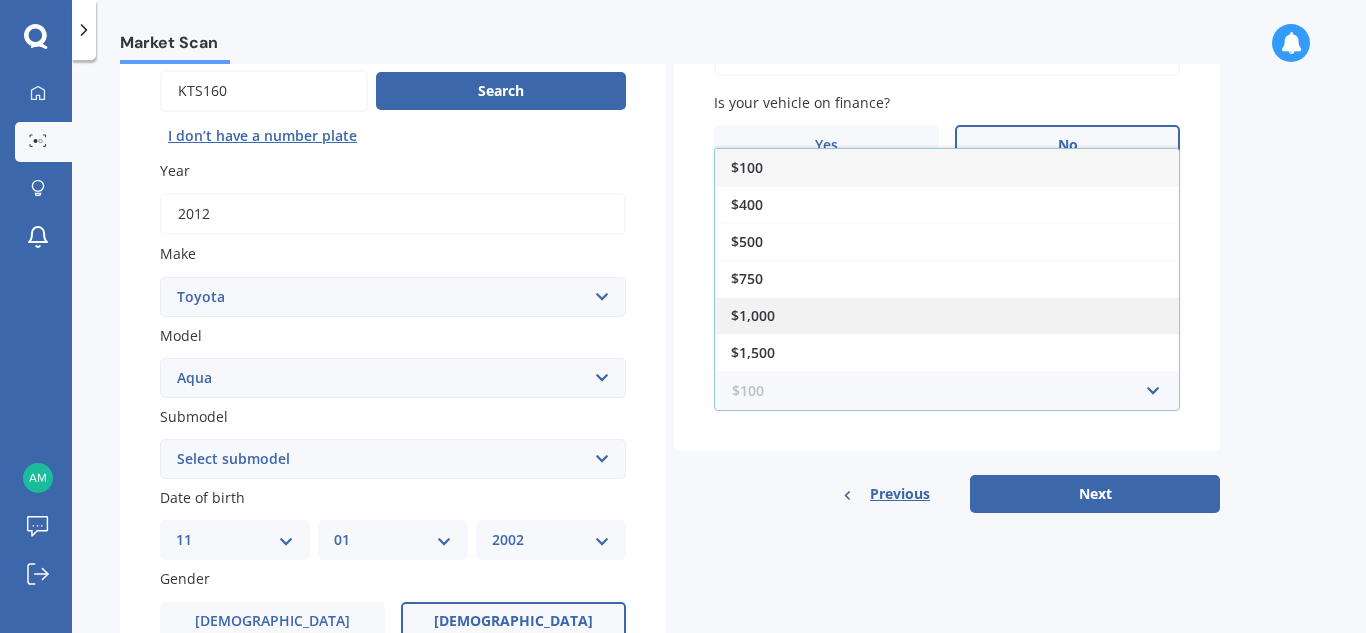 scroll, scrollTop: 36, scrollLeft: 0, axis: vertical 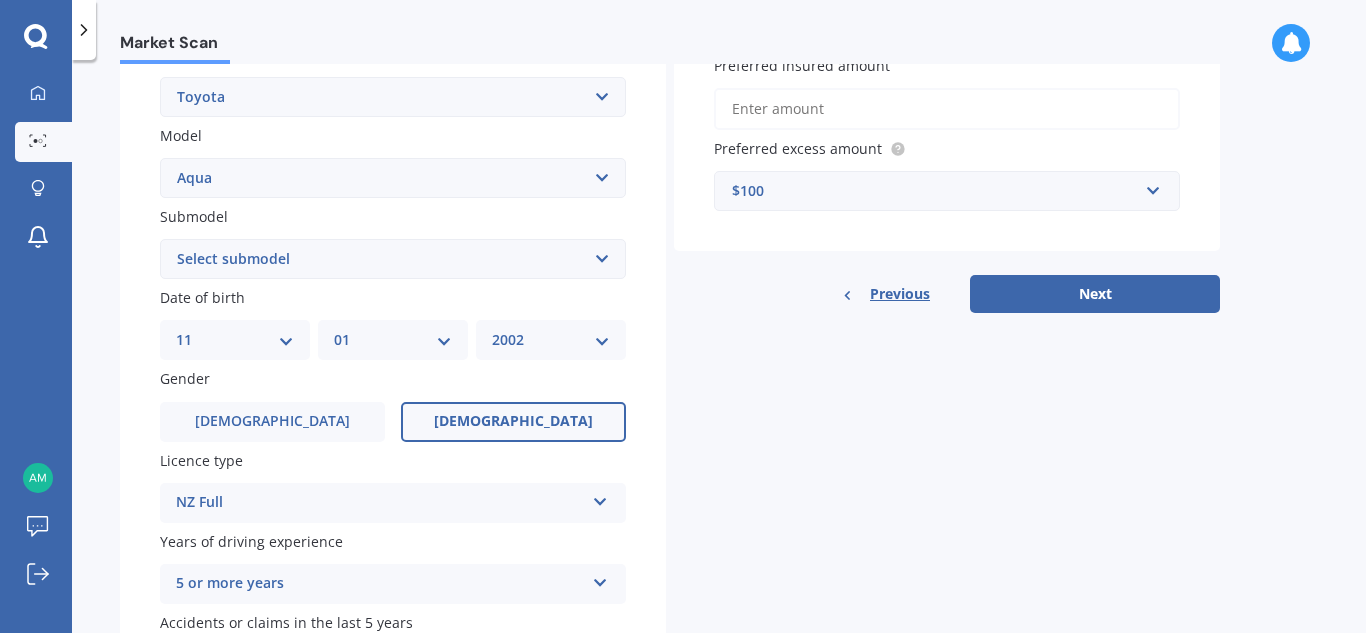 click on "Details Plate number Search I don’t have a number plate Year [DATE] Make Select make AC ALFA ROMEO ASTON [PERSON_NAME] AUDI AUSTIN BEDFORD Bentley BMW BYD CADILLAC CAN-AM CHERY CHEVROLET CHRYSLER Citroen CRUISEAIR CUPRA DAEWOO DAIHATSU DAIMLER DAMON DIAHATSU DODGE EXOCET FACTORY FIVE FERRARI FIAT Fiord FLEETWOOD FORD FOTON FRASER GEELY GENESIS GEORGIE BOY GMC GREAT WALL GWM [PERSON_NAME] HINO [PERSON_NAME] HOLIDAY RAMBLER HONDA HUMMER HYUNDAI INFINITI ISUZU IVECO JAC JAECOO JAGUAR JEEP KGM KIA LADA LAMBORGHINI LANCIA LANDROVER LDV LEXUS LINCOLN LOTUS LUNAR M.G M.G. MAHINDRA MASERATI MAZDA MCLAREN MERCEDES AMG Mercedes Benz MERCEDES-AMG MERCURY MINI MITSUBISHI [PERSON_NAME] NEWMAR NISSAN OMODA OPEL OXFORD PEUGEOT Plymouth Polestar PONTIAC PORSCHE PROTON RAM Range Rover Rayne RENAULT ROLLS ROYCE ROVER SAAB SATURN SEAT SHELBY SKODA SMART SSANGYONG SUBARU SUZUKI TATA TESLA TIFFIN Toyota TRIUMPH TVR Vauxhall VOLKSWAGEN VOLVO WESTFIELD WINNEBAGO ZX Model Select model 4 Runner 86 [PERSON_NAME] Alphard Altezza Aqua Aristo Aurion bB" at bounding box center [670, 243] 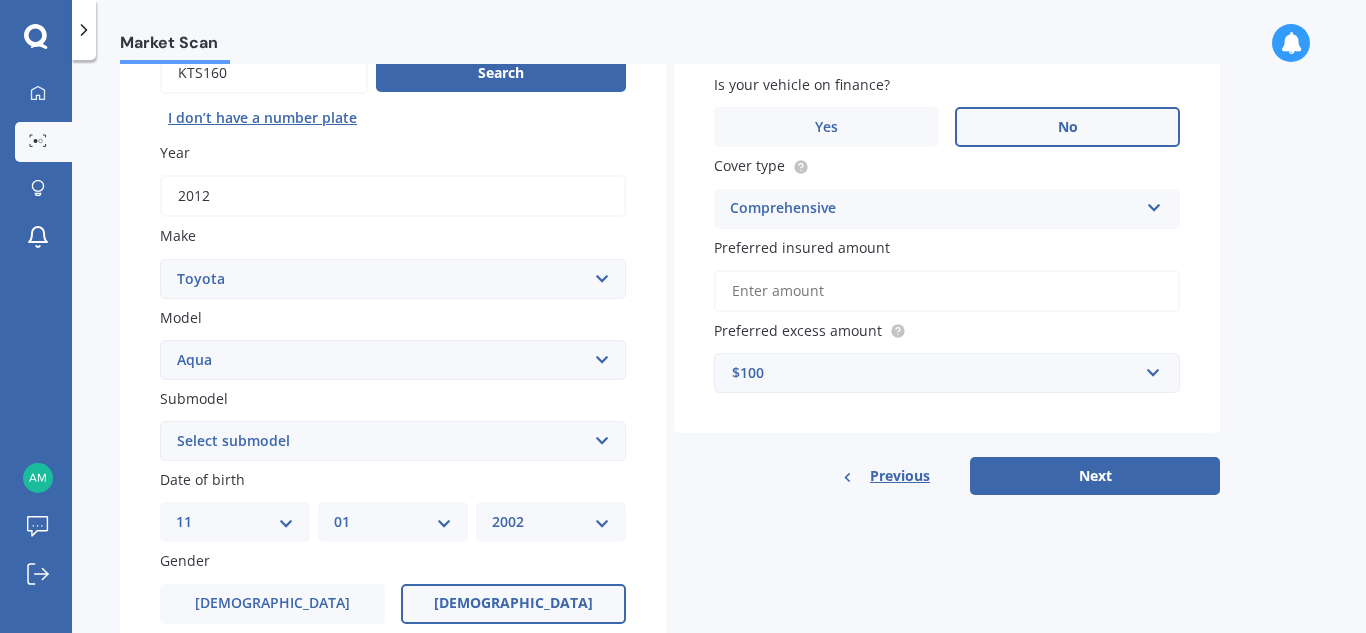 scroll, scrollTop: 200, scrollLeft: 0, axis: vertical 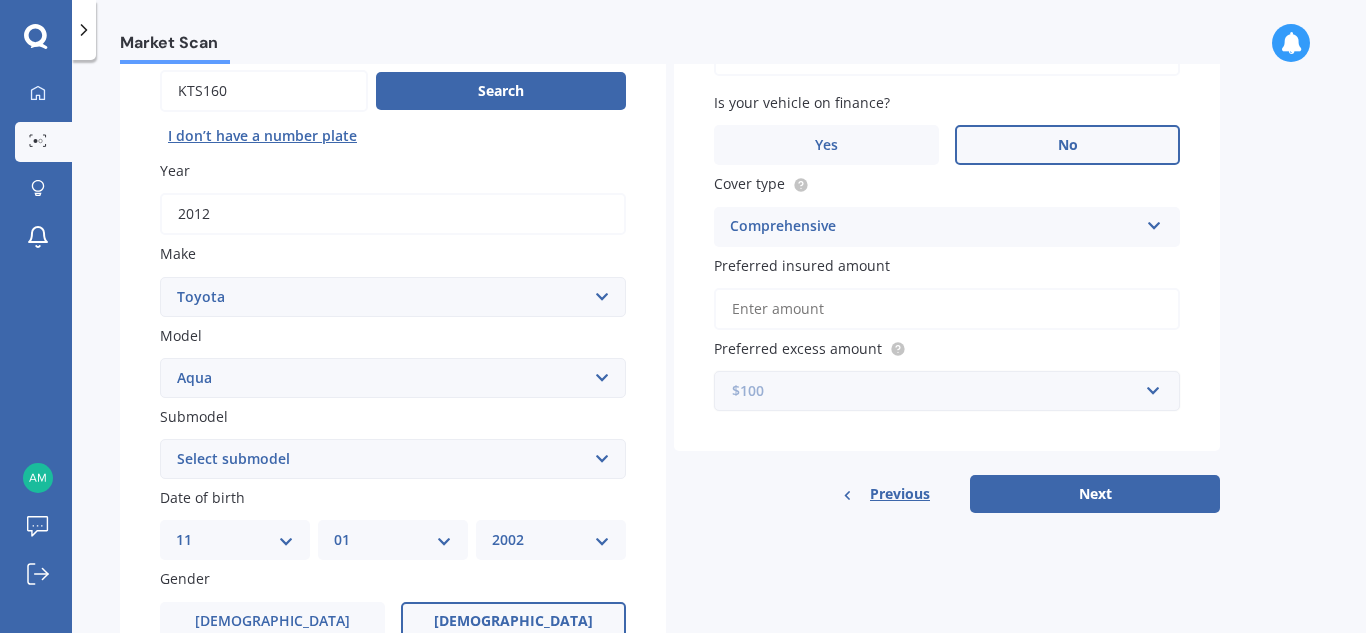 click at bounding box center [940, 391] 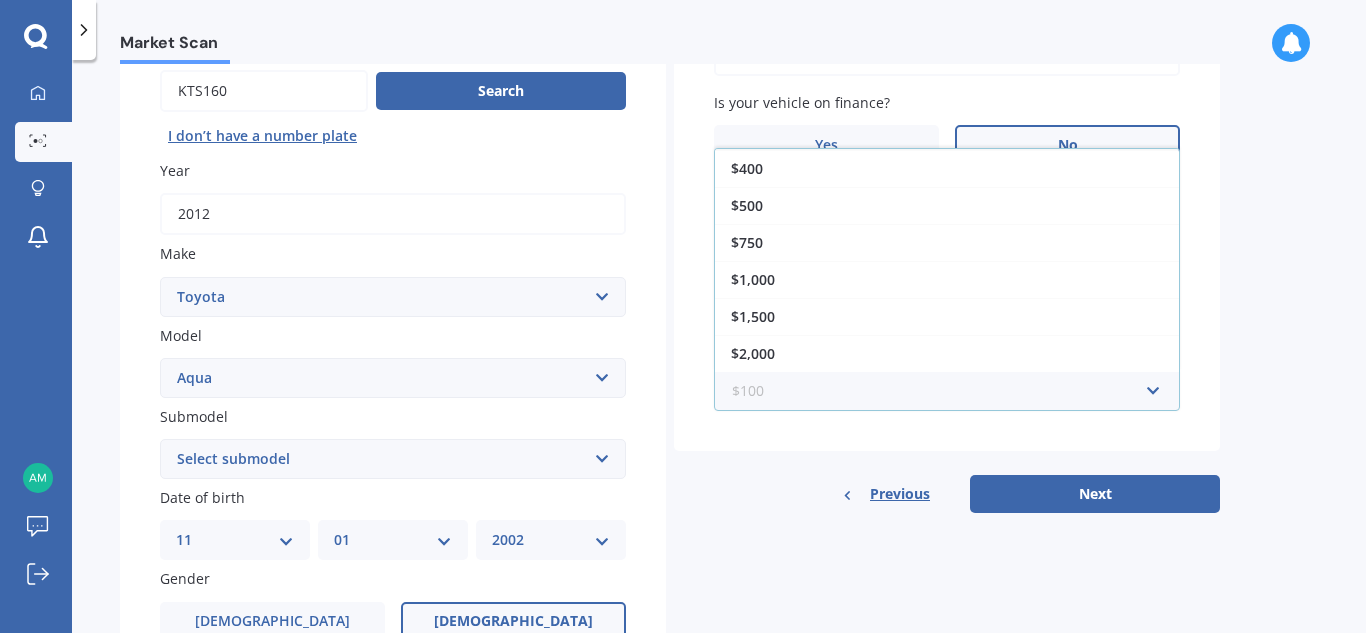 scroll, scrollTop: 0, scrollLeft: 0, axis: both 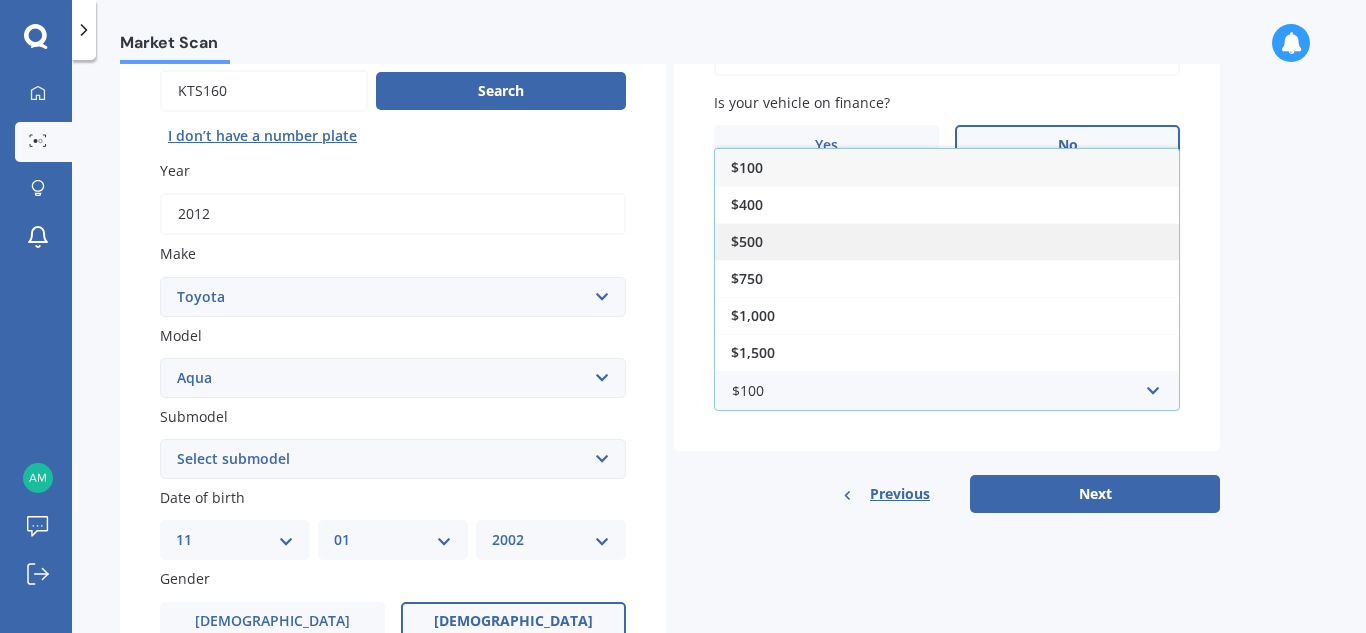 click on "$500" at bounding box center [947, 241] 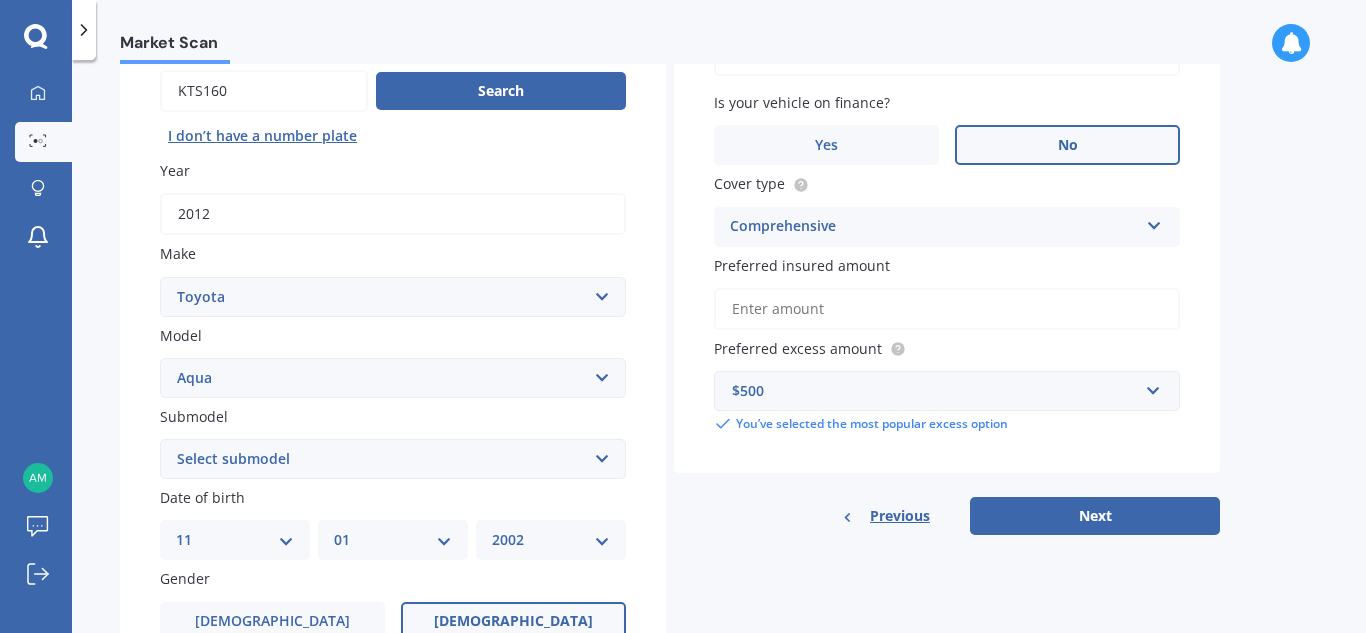 click on "$500" at bounding box center (935, 391) 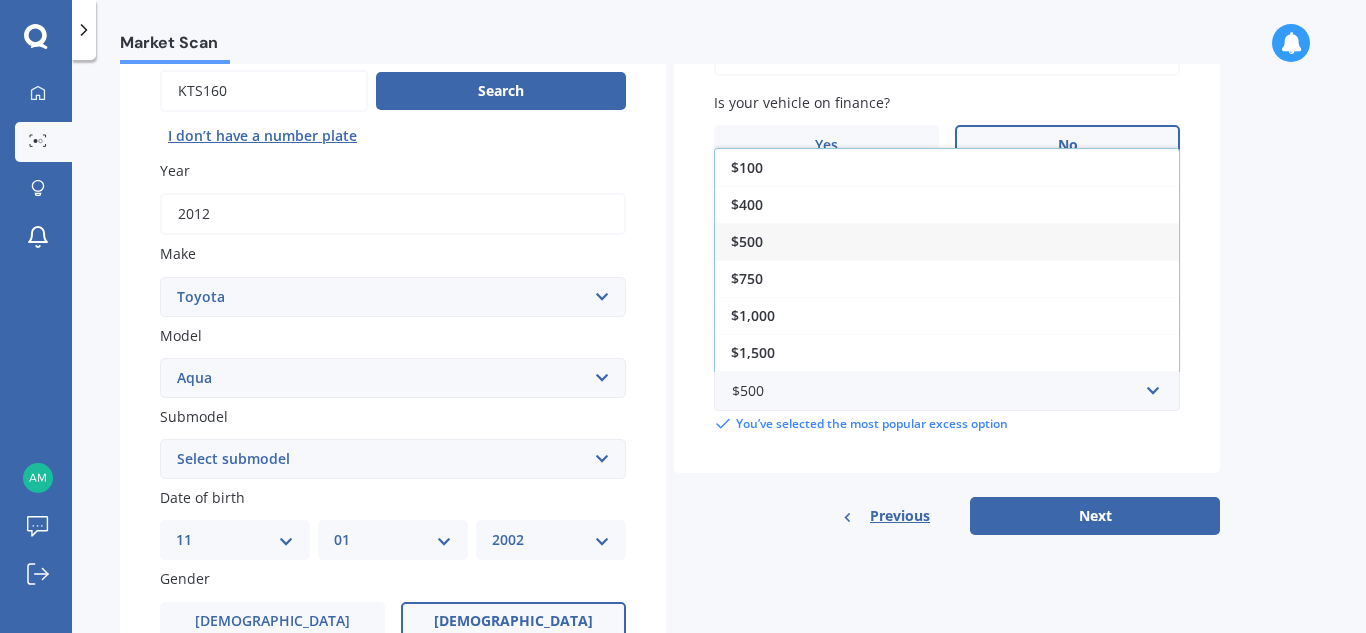 click on "Vehicle is parked at [STREET_ADDRESS] Enter address manually Is your vehicle on finance? Yes No Cover type Comprehensive Comprehensive Third Party, Fire & Theft Third Party Preferred insured amount Preferred excess amount $500 $100 $400 $500 $750 $1,000 $1,500 $2,000 You’ve selected the most popular excess option Previous Next" at bounding box center [947, 248] 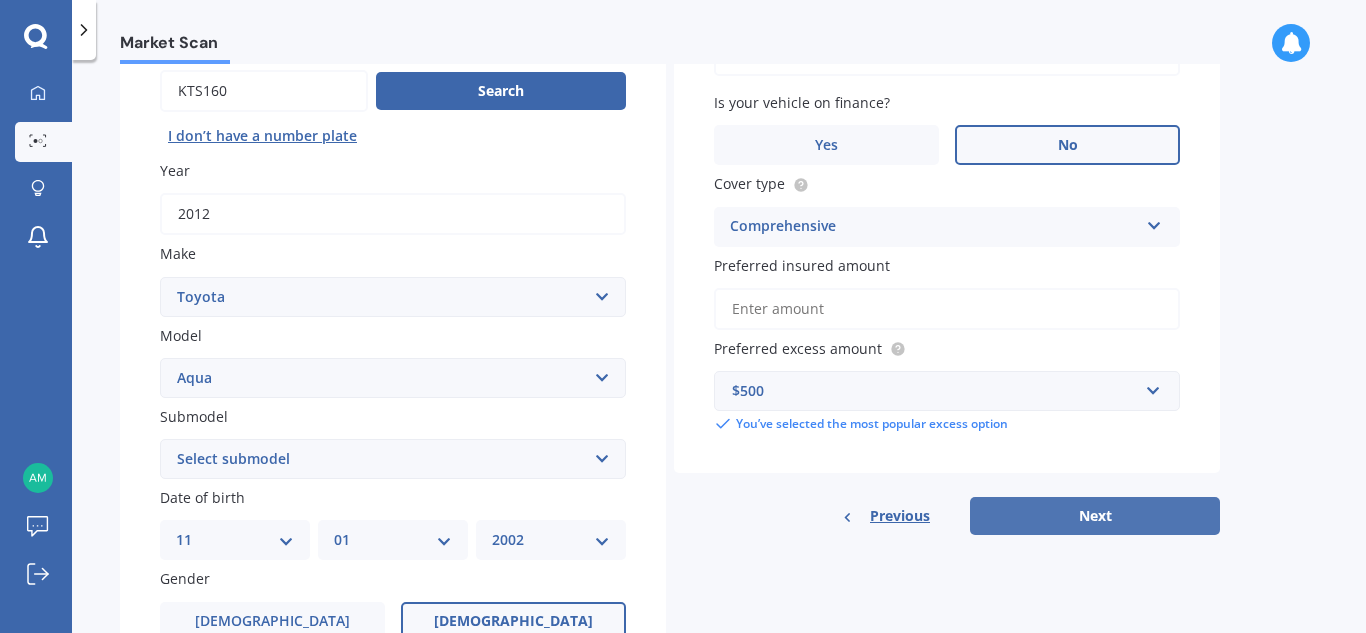 click on "Next" at bounding box center [1095, 516] 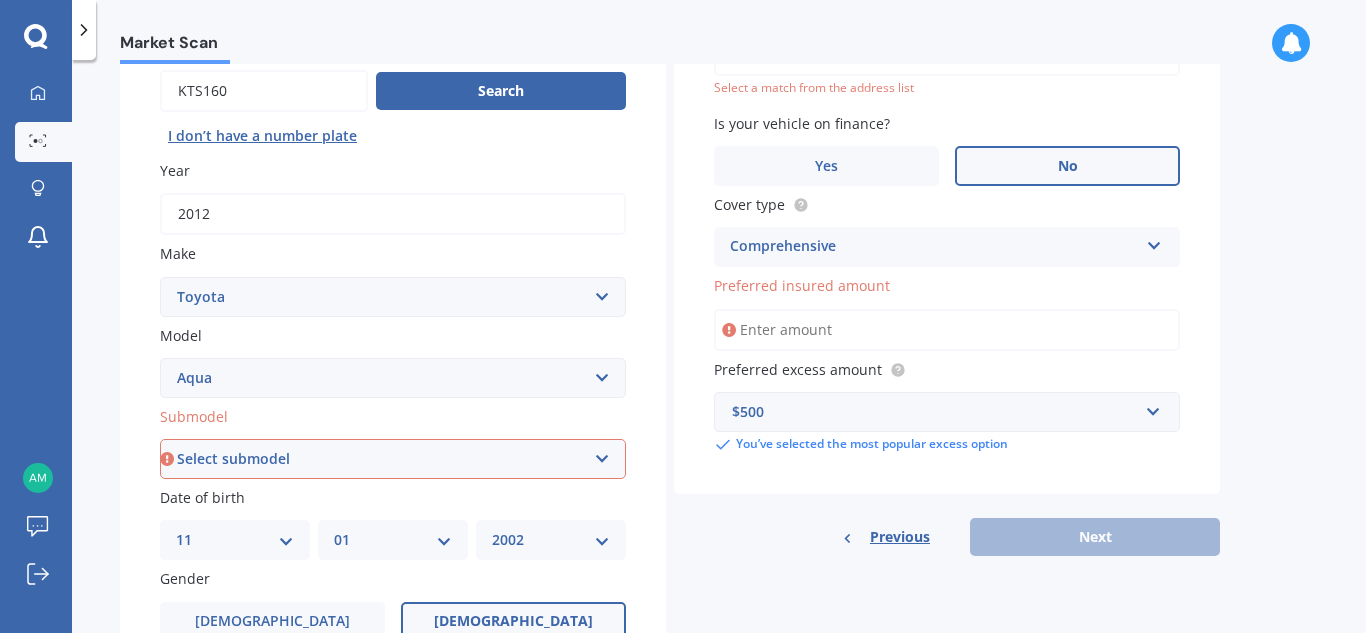scroll, scrollTop: 100, scrollLeft: 0, axis: vertical 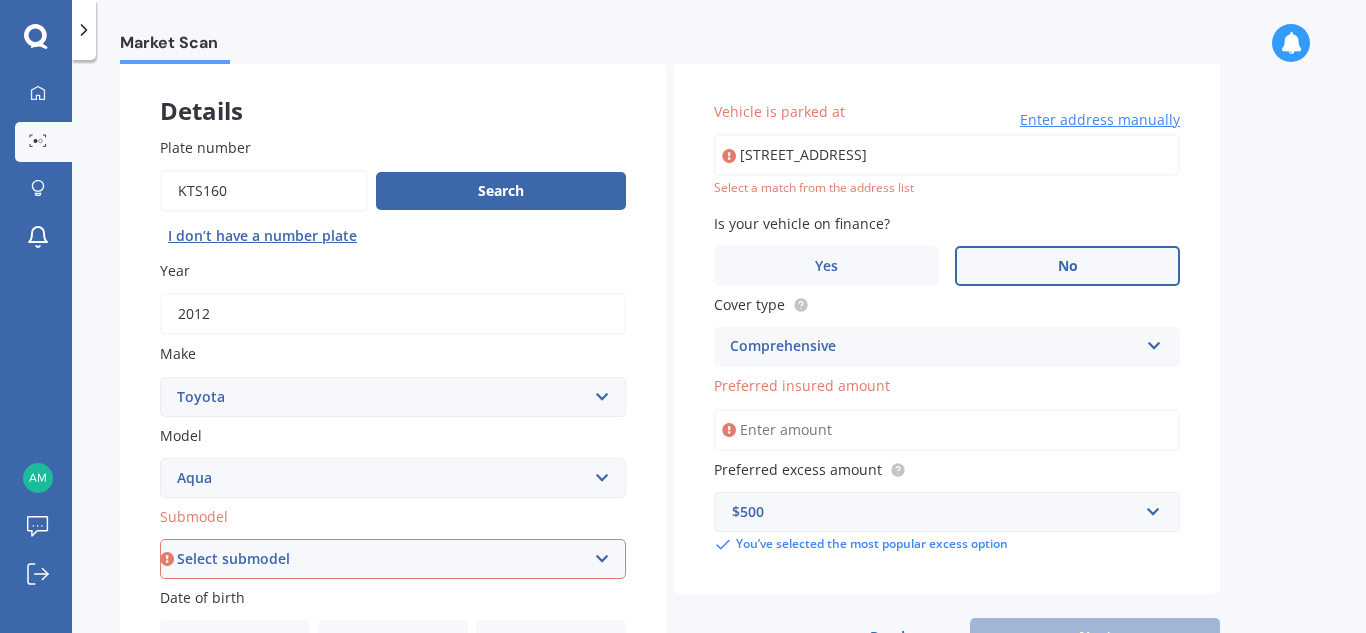 click on "[STREET_ADDRESS]" at bounding box center (947, 155) 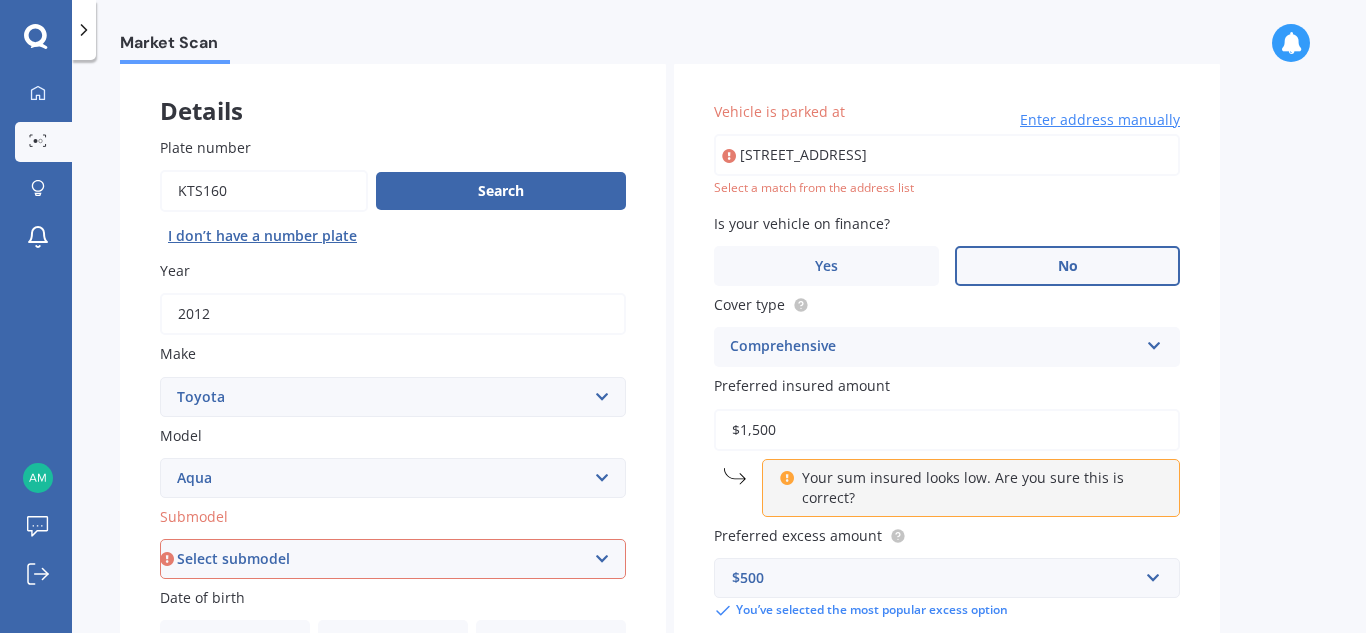 type on "$1,500" 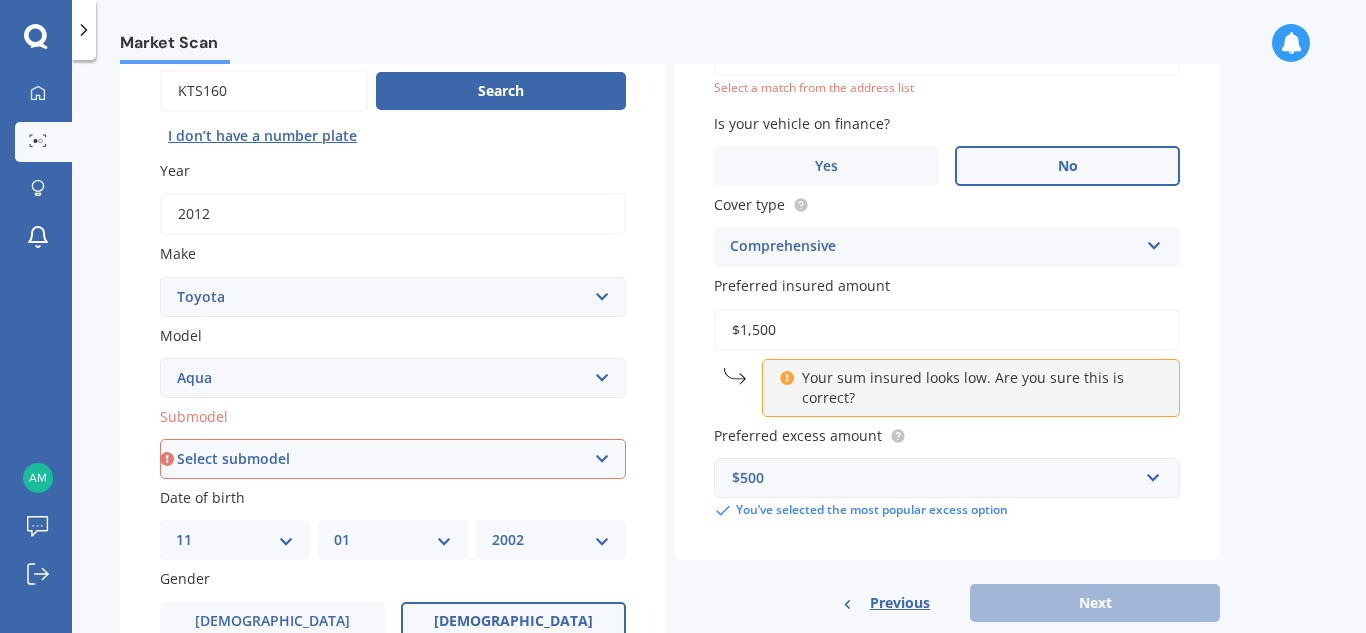 scroll, scrollTop: 100, scrollLeft: 0, axis: vertical 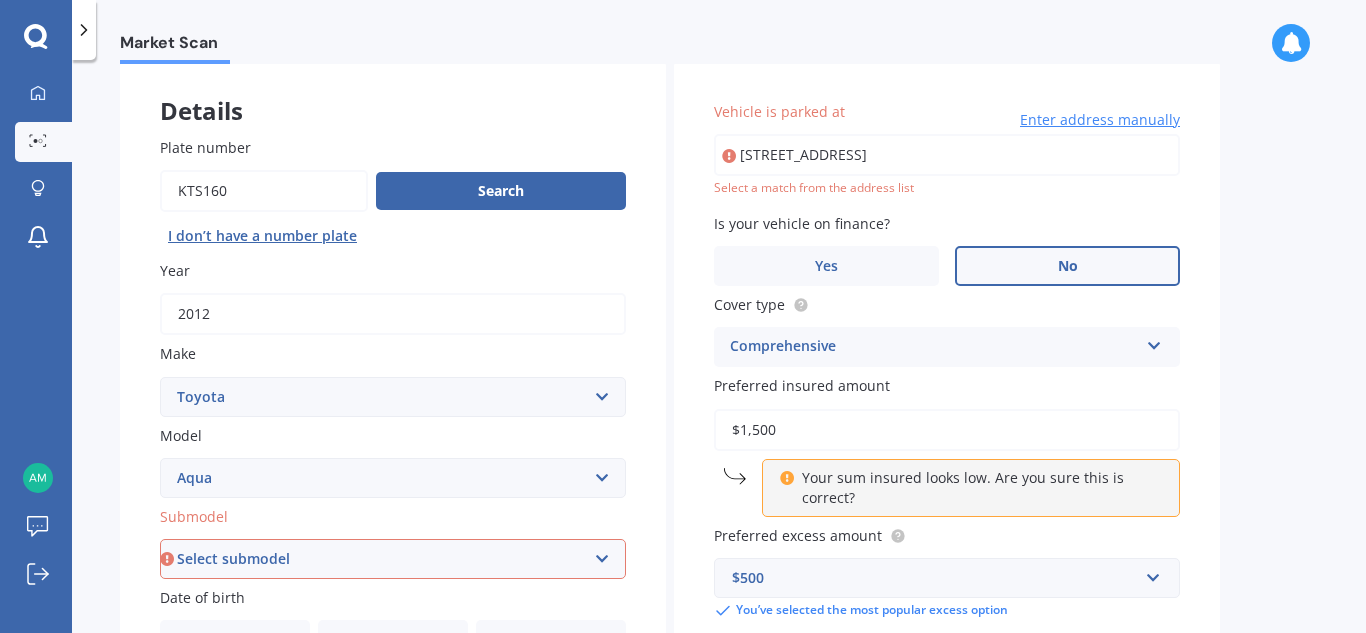click on "[STREET_ADDRESS]" at bounding box center [947, 155] 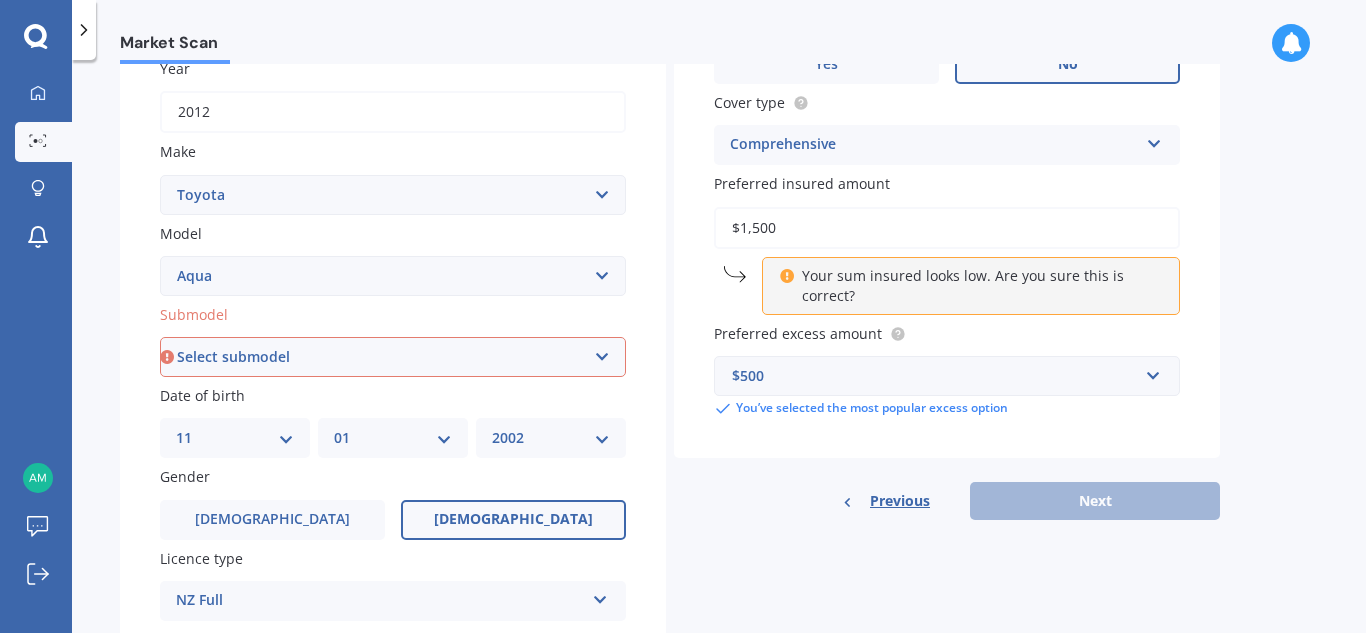 scroll, scrollTop: 200, scrollLeft: 0, axis: vertical 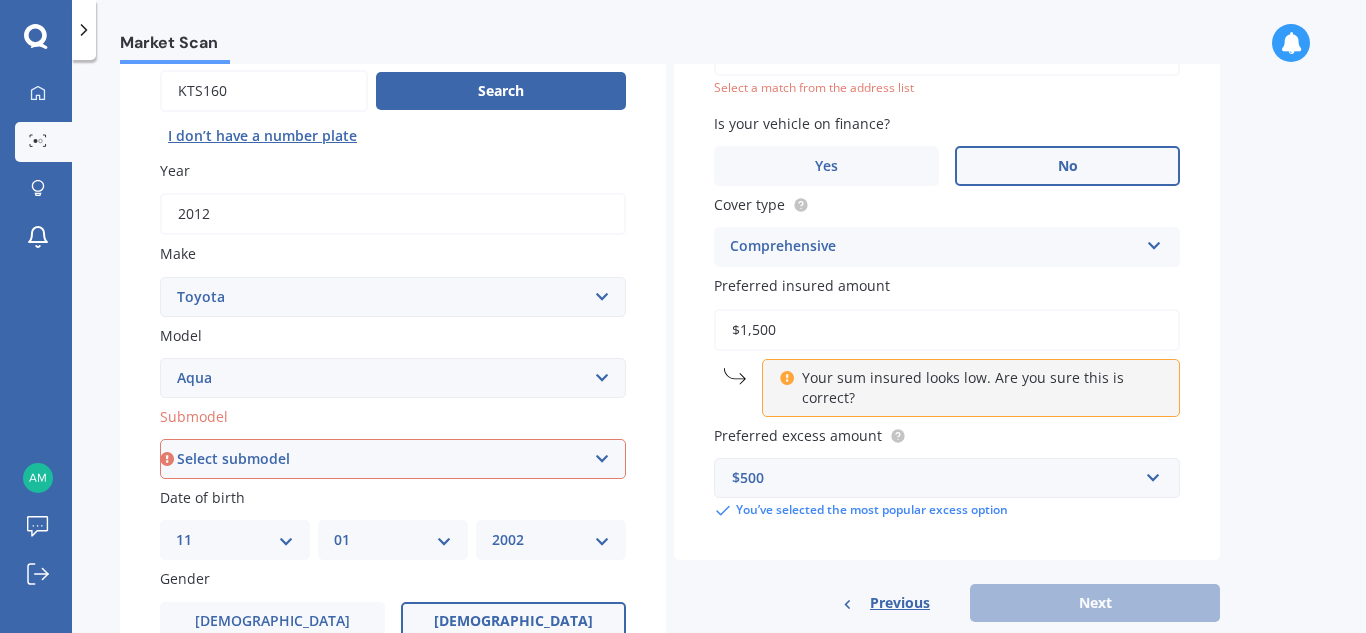 click on "$1,500" at bounding box center (947, 330) 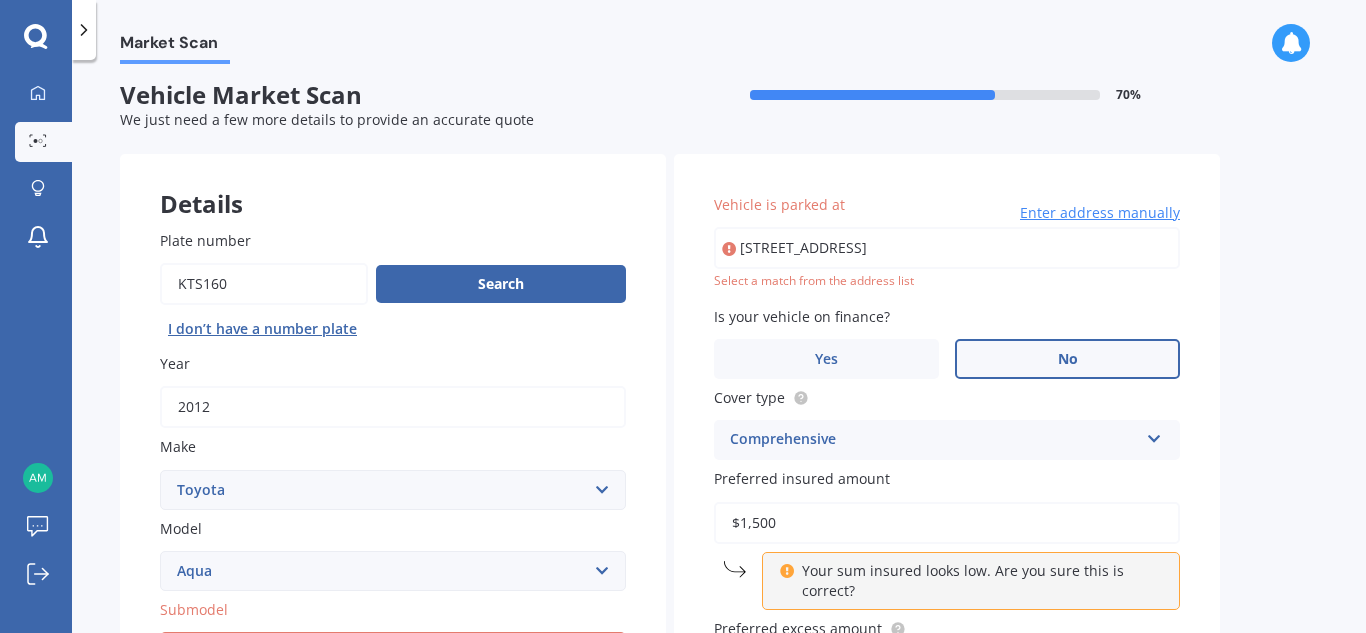 scroll, scrollTop: 0, scrollLeft: 0, axis: both 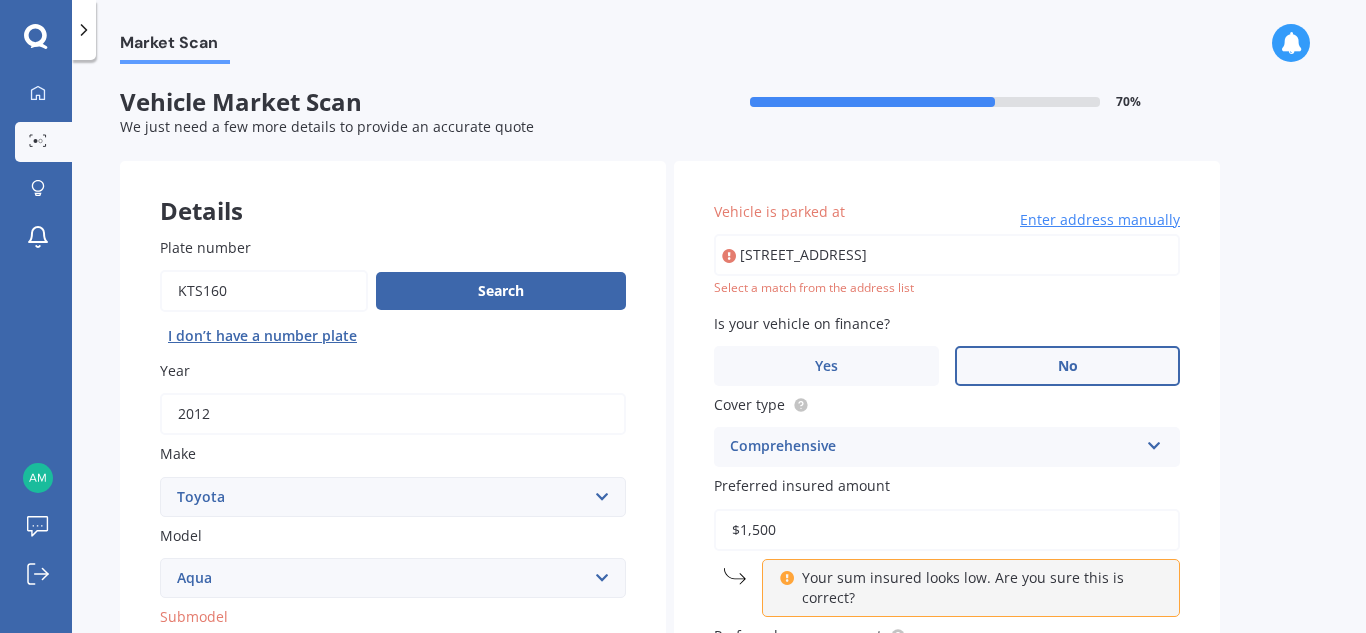 drag, startPoint x: 800, startPoint y: 526, endPoint x: 724, endPoint y: 530, distance: 76.105194 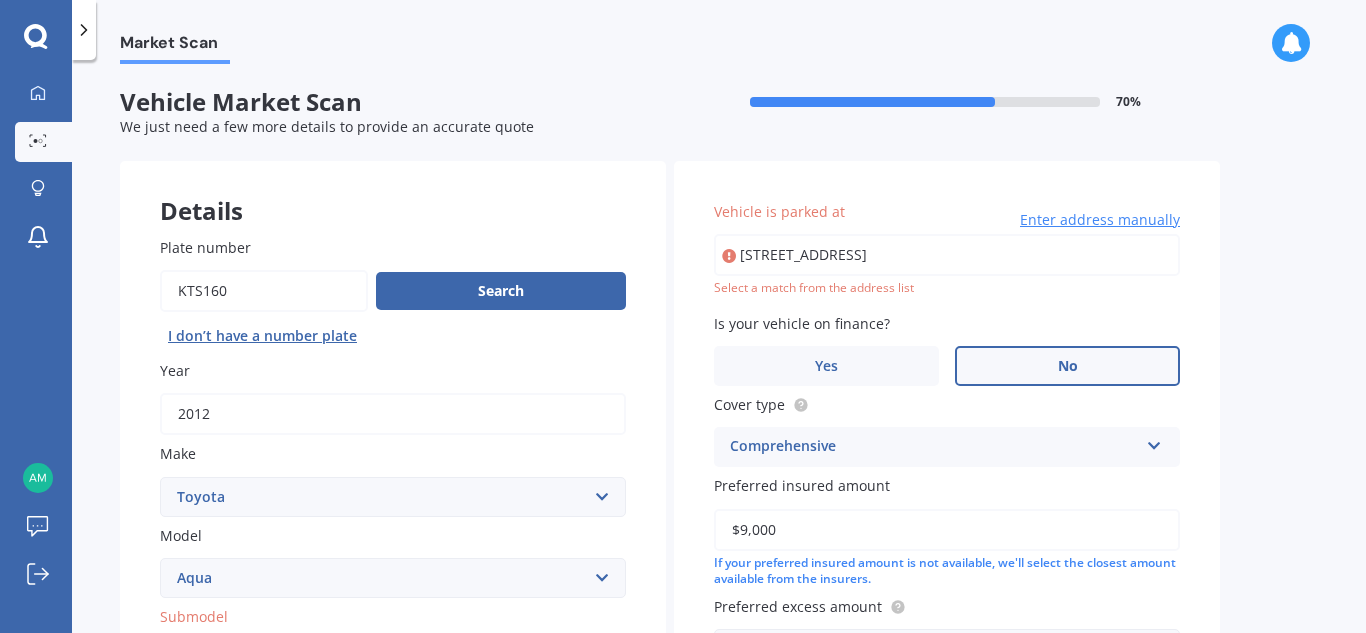 type on "$9,000" 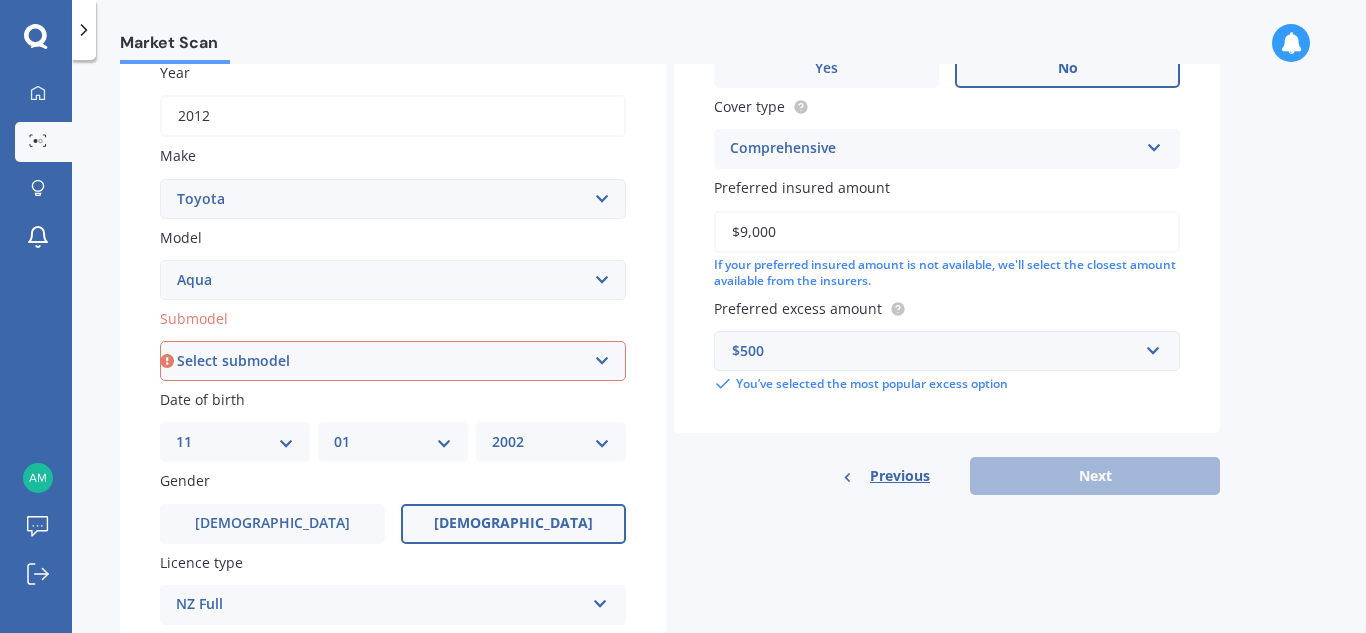 scroll, scrollTop: 300, scrollLeft: 0, axis: vertical 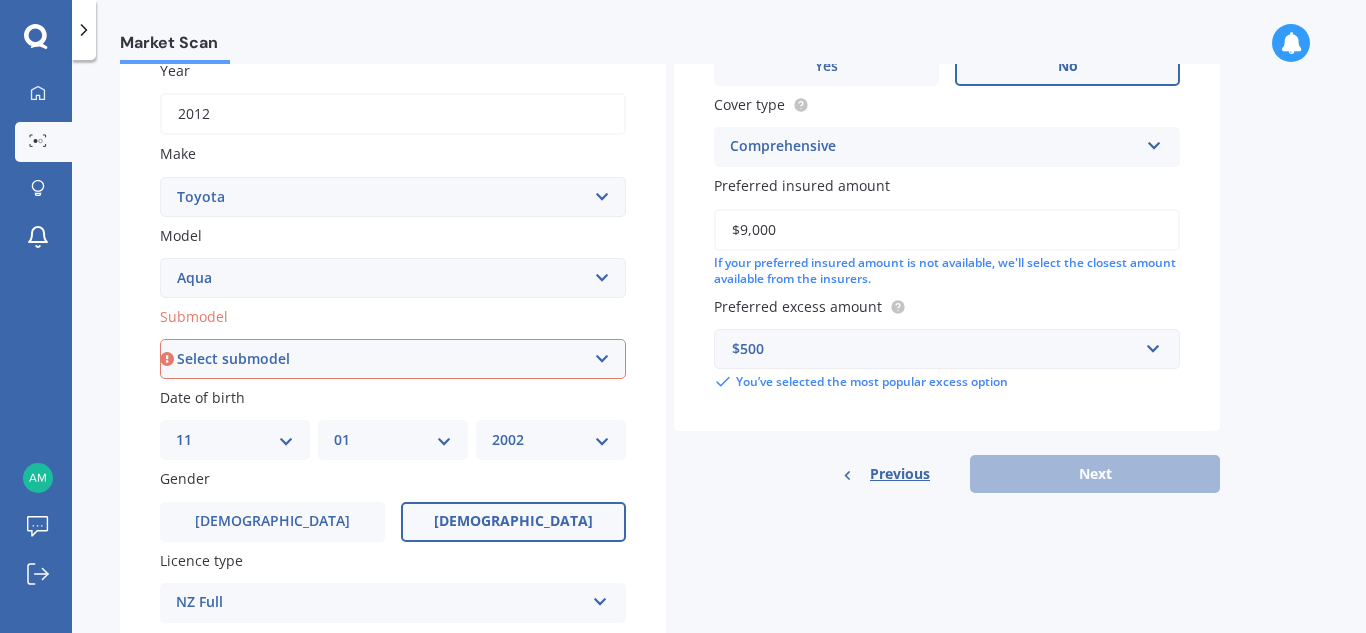 click on "Previous Next" at bounding box center (947, 474) 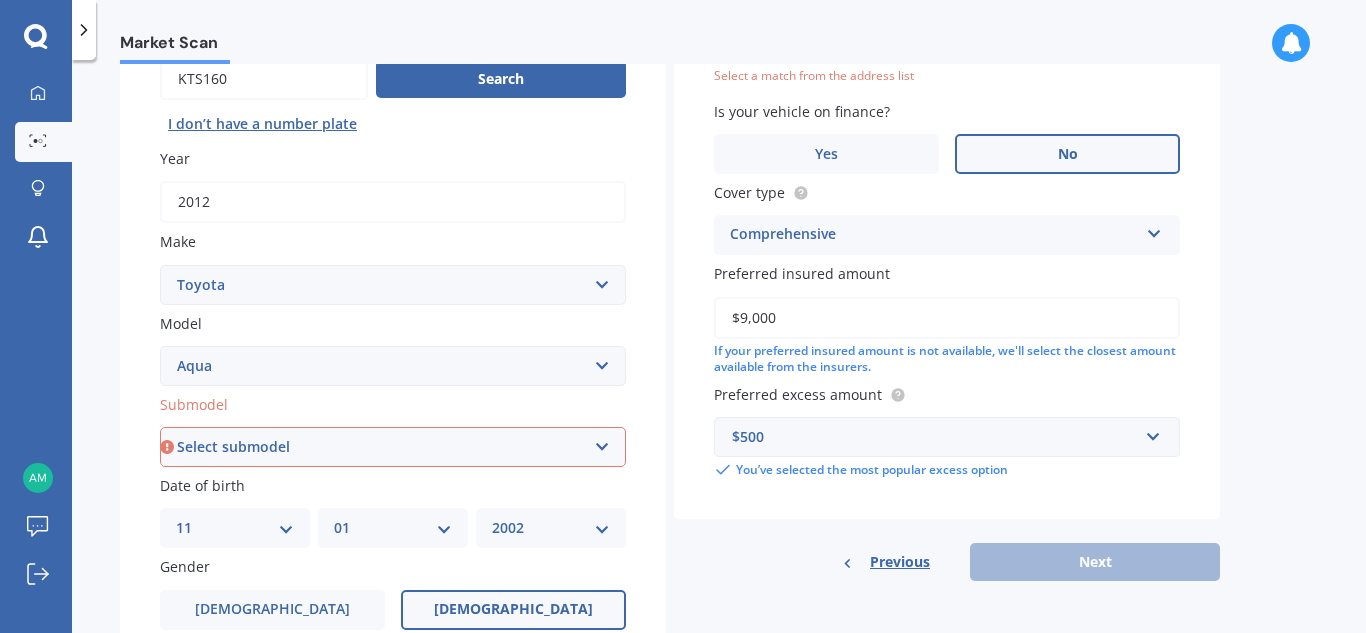 scroll, scrollTop: 0, scrollLeft: 0, axis: both 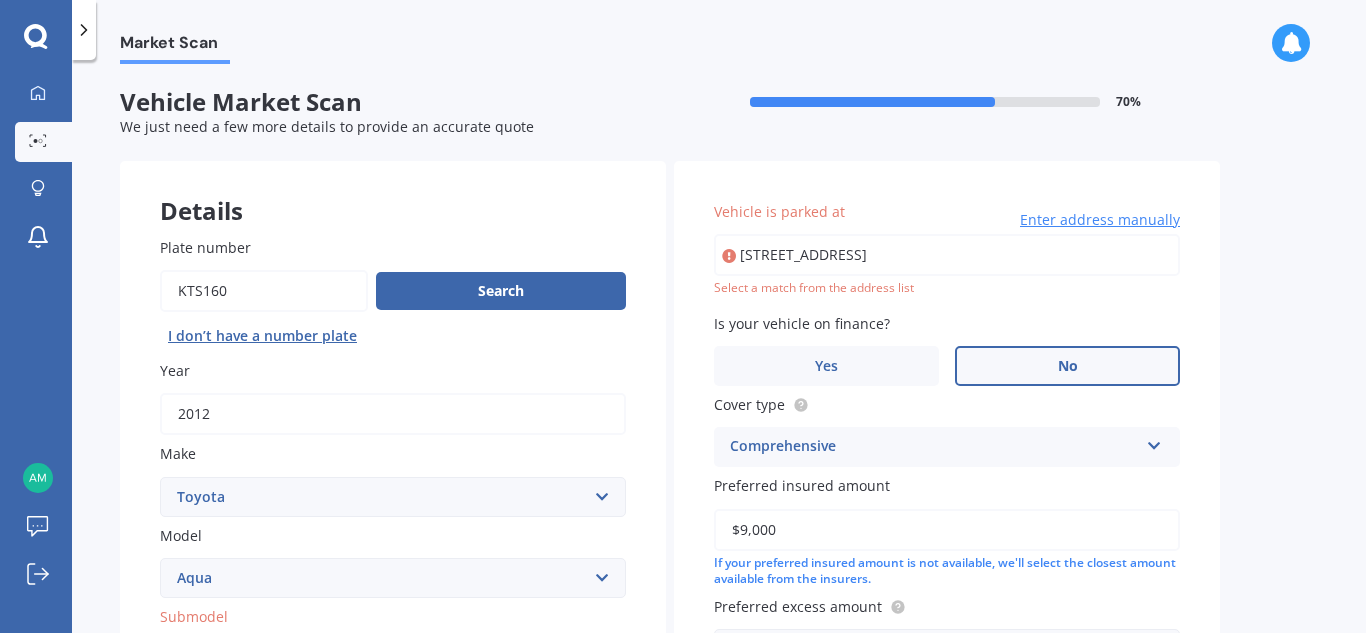 click on "[STREET_ADDRESS]" at bounding box center [947, 255] 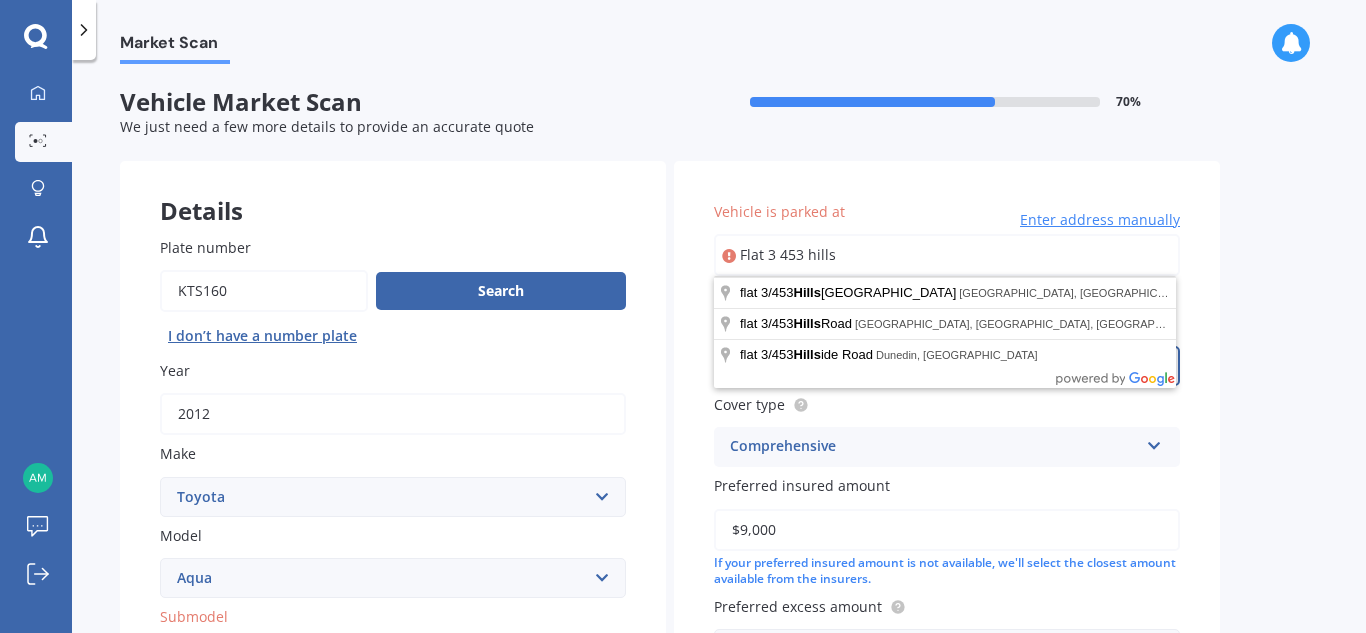 click on "Comprehensive" at bounding box center [934, 447] 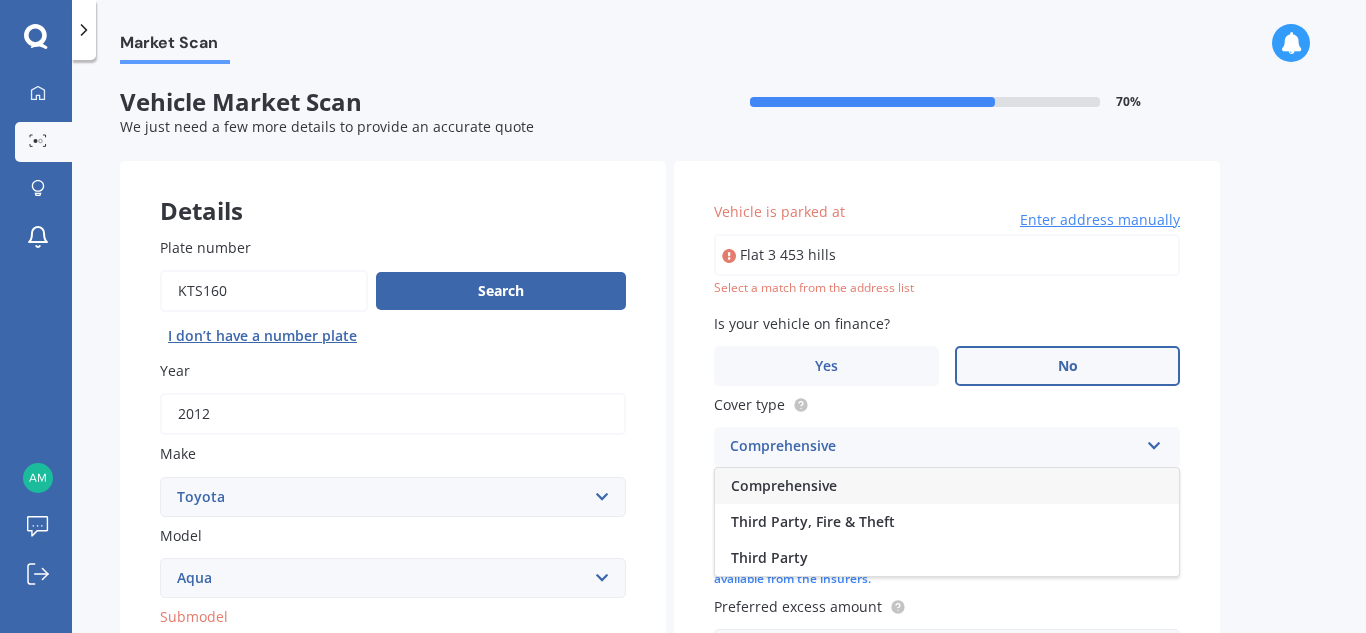click on "Flat 3 453 hills" at bounding box center (947, 255) 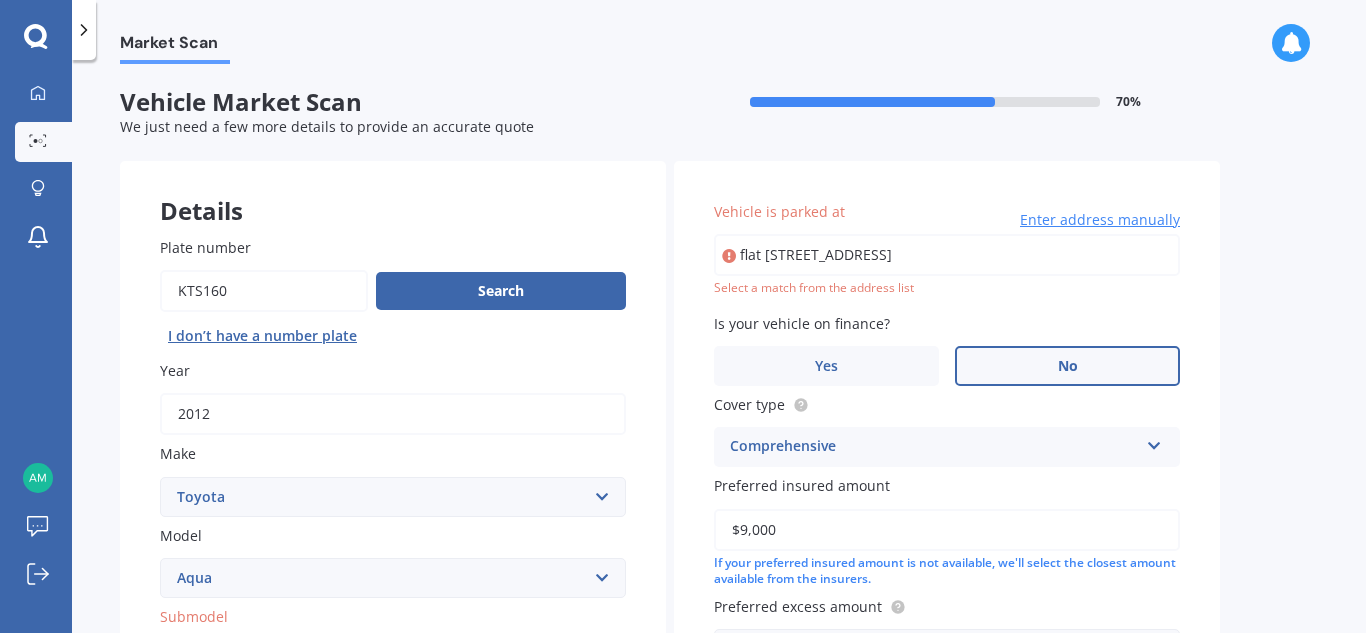 type on "[STREET_ADDRESS]" 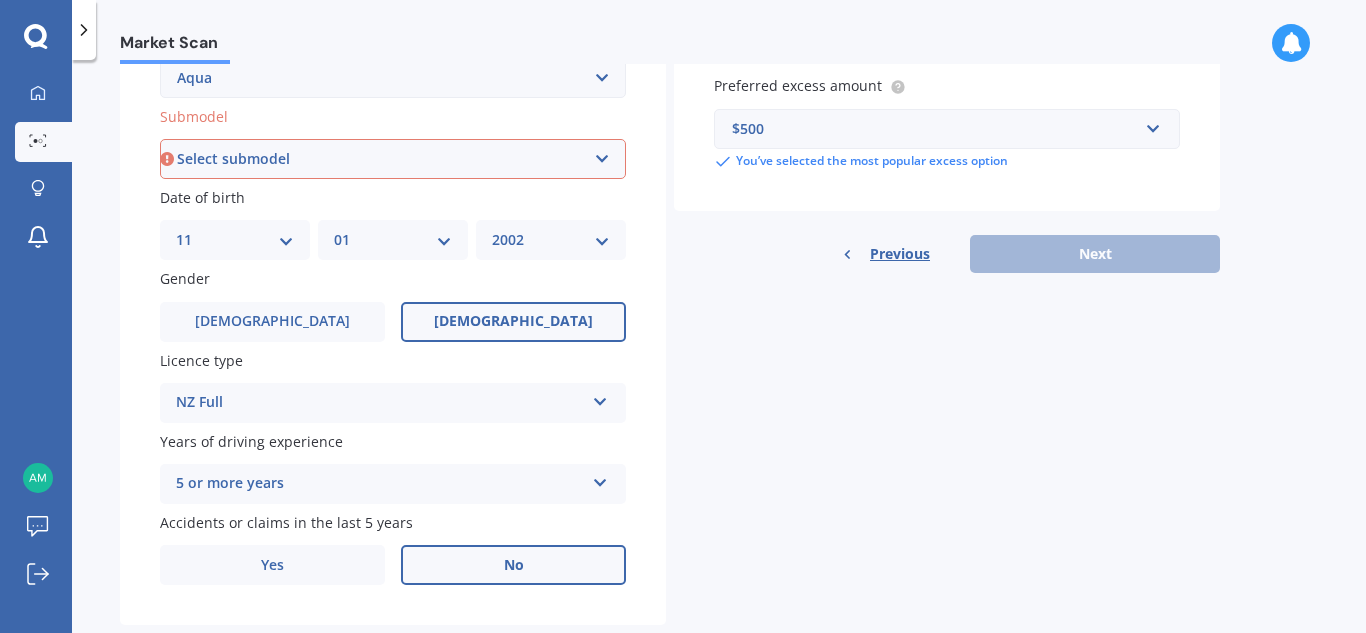 scroll, scrollTop: 400, scrollLeft: 0, axis: vertical 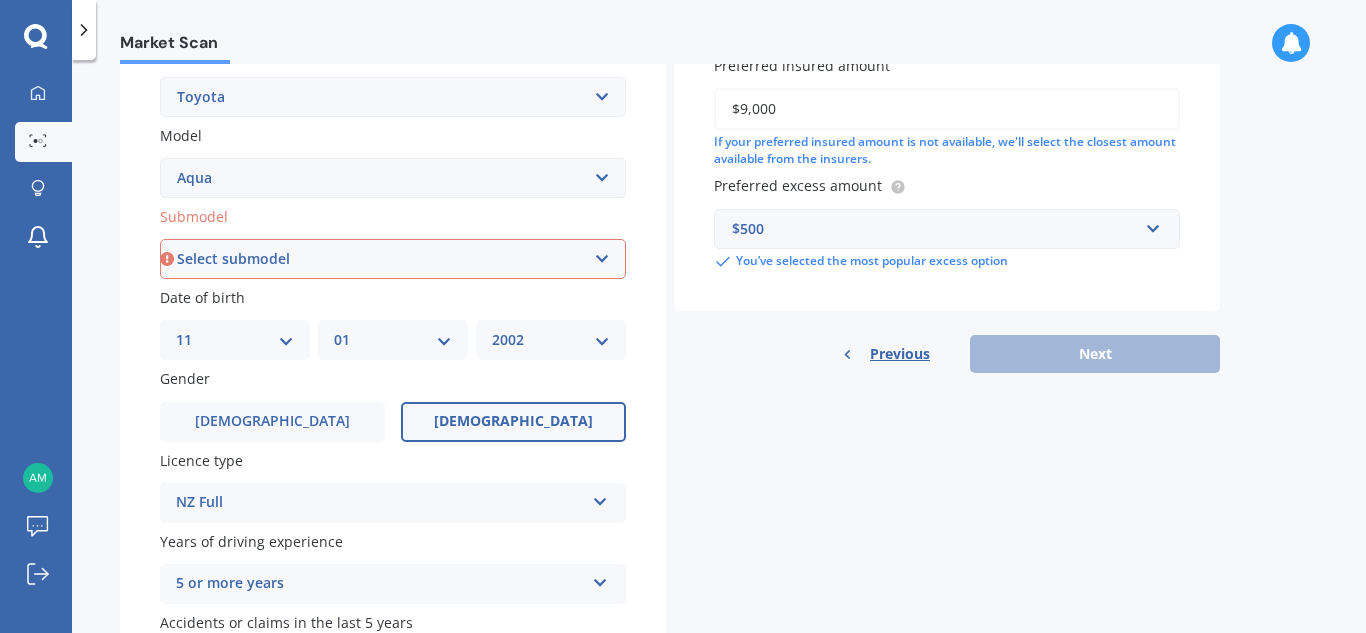 click on "Previous Next" at bounding box center (947, 354) 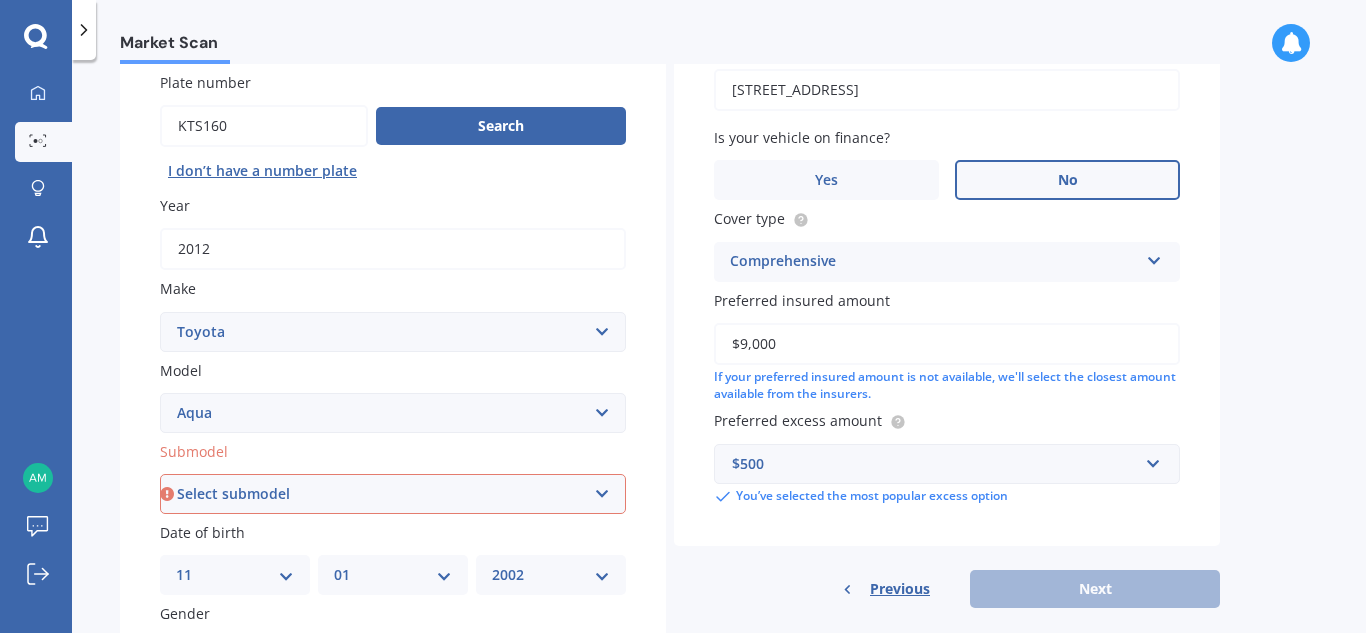 scroll, scrollTop: 200, scrollLeft: 0, axis: vertical 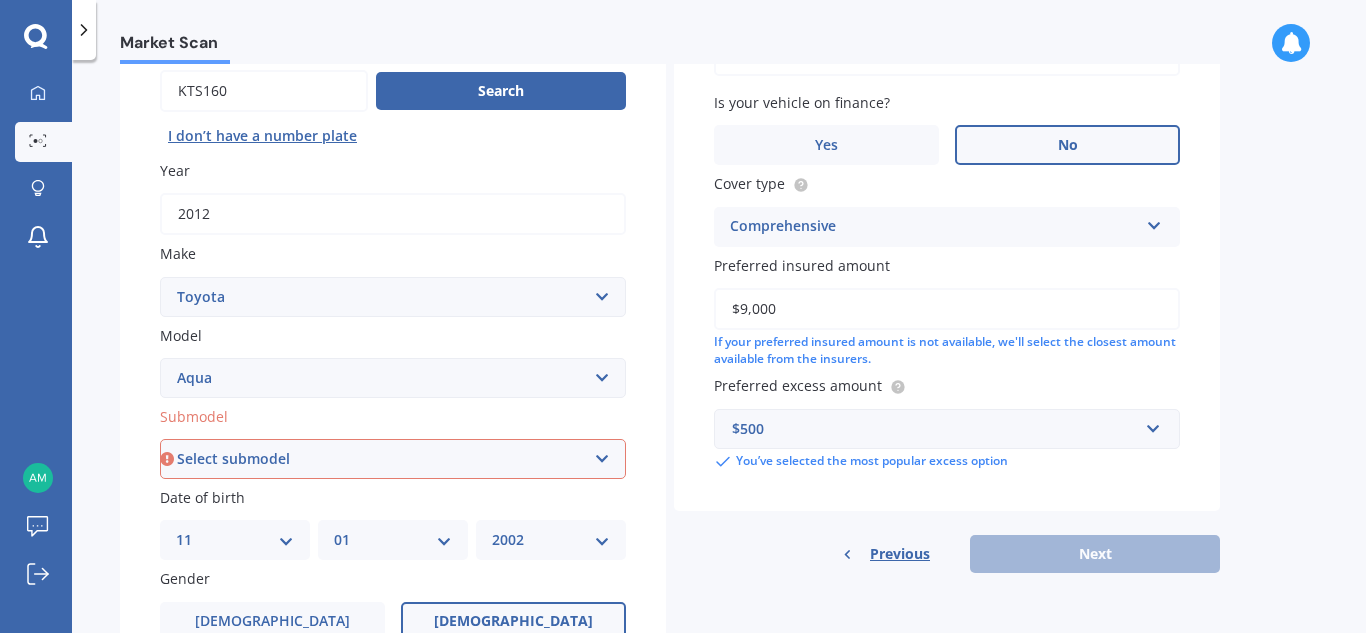 click on "Select submodel Hatchback Hybrid" at bounding box center [393, 459] 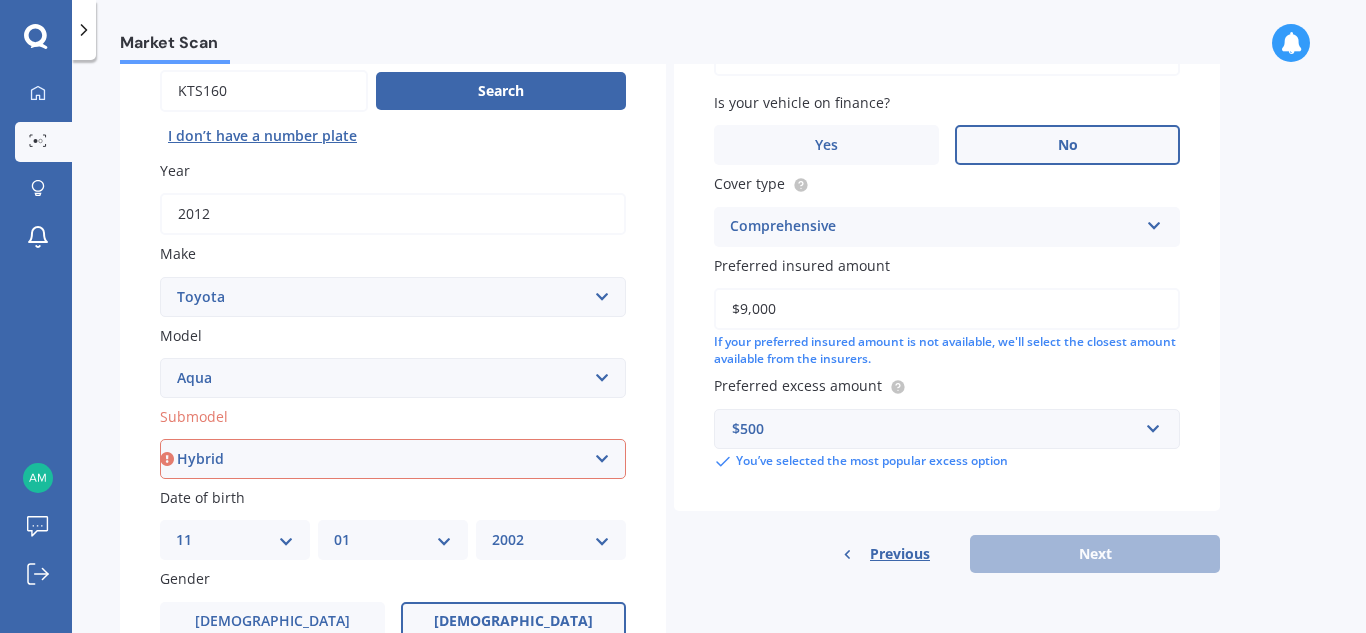 click on "Select submodel Hatchback Hybrid" at bounding box center (393, 459) 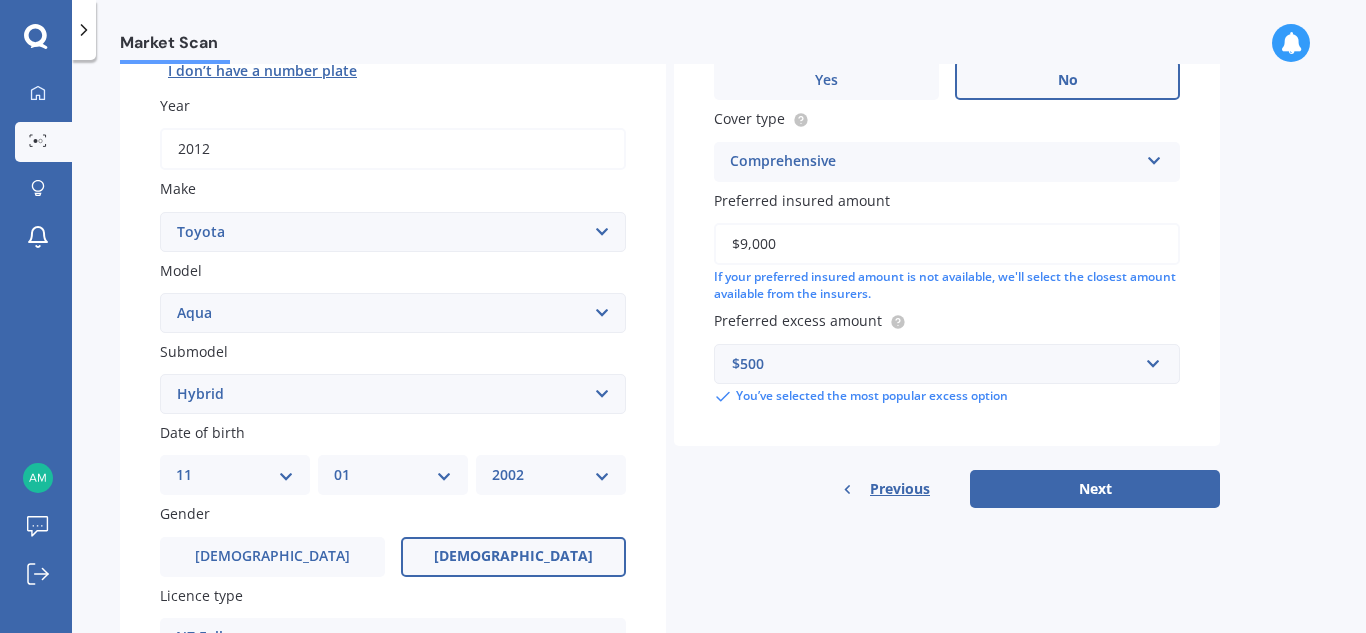 scroll, scrollTop: 300, scrollLeft: 0, axis: vertical 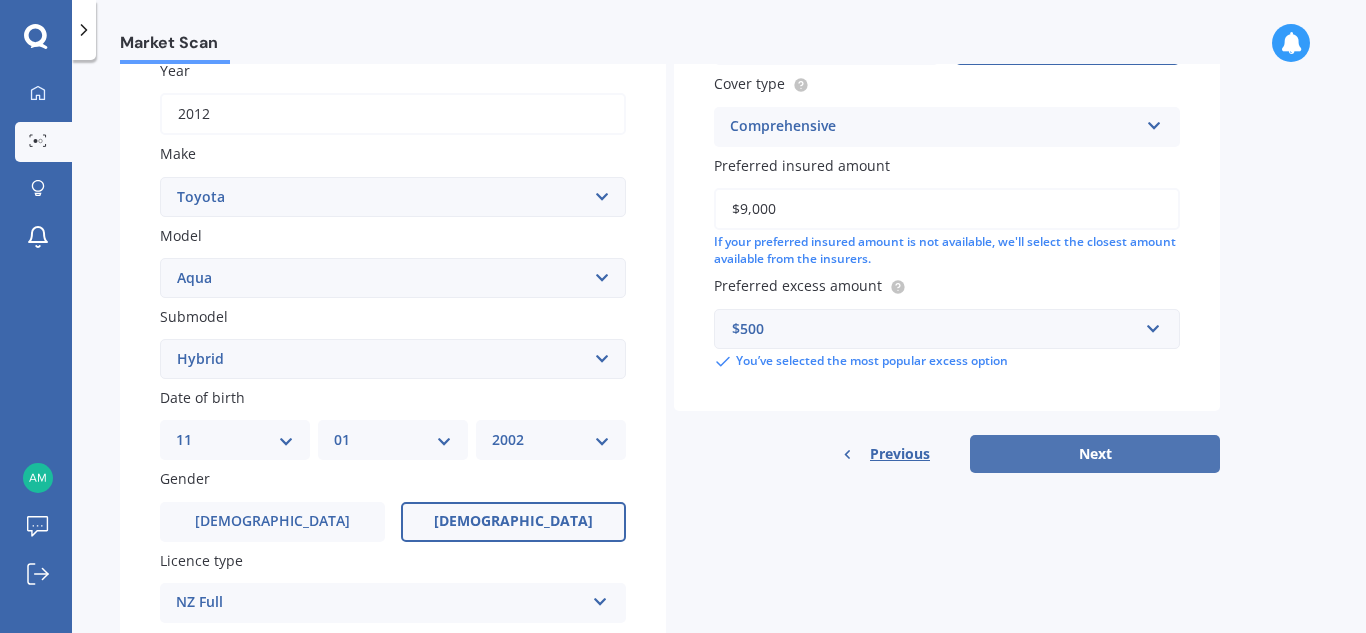 click on "Next" at bounding box center [1095, 454] 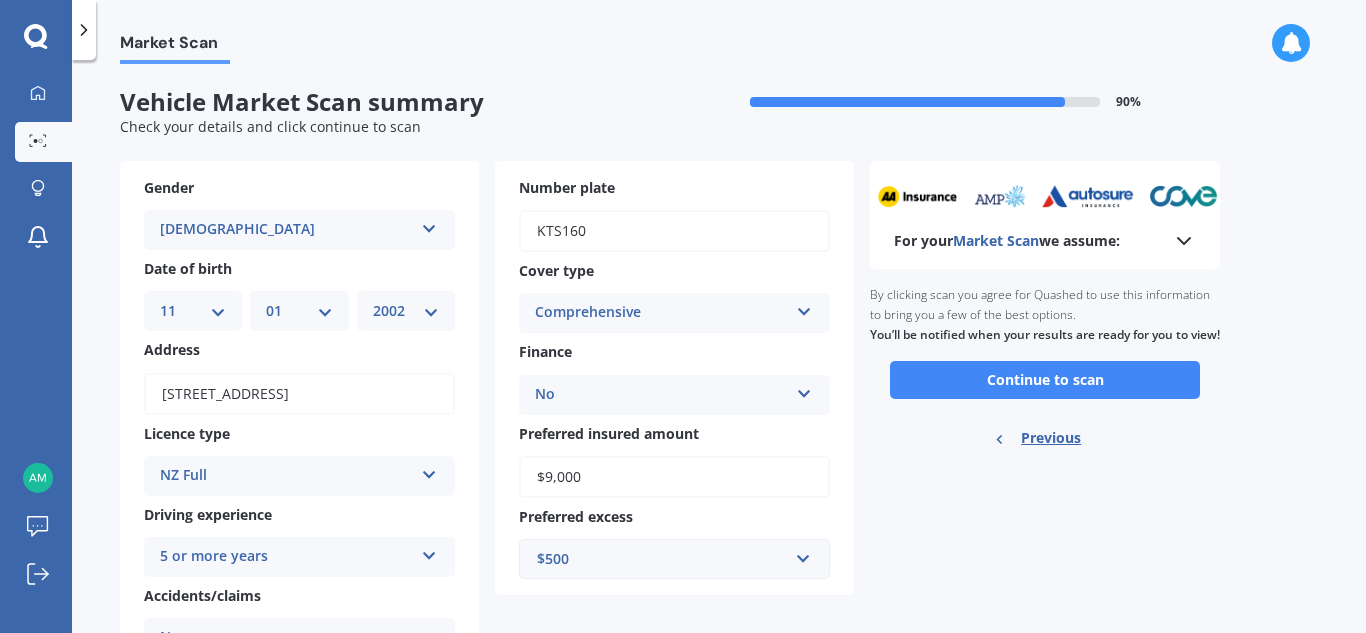 scroll, scrollTop: 93, scrollLeft: 0, axis: vertical 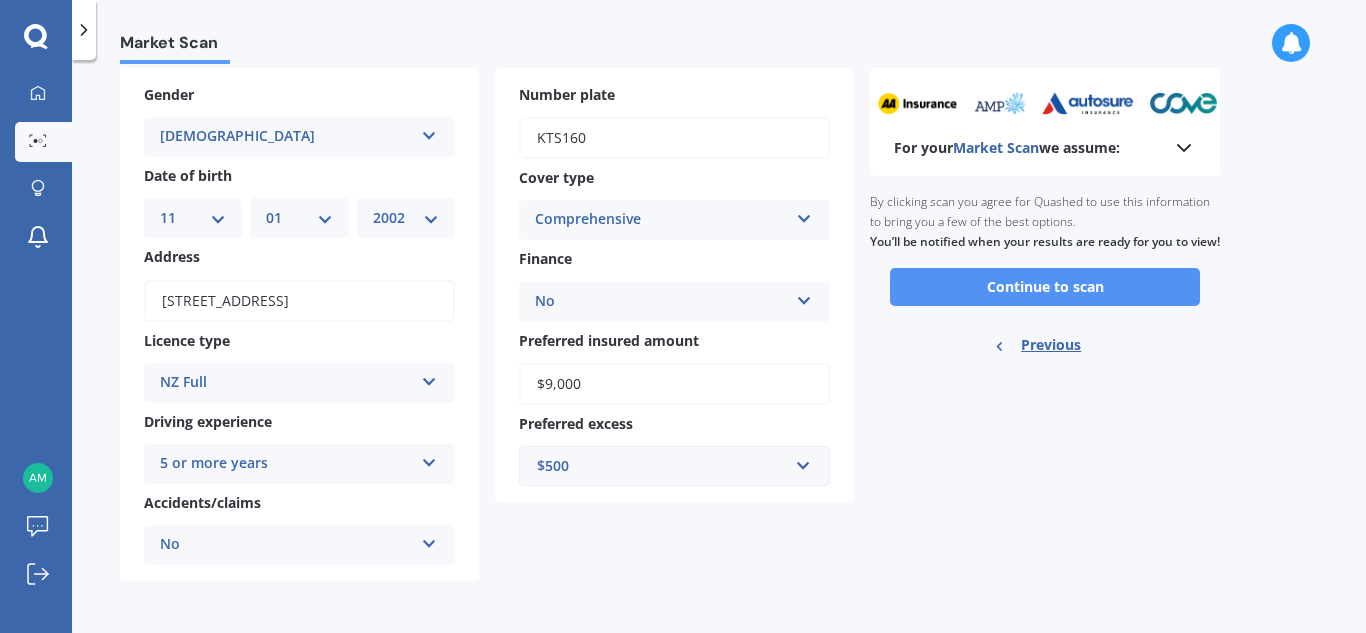 click on "Continue to scan" at bounding box center [1045, 287] 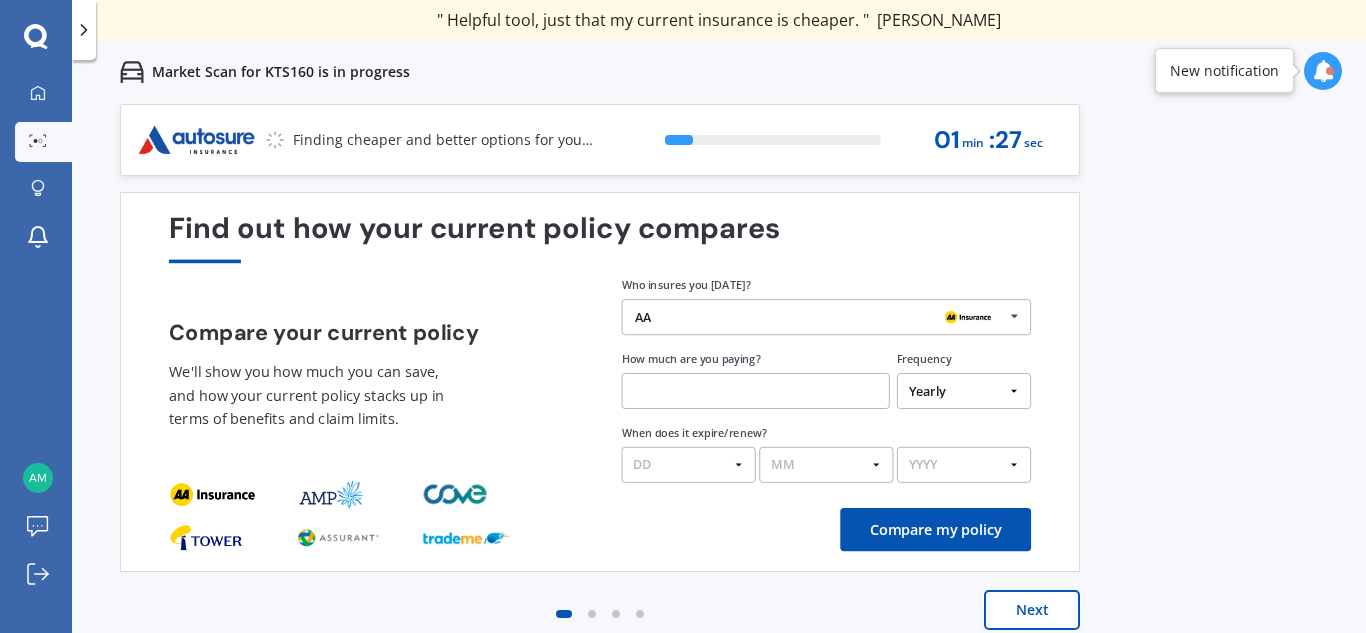 scroll, scrollTop: 17, scrollLeft: 0, axis: vertical 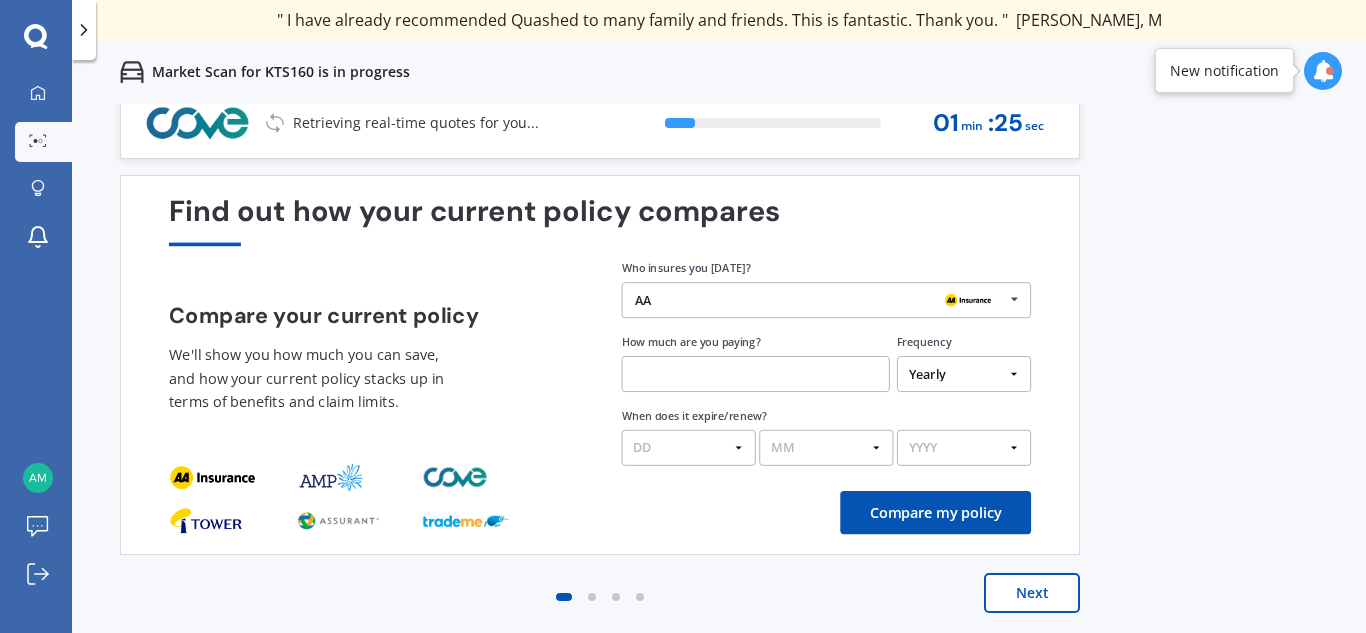 click at bounding box center [967, 301] 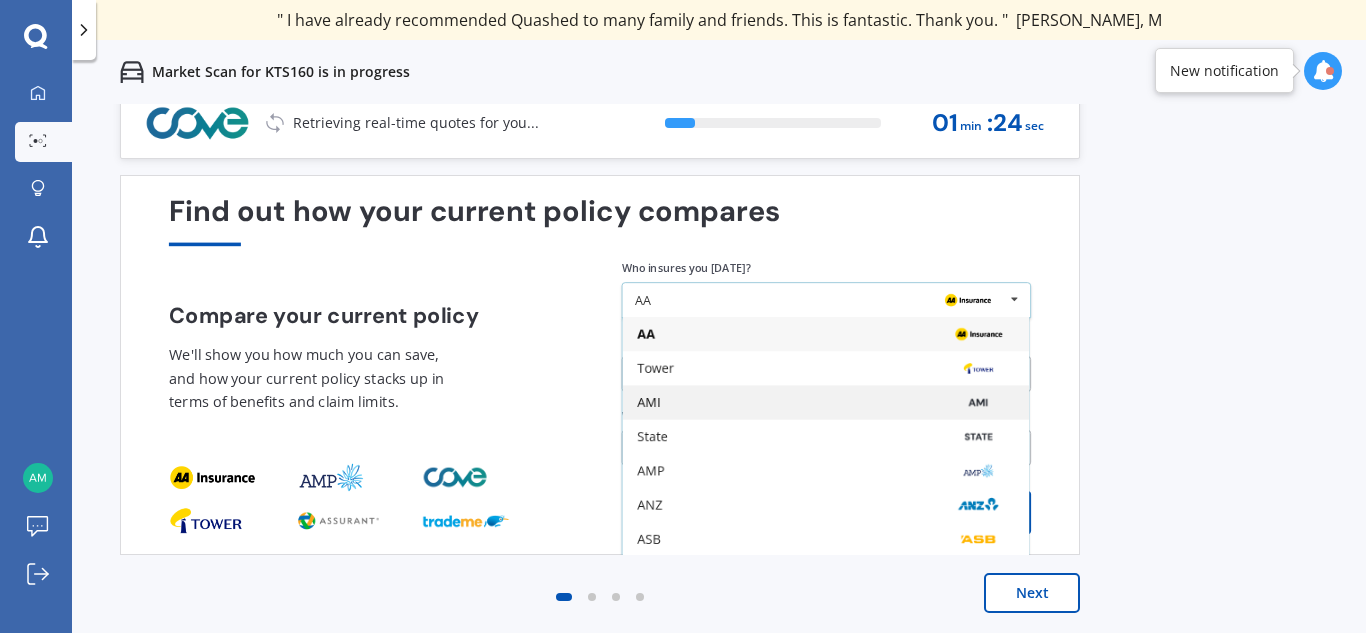 click on "AMI" at bounding box center (825, 403) 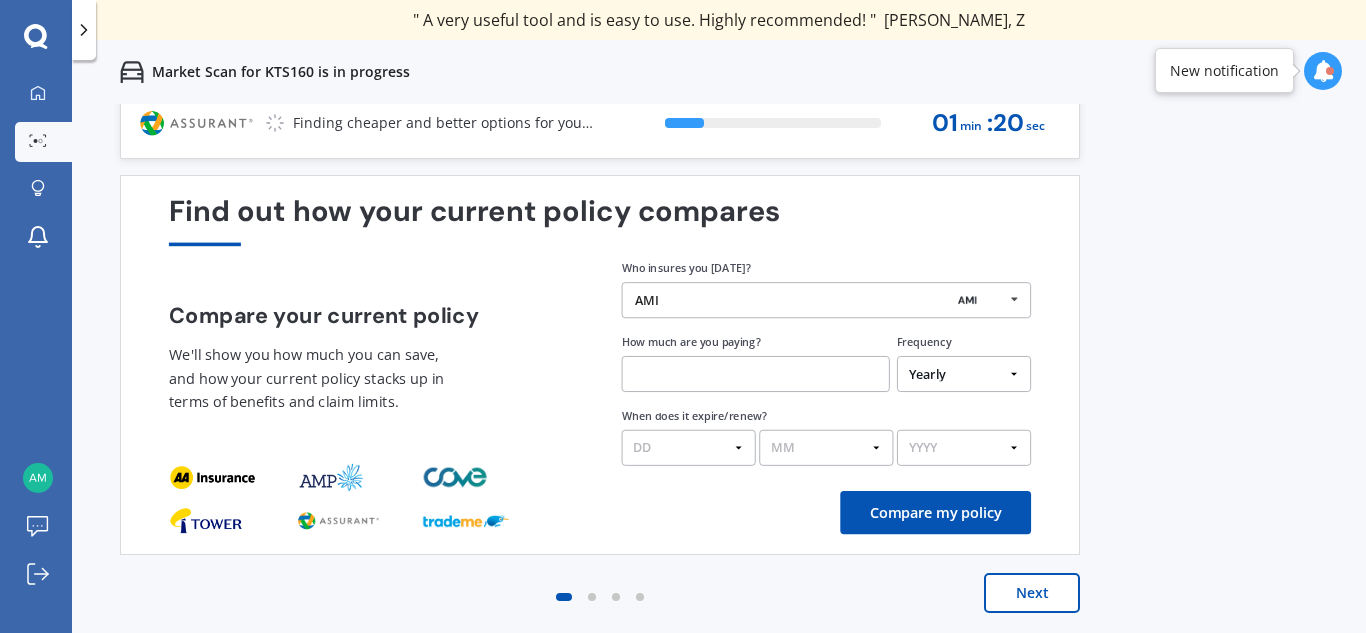 click at bounding box center (756, 374) 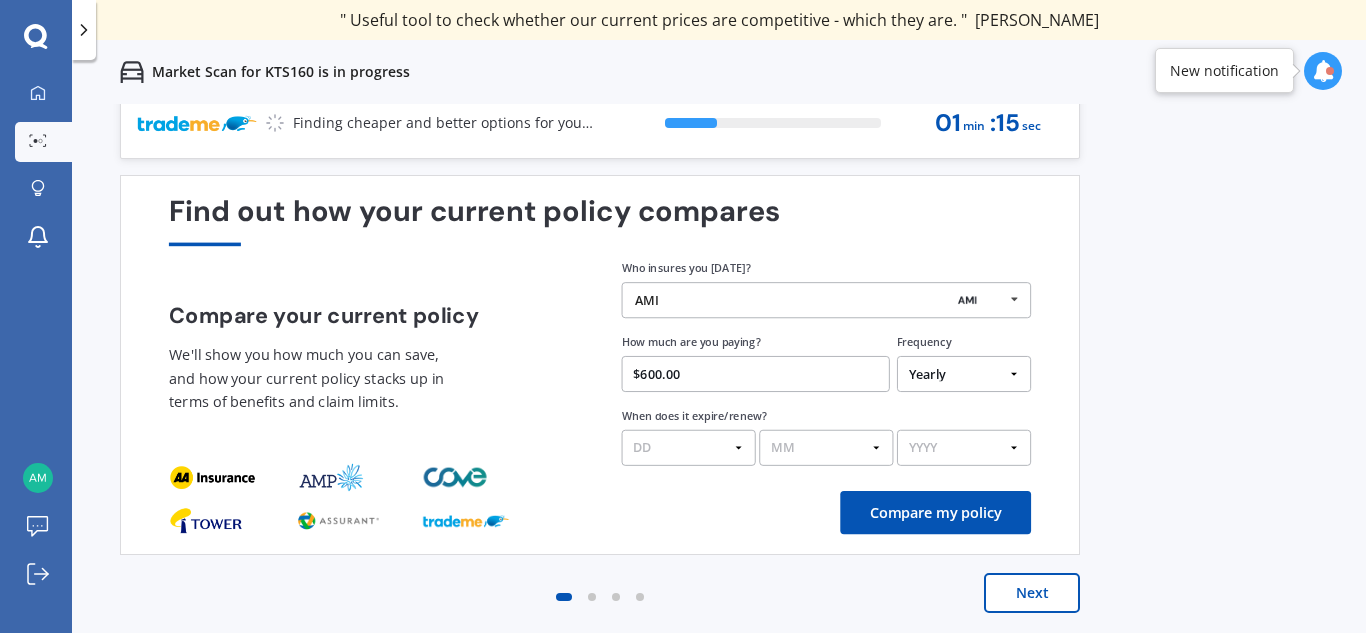 type on "$600.00" 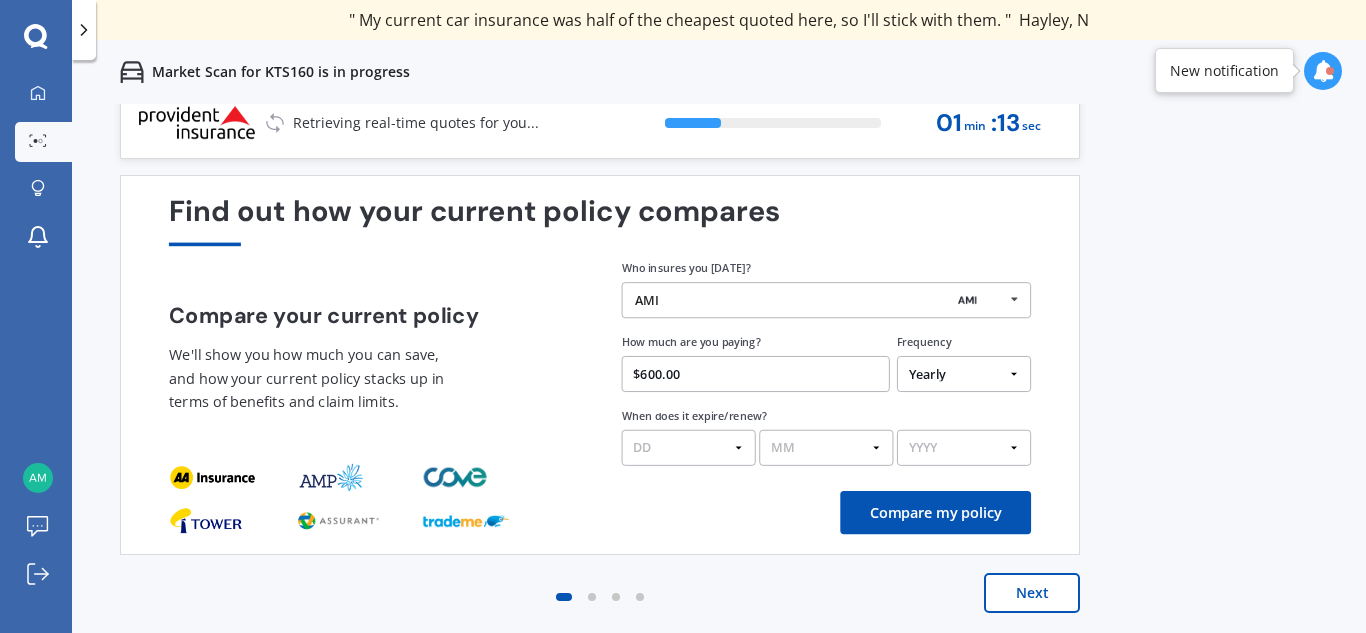 select on "01" 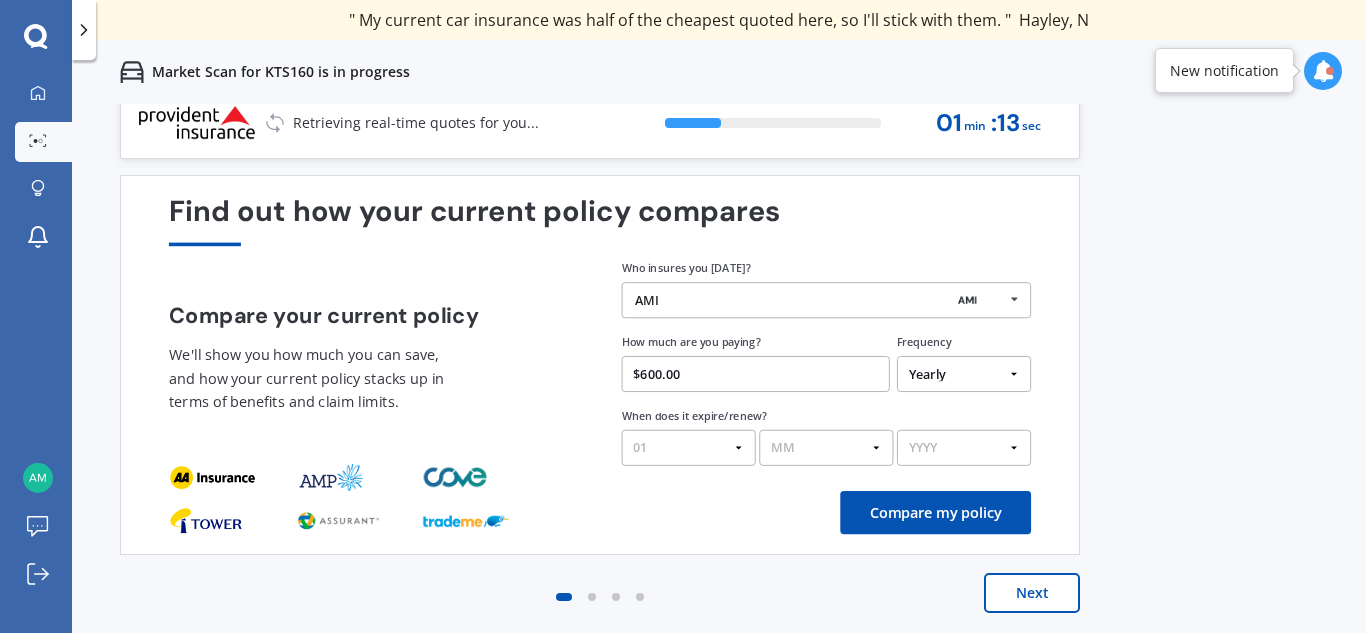 click on "DD 01 02 03 04 05 06 07 08 09 10 11 12 13 14 15 16 17 18 19 20 21 22 23 24 25 26 27 28 29 30 31" at bounding box center [689, 448] 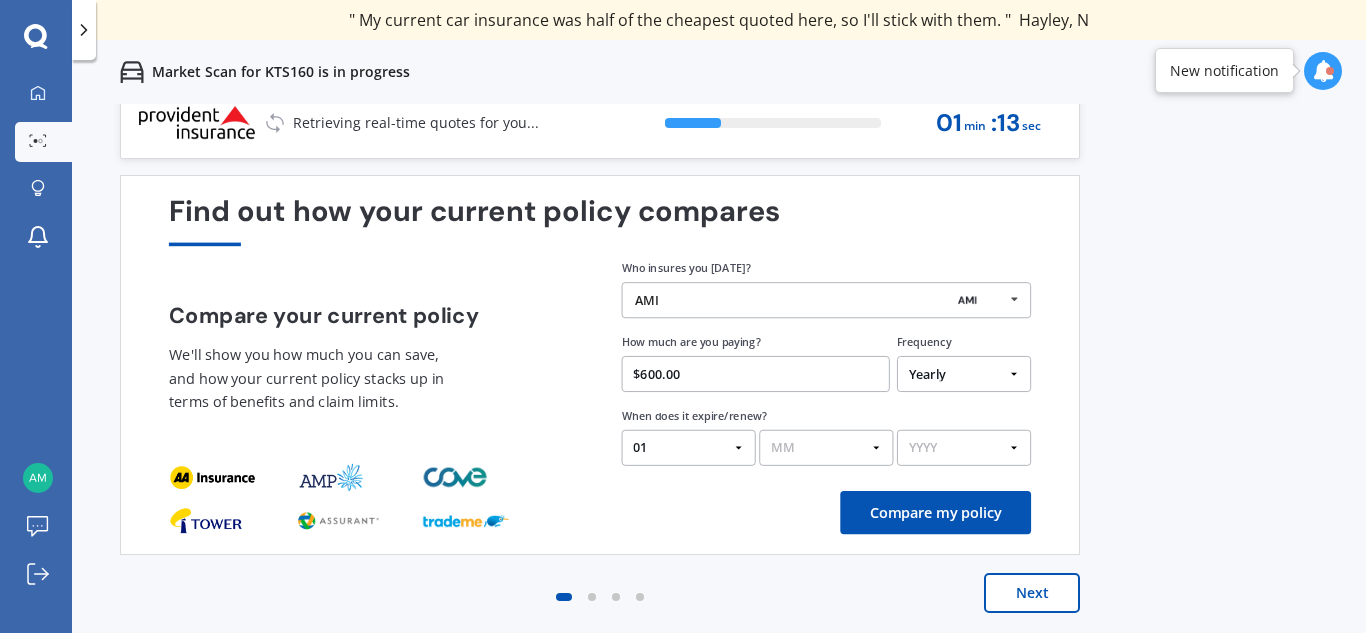 click on "MM 01 02 03 04 05 06 07 08 09 10 11 12" at bounding box center (826, 448) 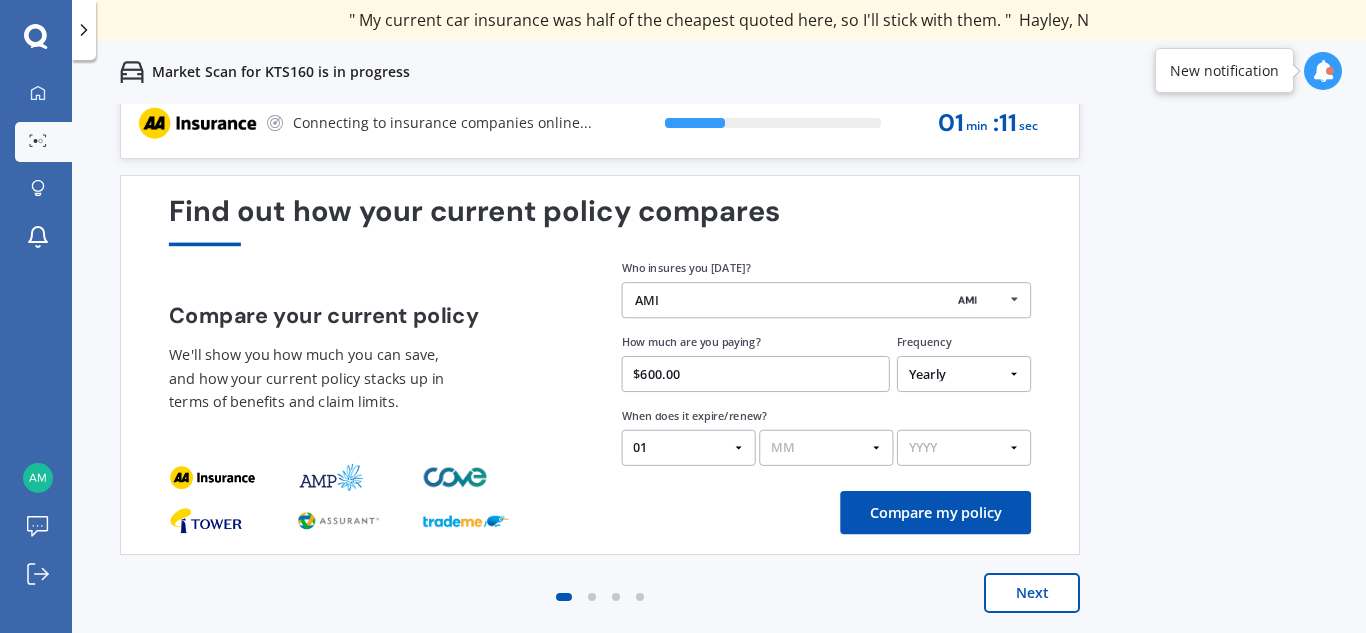 select on "12" 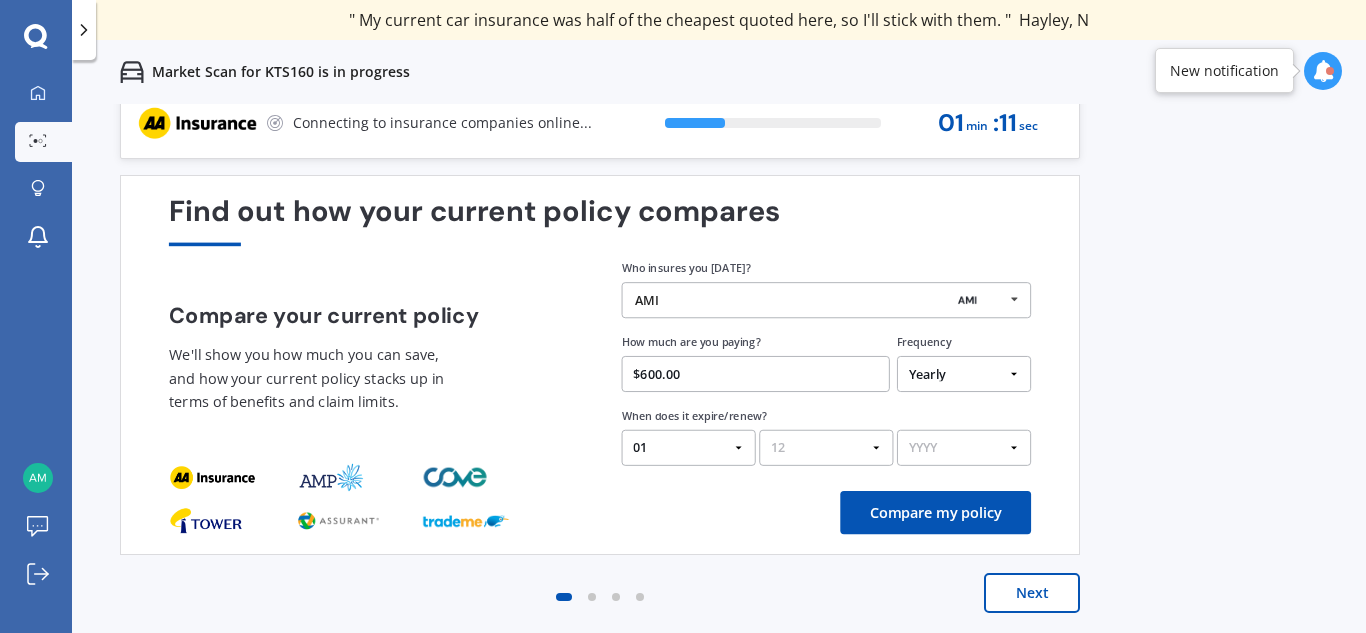 click on "MM 01 02 03 04 05 06 07 08 09 10 11 12" at bounding box center [826, 448] 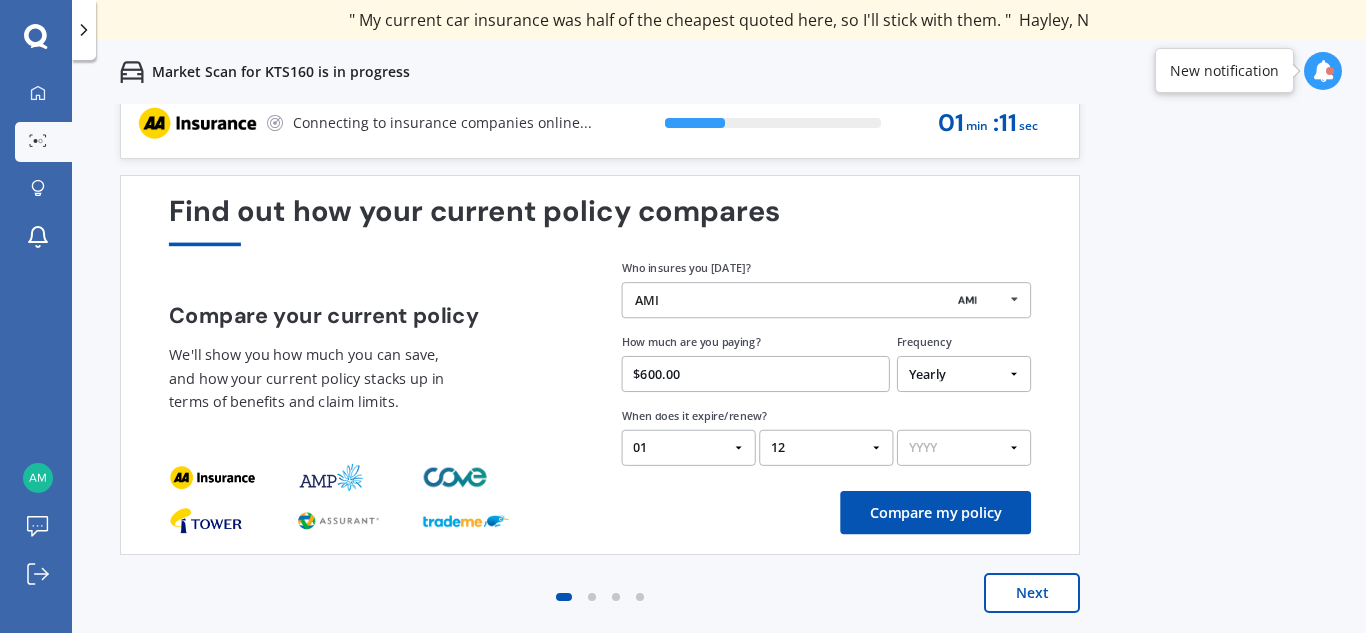 click on "YYYY 2026 2025 2024" at bounding box center (964, 448) 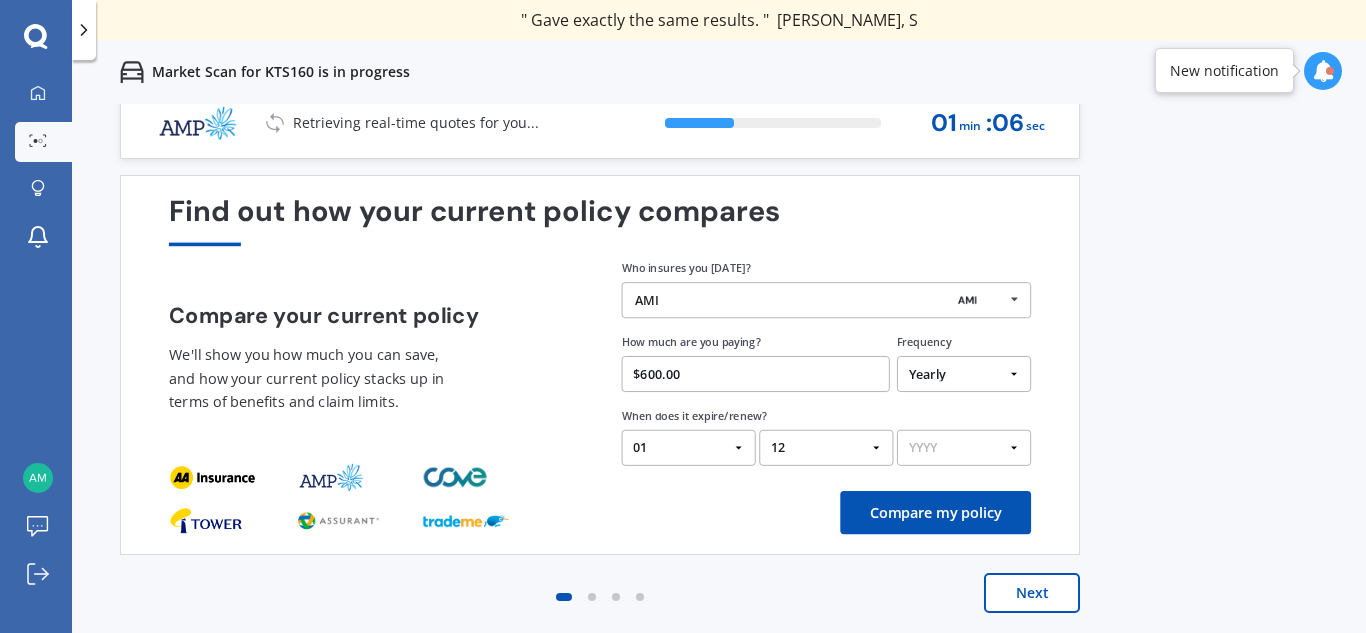 select on "2025" 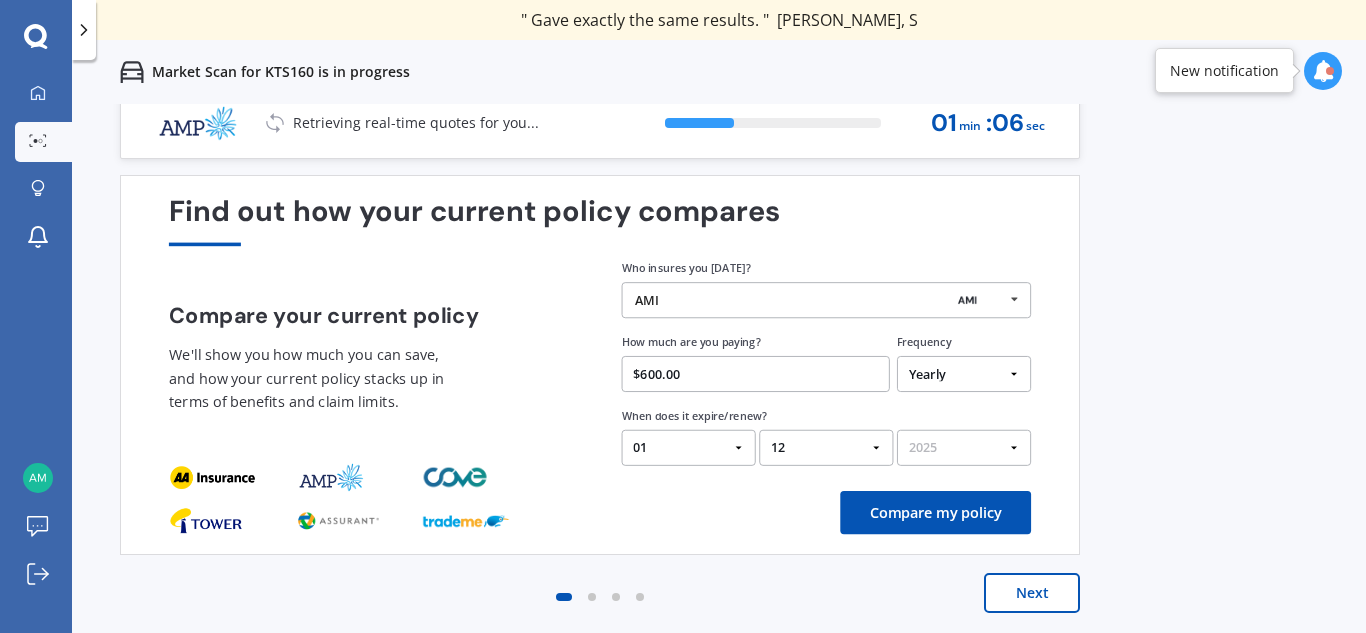 click on "YYYY 2026 2025 2024" at bounding box center (964, 448) 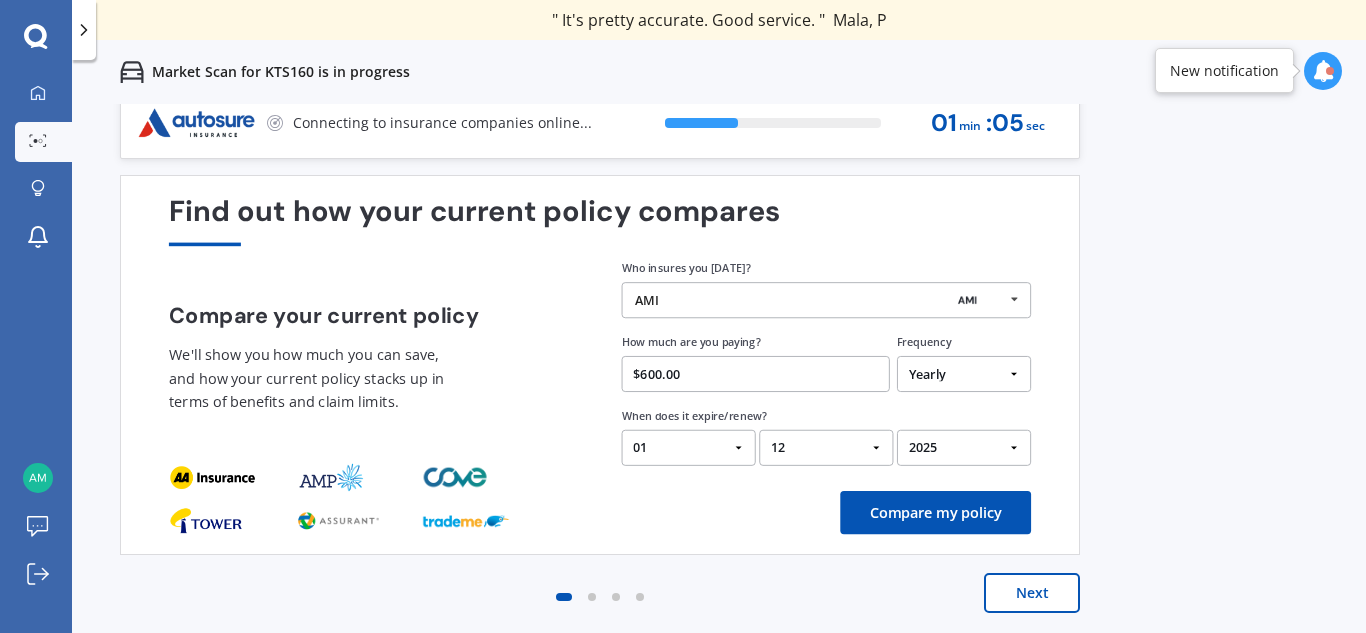 click on "Find out how your current policy compares Compare your current policy  We'll show you how much you can save, and how your current policy stacks up in terms of benefits and claim limits. Enter your policy information Who insures you [DATE]? AMI AA Tower AMI State AMP ANZ ASB BNZ Trade Me Insurance Westpac Other How much are you paying? $600.00 Frequency Yearly Six-Monthly Quarterly Monthly Fortnightly Weekly One-Off When does it expire/renew? DD 01 02 03 04 05 06 07 08 09 10 11 12 13 14 15 16 17 18 19 20 21 22 23 24 25 26 27 28 29 30 31 MM 01 02 03 04 05 06 07 08 09 10 11 12 YYYY 2026 2025 2024 Compare my policy" at bounding box center (600, 365) 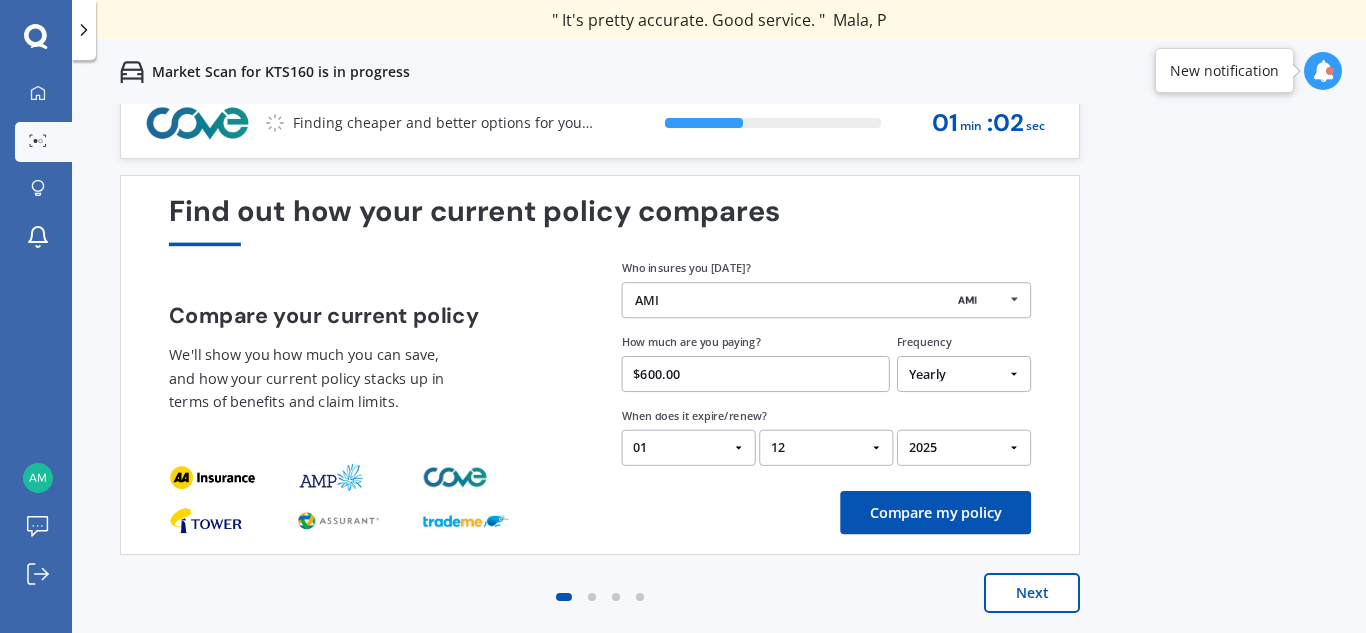 click on "Compare my policy" at bounding box center [935, 512] 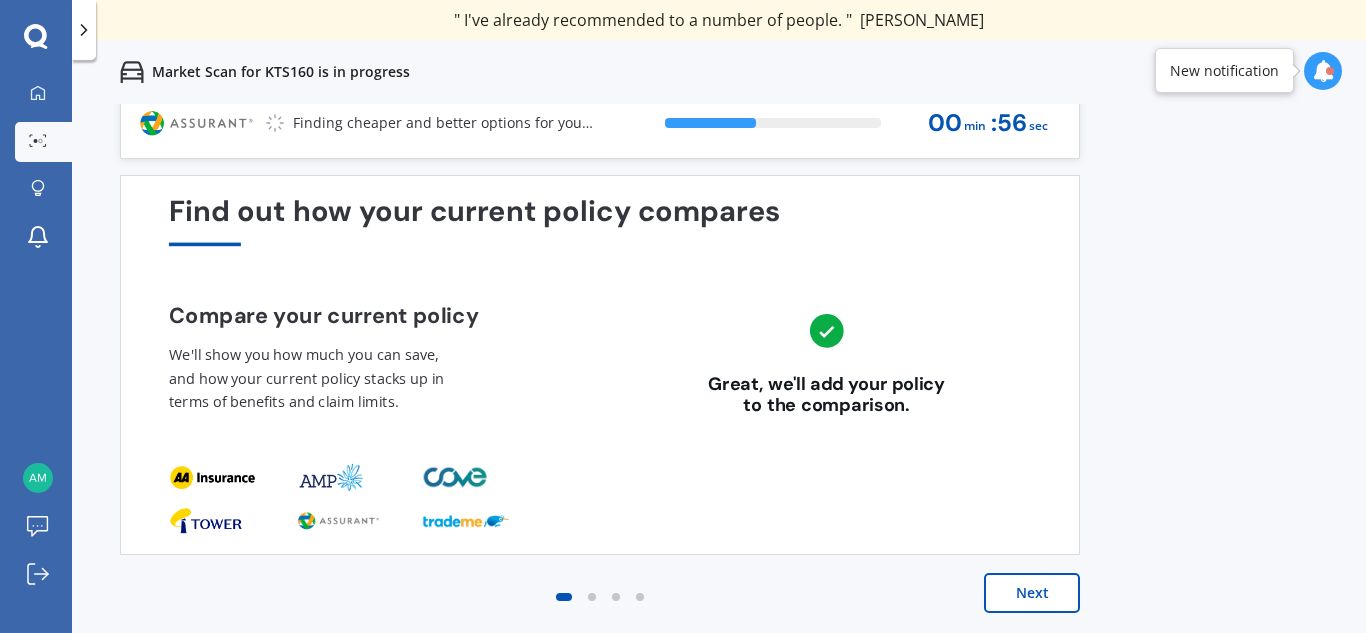 click on "Next" at bounding box center [1032, 593] 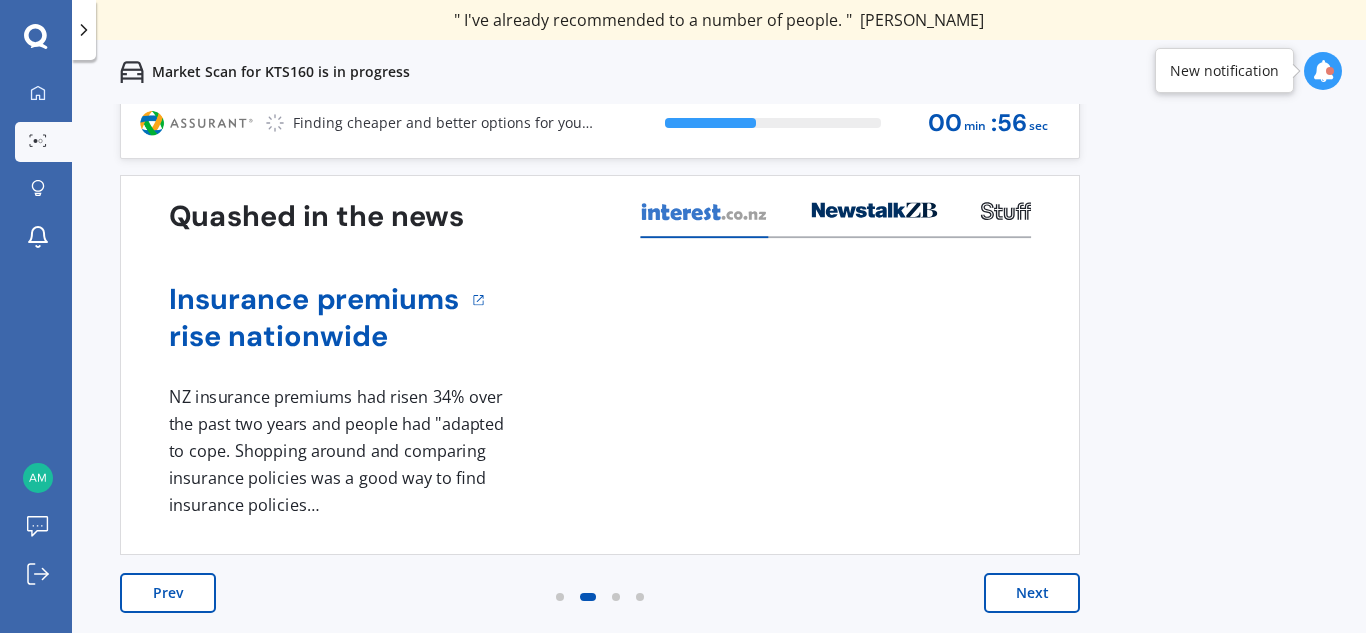 scroll, scrollTop: 0, scrollLeft: 0, axis: both 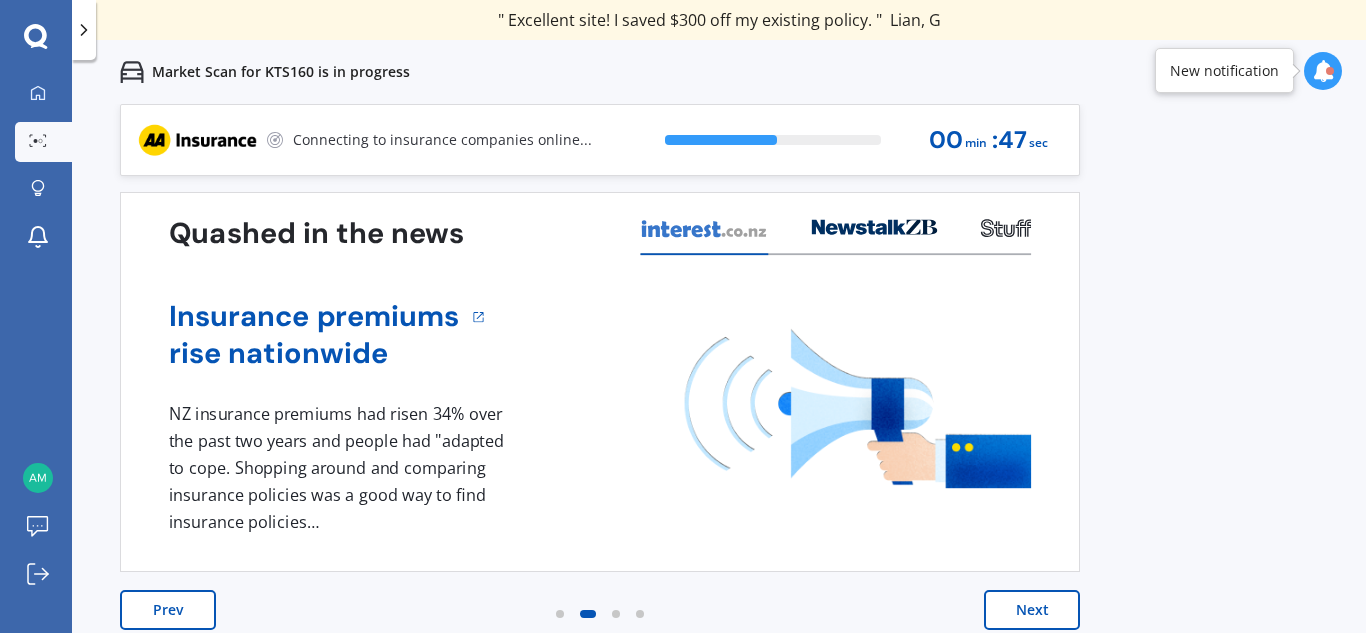 drag, startPoint x: 1026, startPoint y: 591, endPoint x: 879, endPoint y: 615, distance: 148.9463 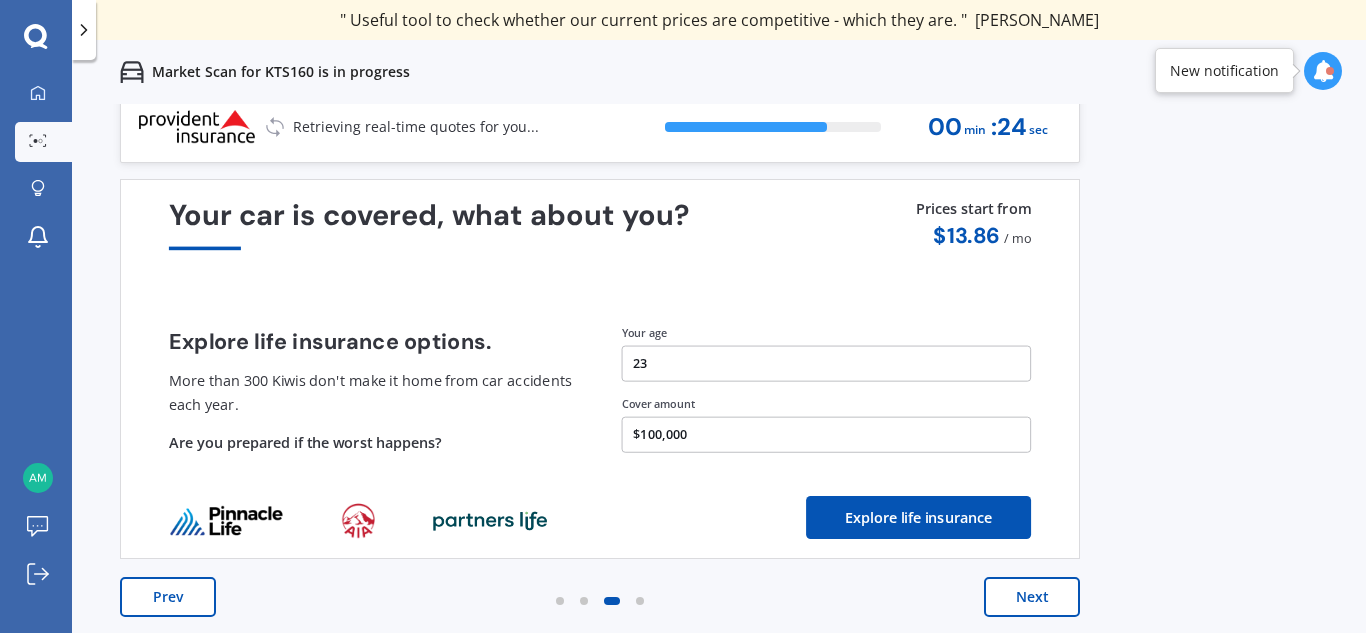 scroll, scrollTop: 17, scrollLeft: 0, axis: vertical 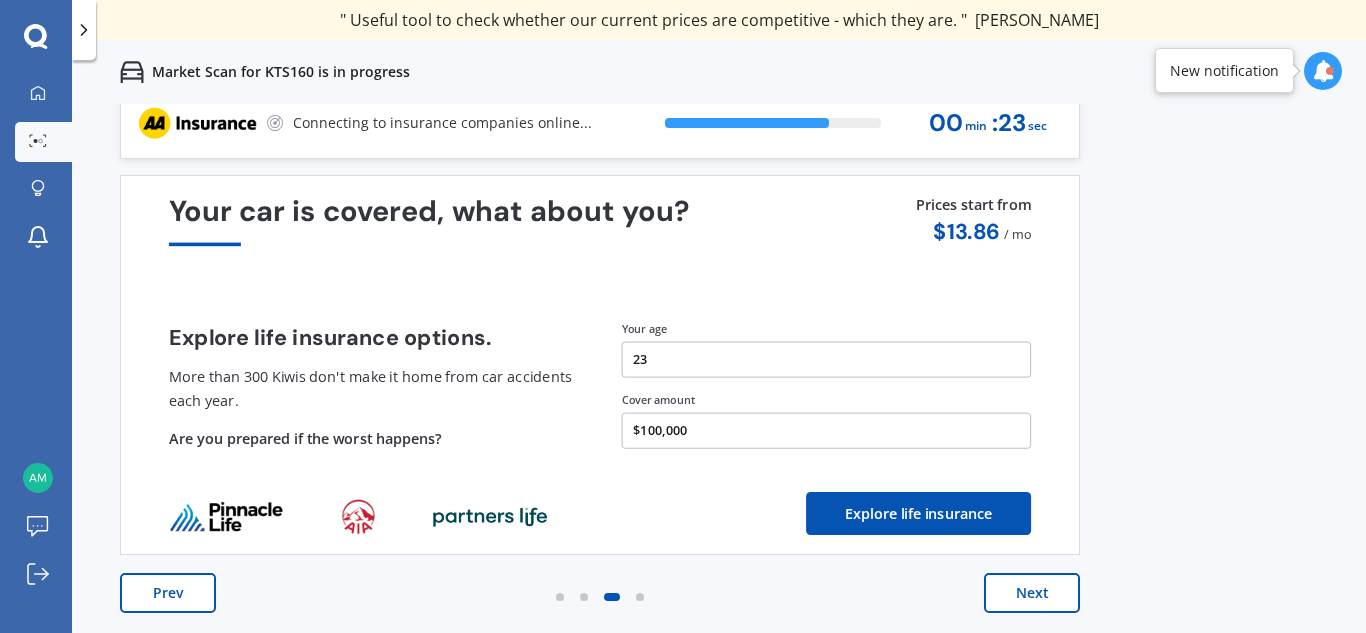 click on "Next" at bounding box center [1032, 593] 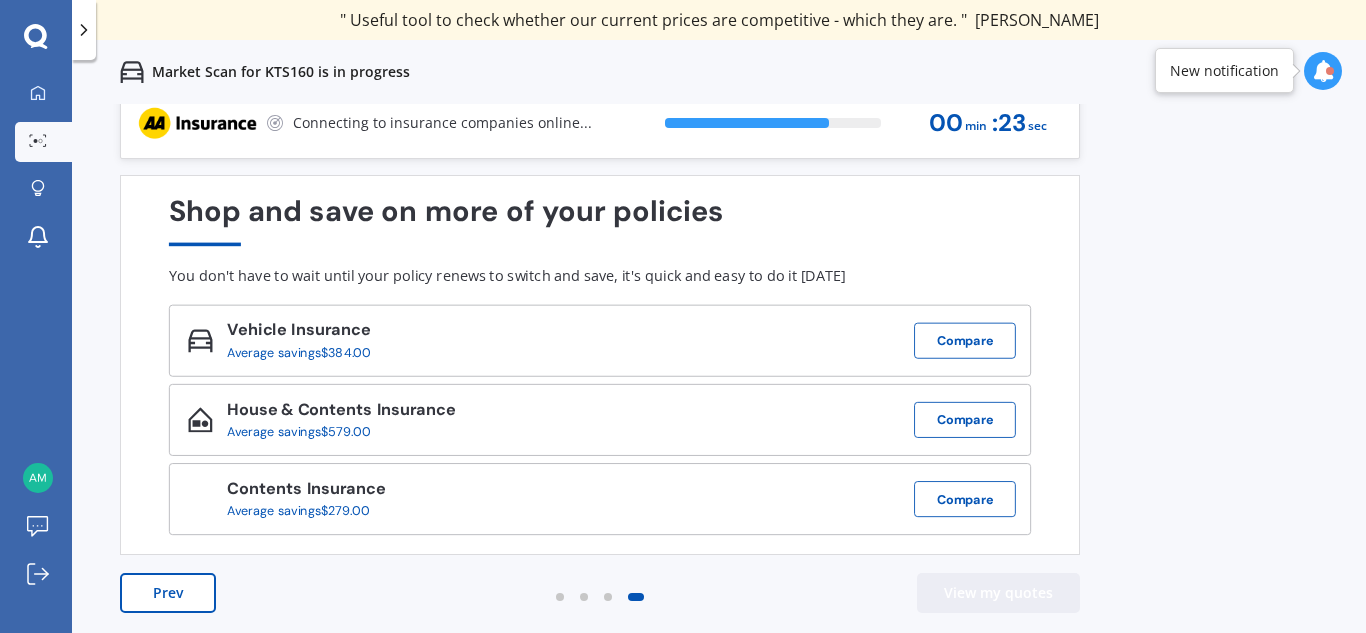 scroll, scrollTop: 0, scrollLeft: 0, axis: both 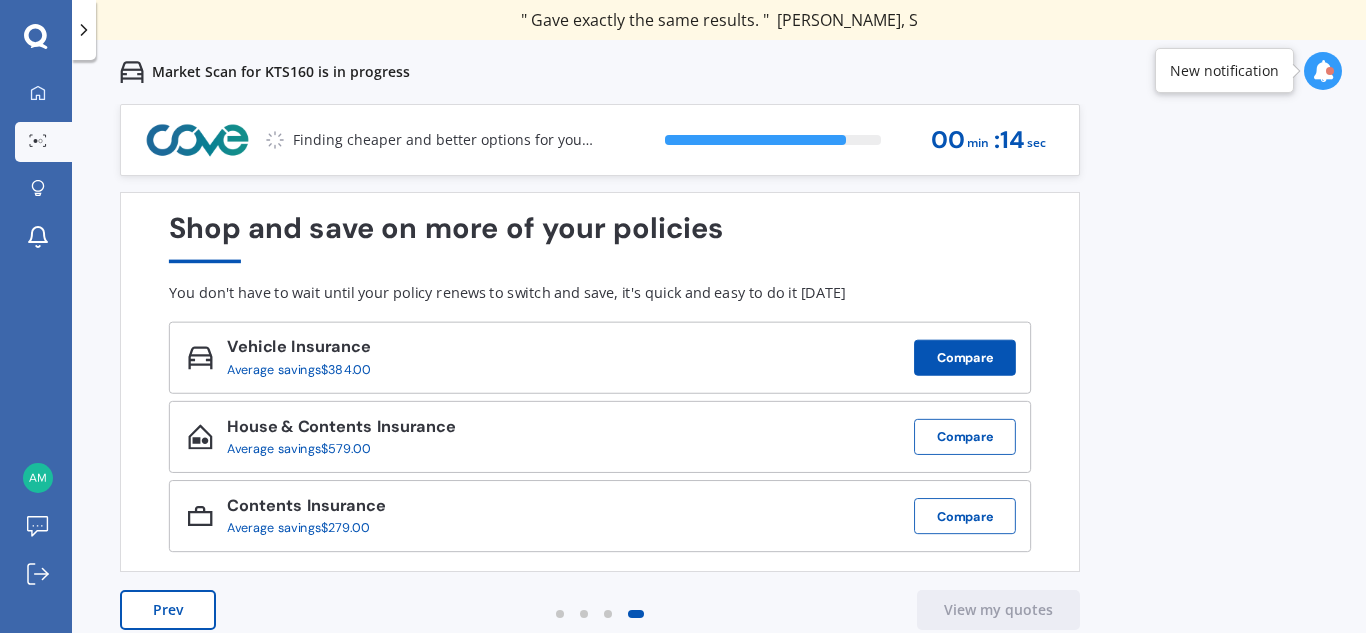click on "Compare" at bounding box center (965, 358) 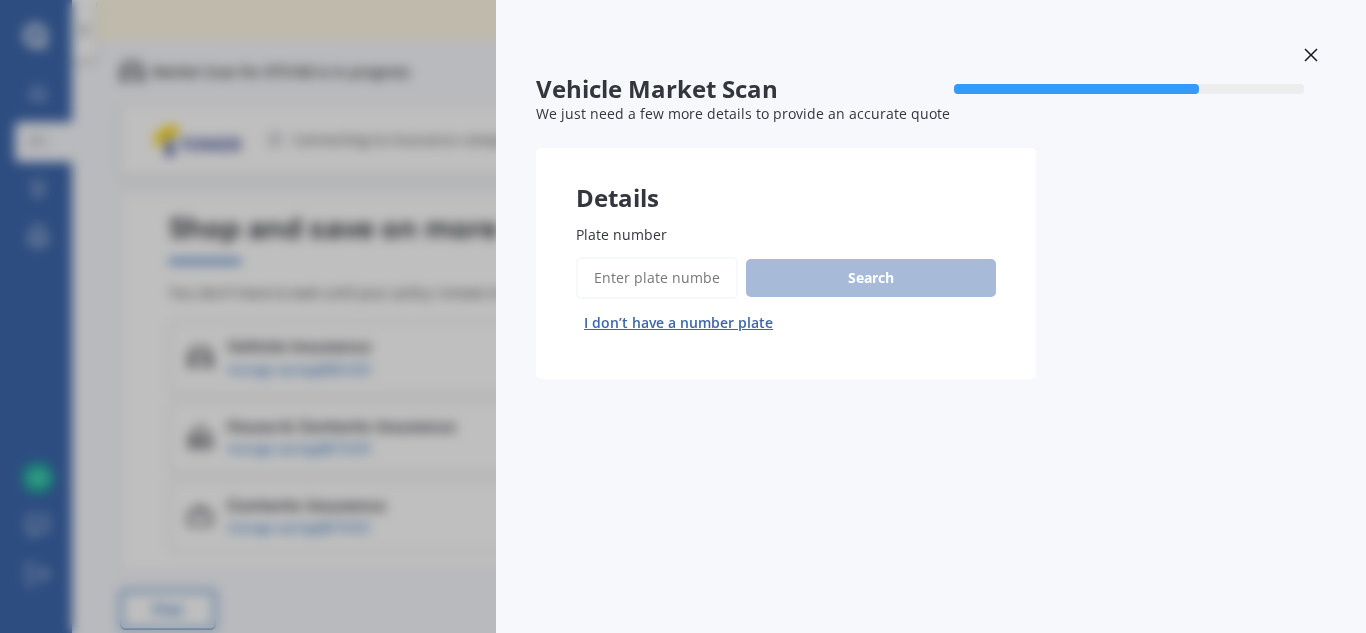 click 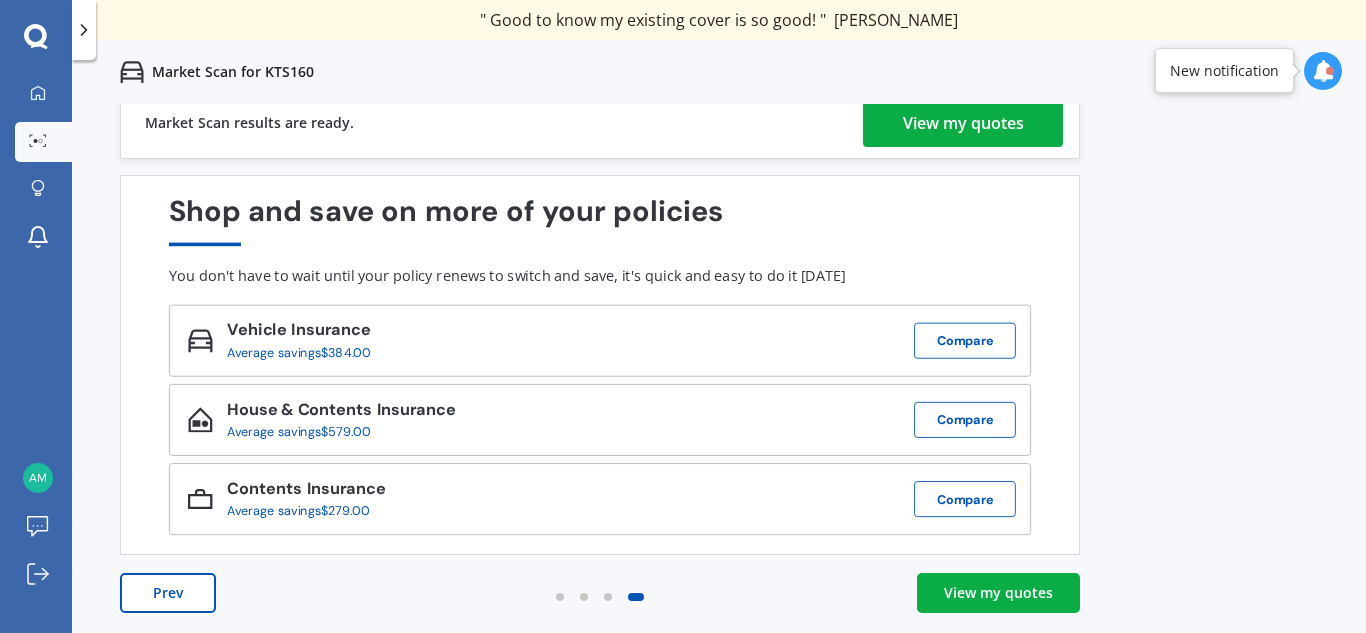 scroll, scrollTop: 0, scrollLeft: 0, axis: both 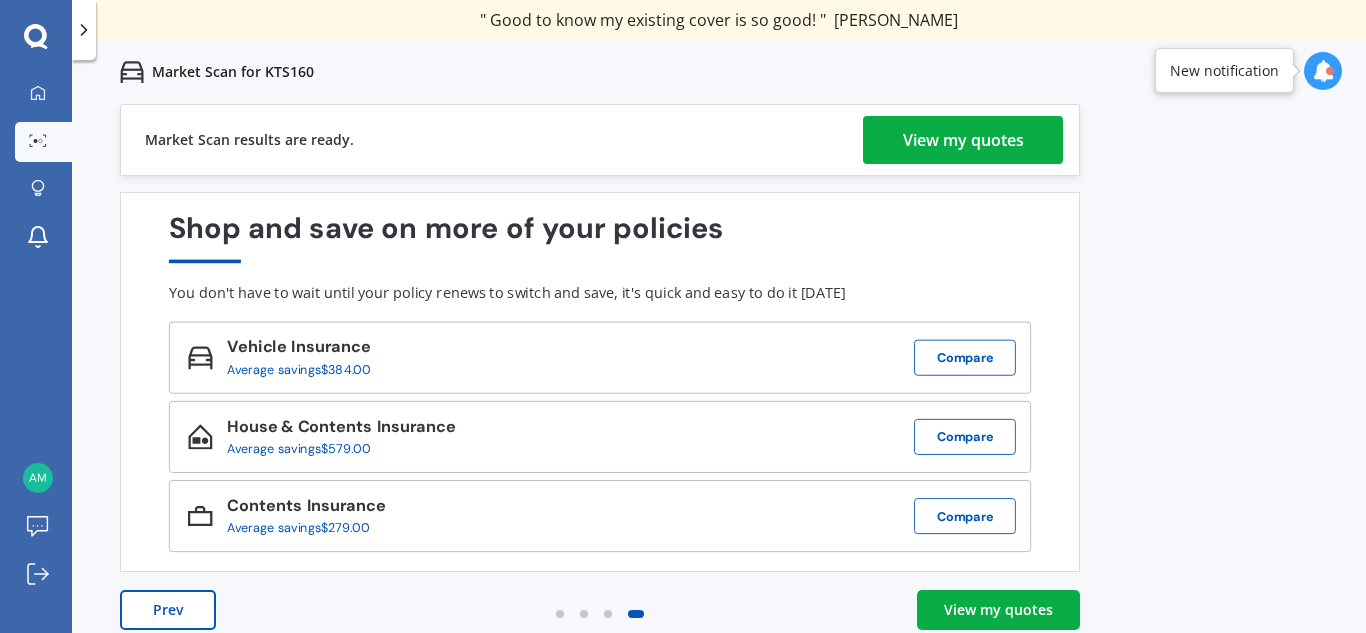 click on "View my quotes" at bounding box center [963, 140] 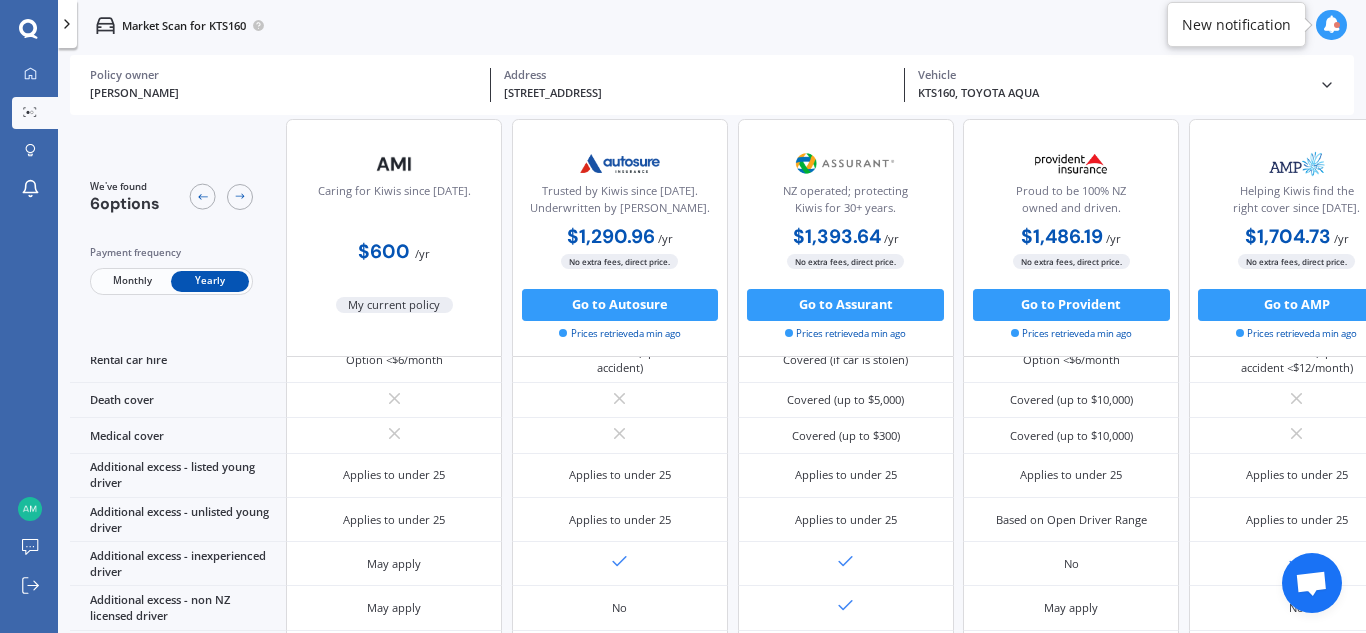 scroll, scrollTop: 1007, scrollLeft: 0, axis: vertical 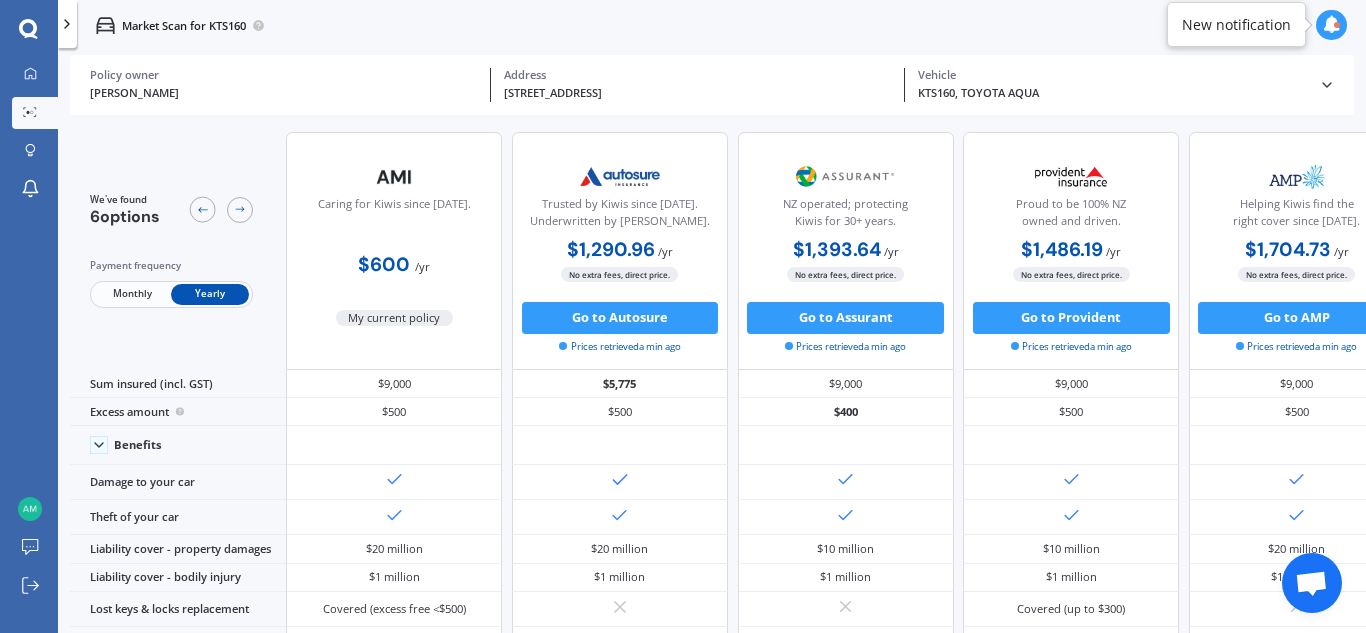 click on "Monthly" at bounding box center [132, 294] 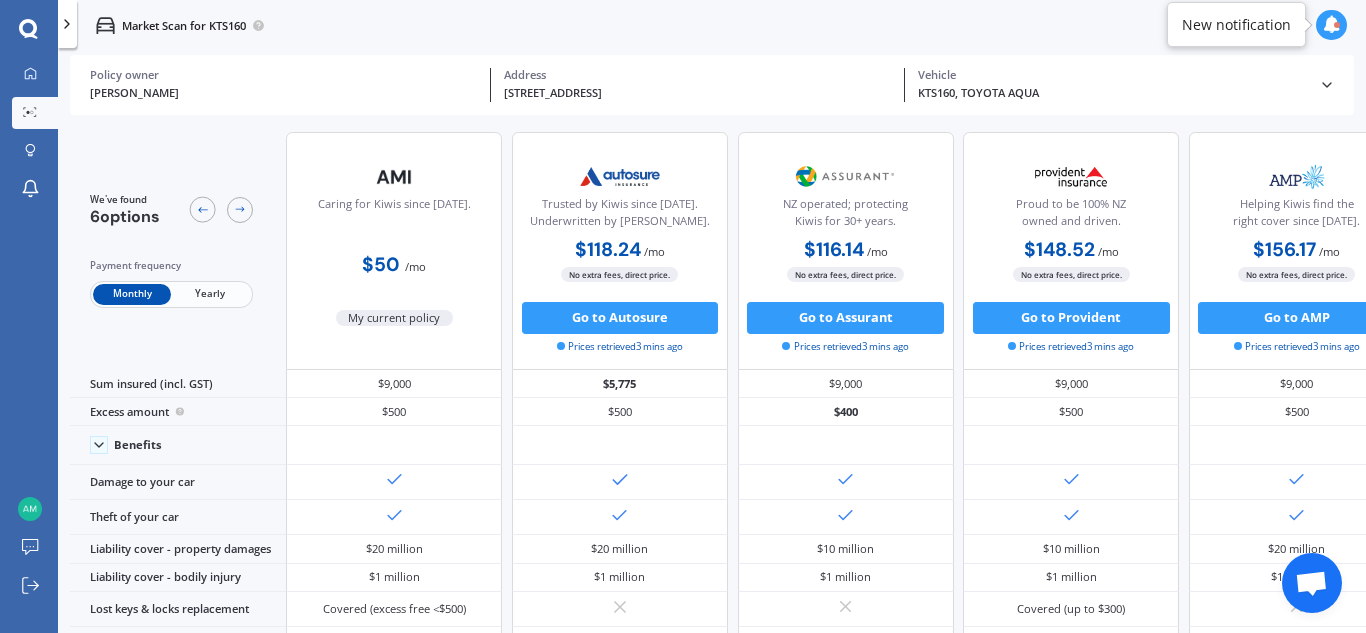 click on "Yearly" at bounding box center (210, 294) 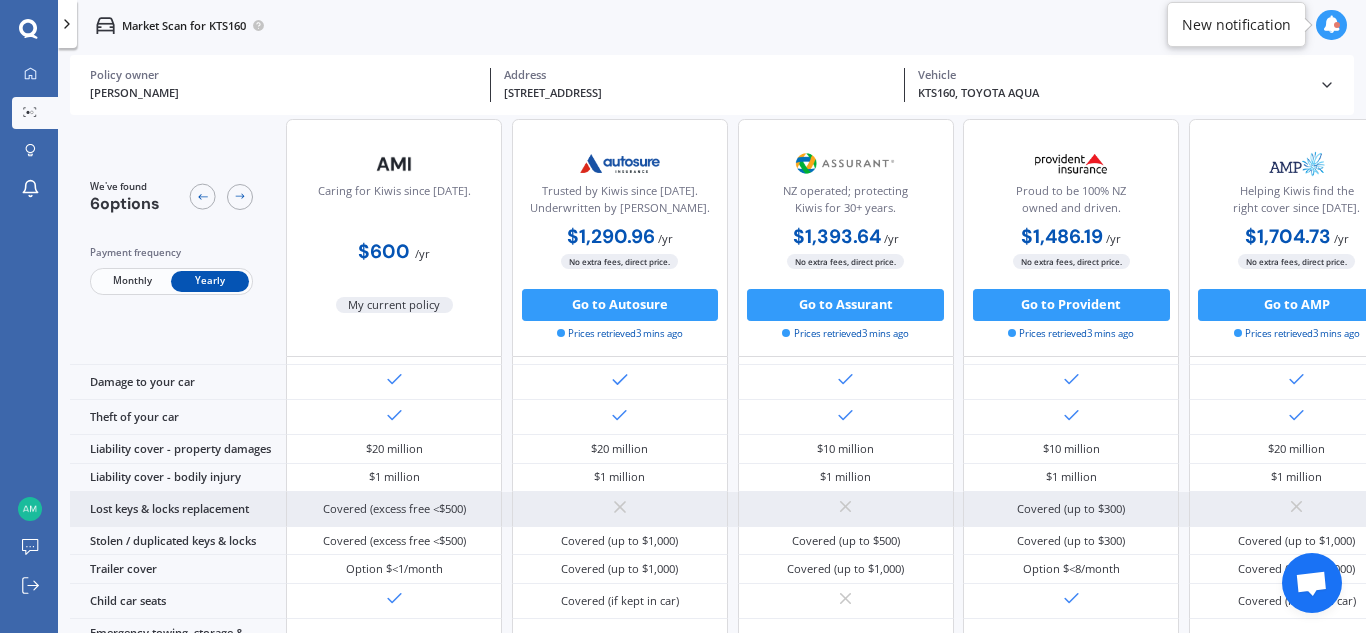 scroll, scrollTop: 0, scrollLeft: 0, axis: both 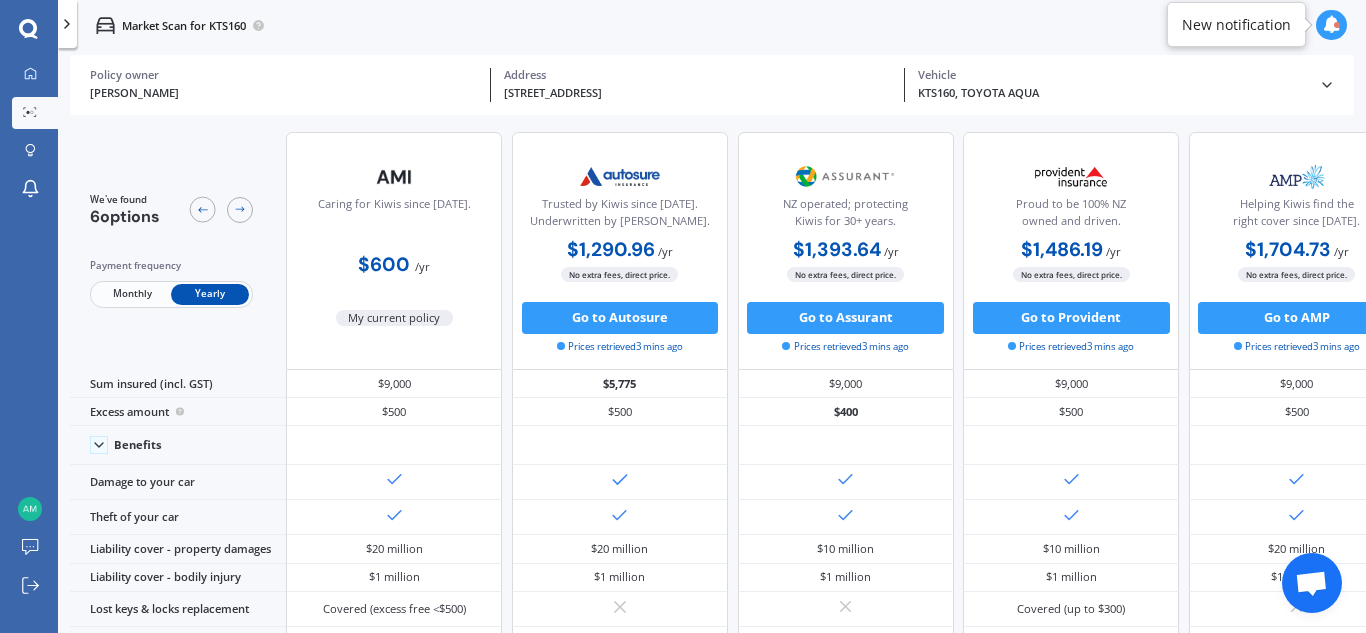 click on "Monthly" at bounding box center (132, 294) 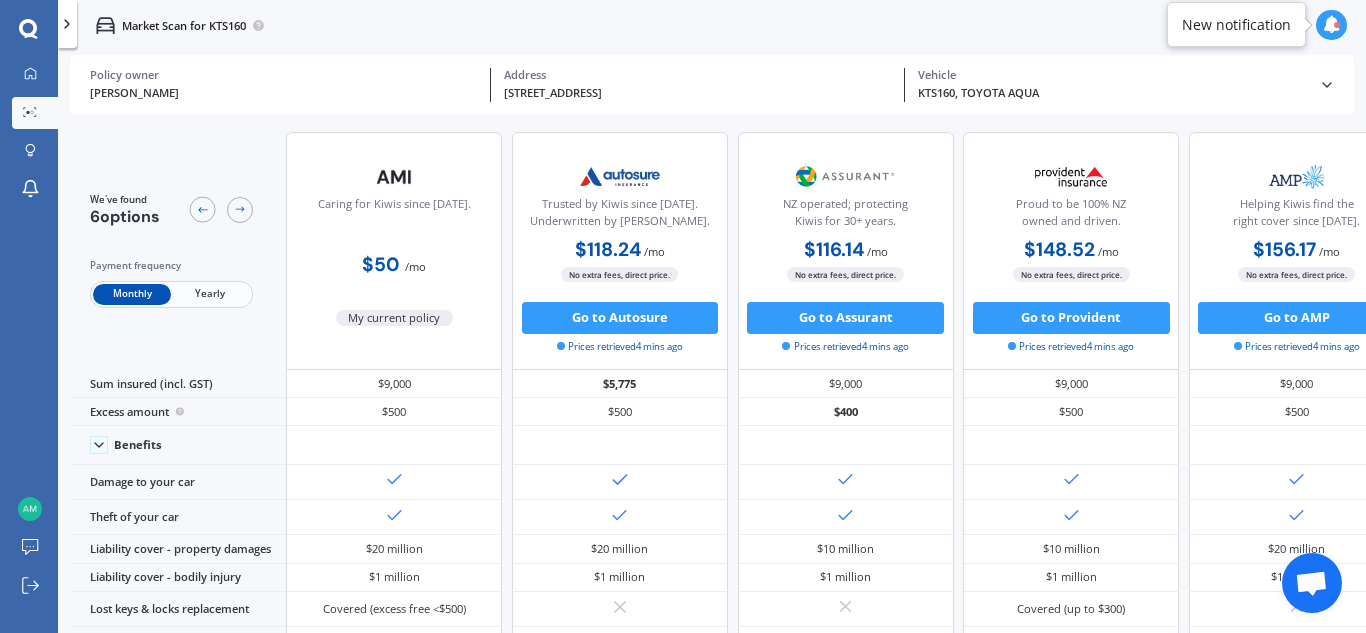 click on "Yearly" at bounding box center [210, 294] 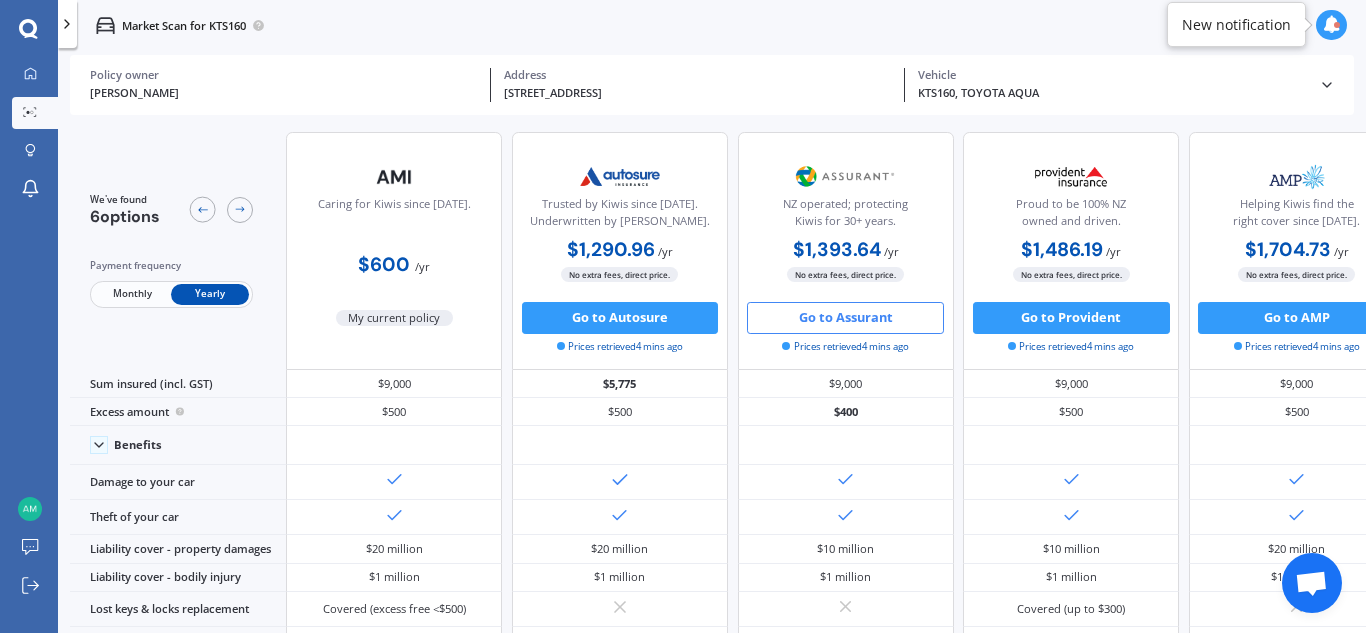 click on "Go to Assurant" at bounding box center (845, 318) 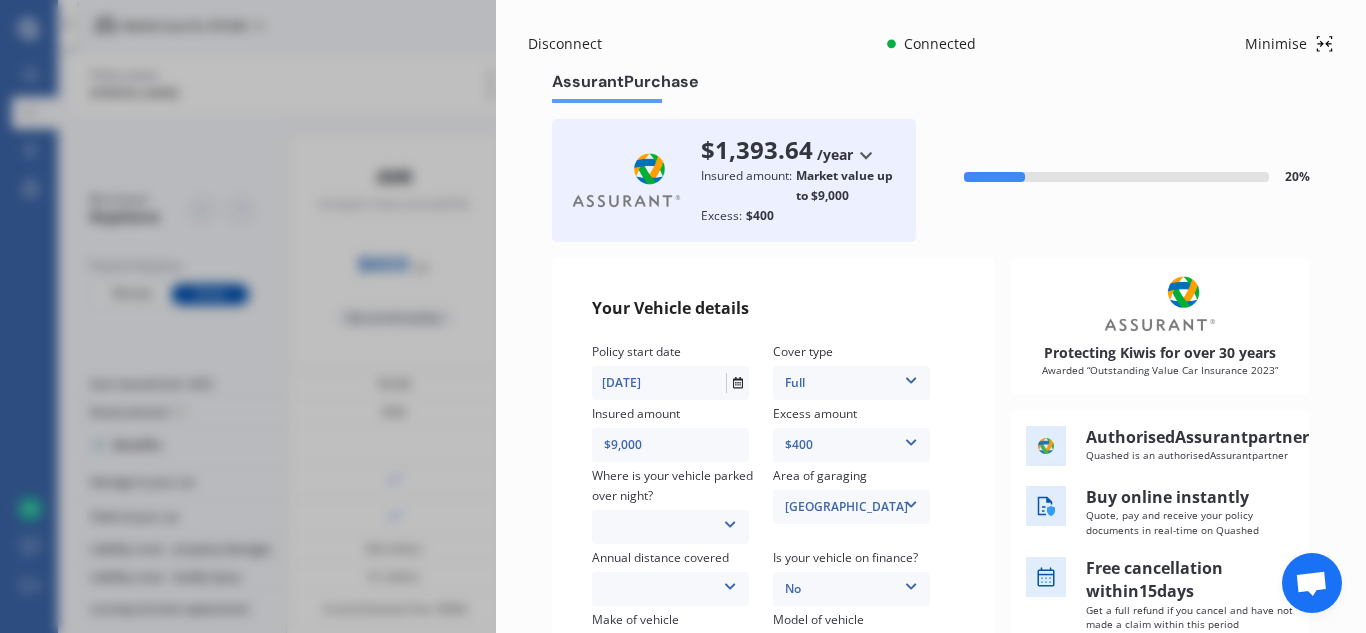 click on "$400" at bounding box center [851, 445] 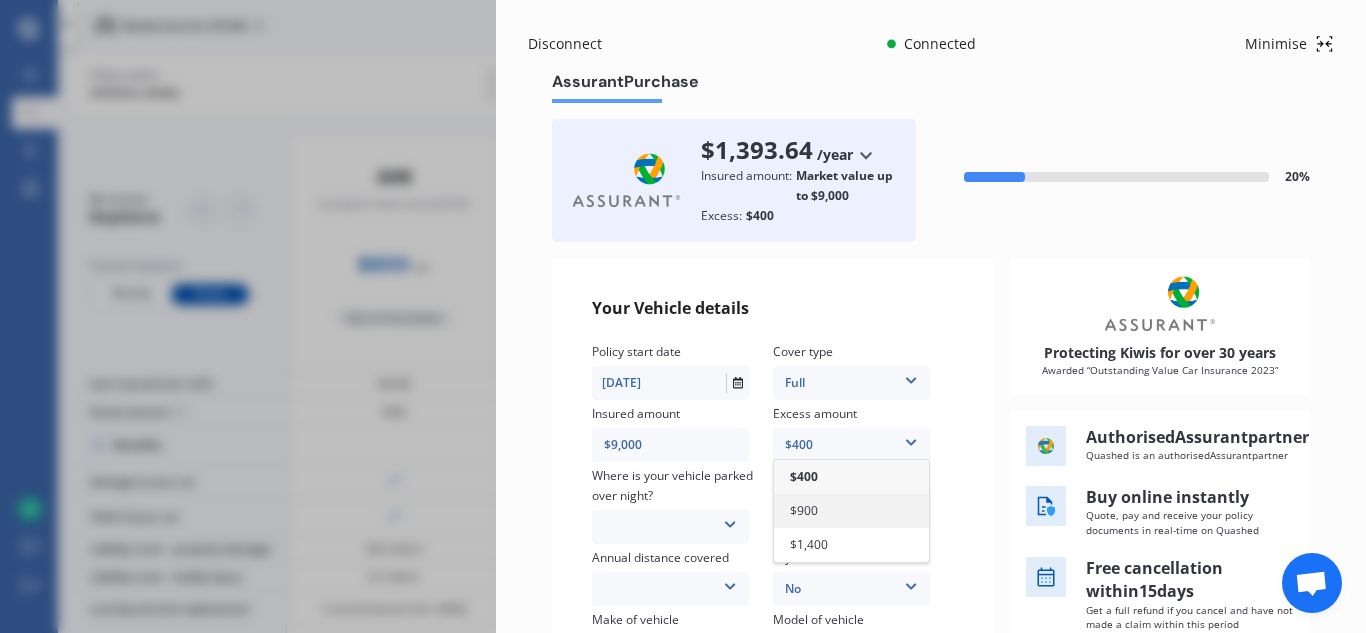 click on "$900" at bounding box center (851, 511) 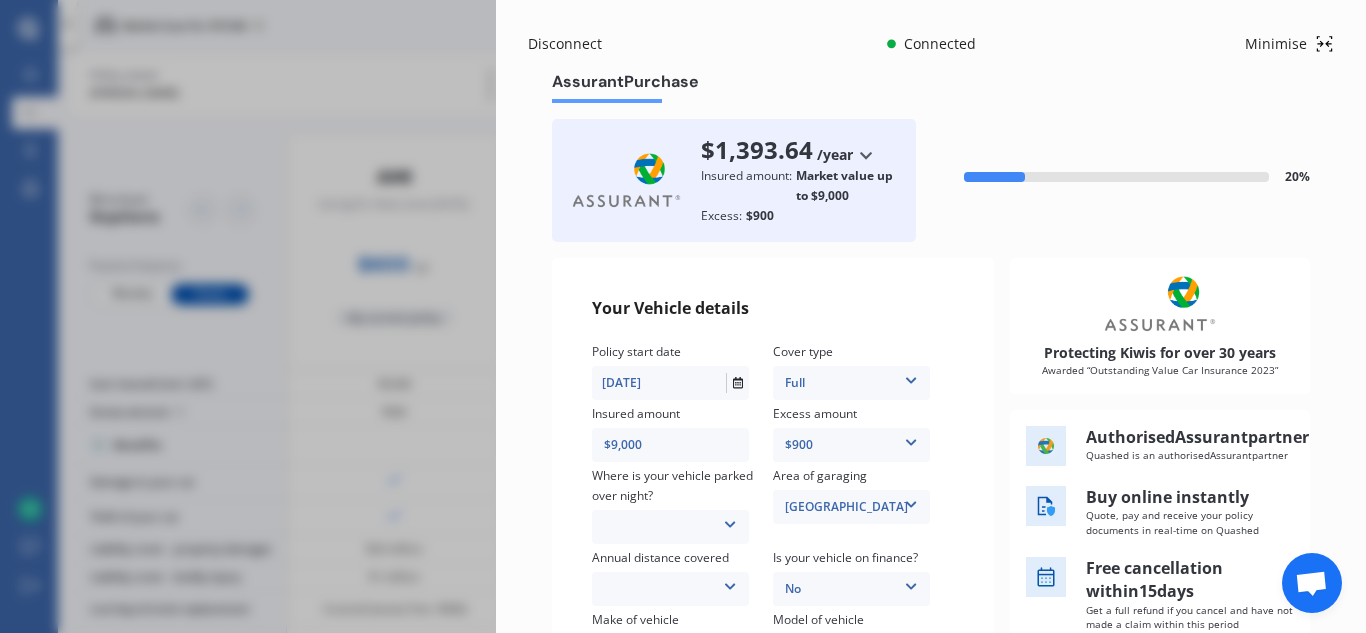 click on "$900" at bounding box center [851, 445] 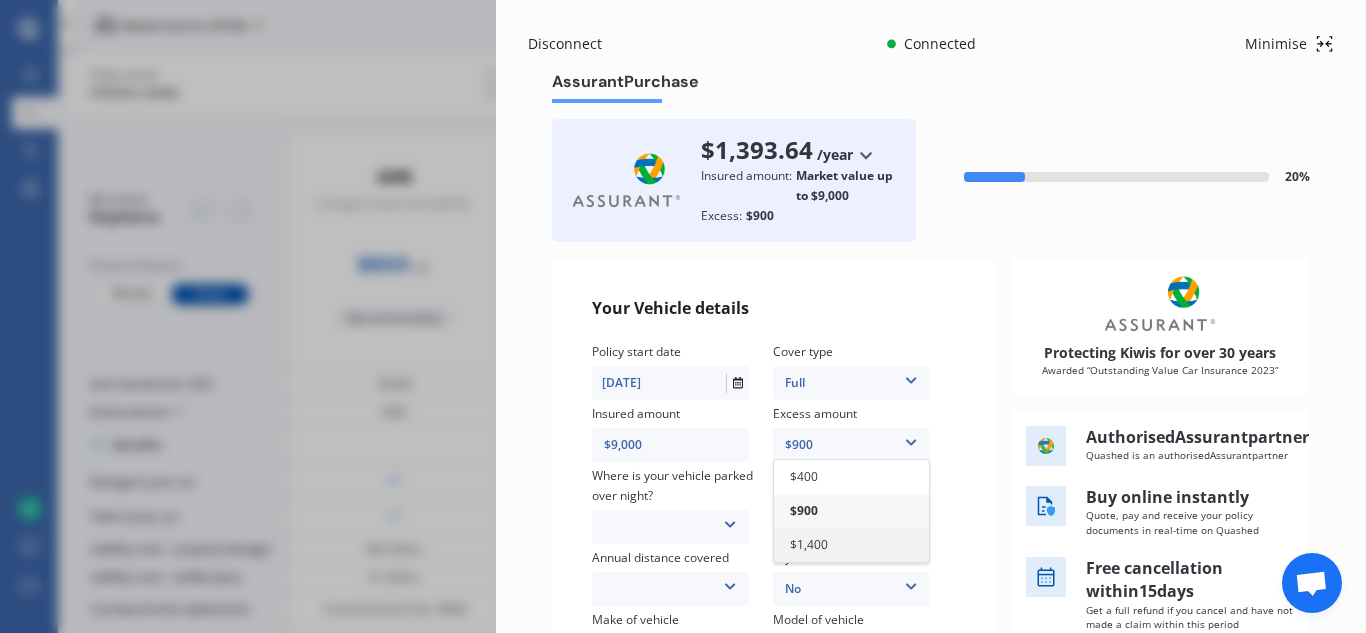 click on "$1,400" at bounding box center [851, 545] 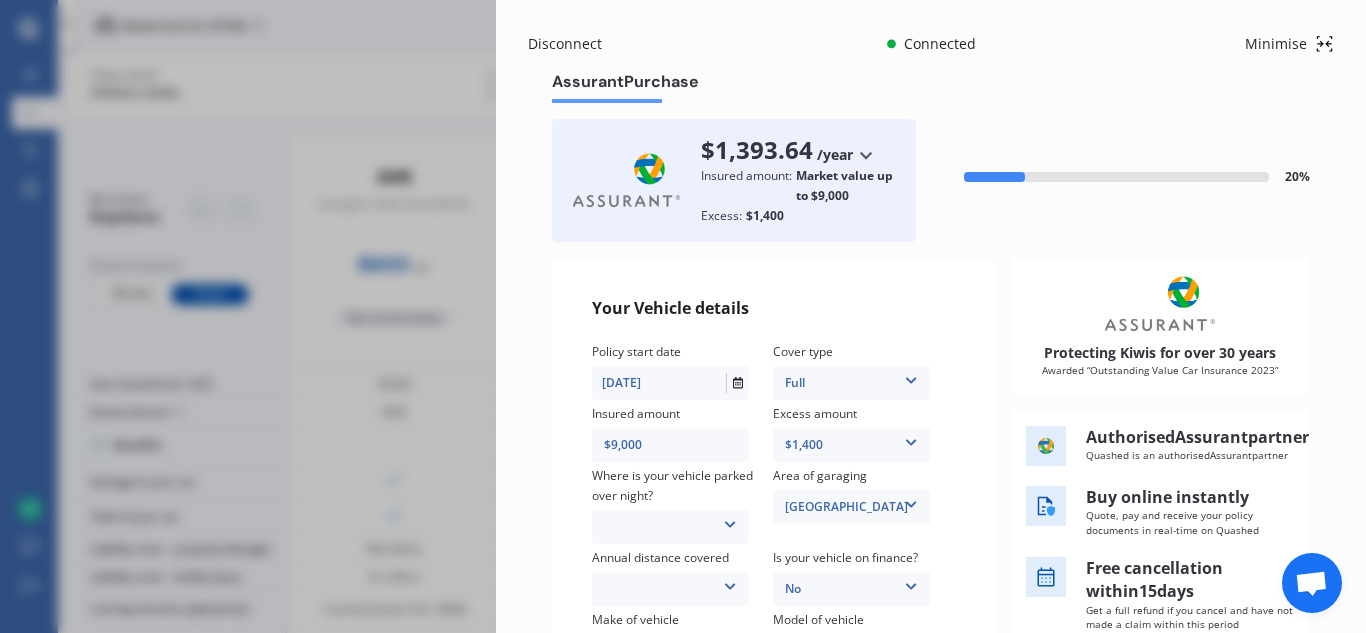 click on "$1,400 $400 $900 $1,400" at bounding box center (851, 445) 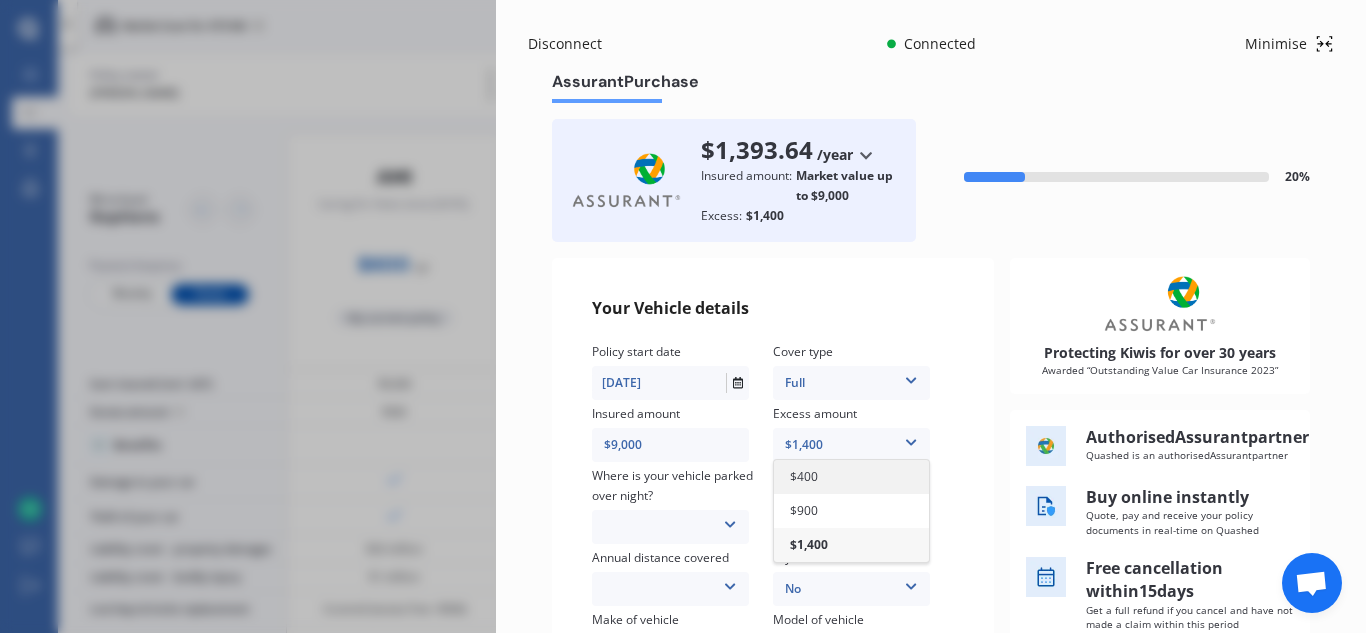 click on "$400" at bounding box center (851, 477) 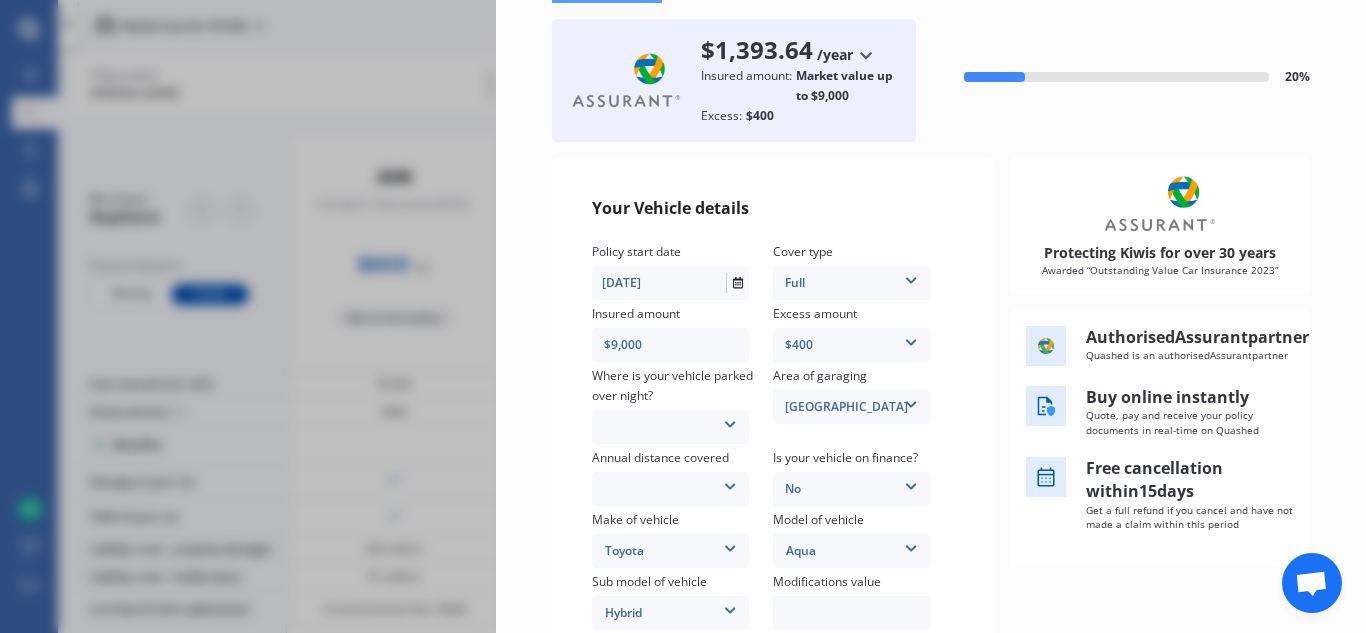 scroll, scrollTop: 200, scrollLeft: 0, axis: vertical 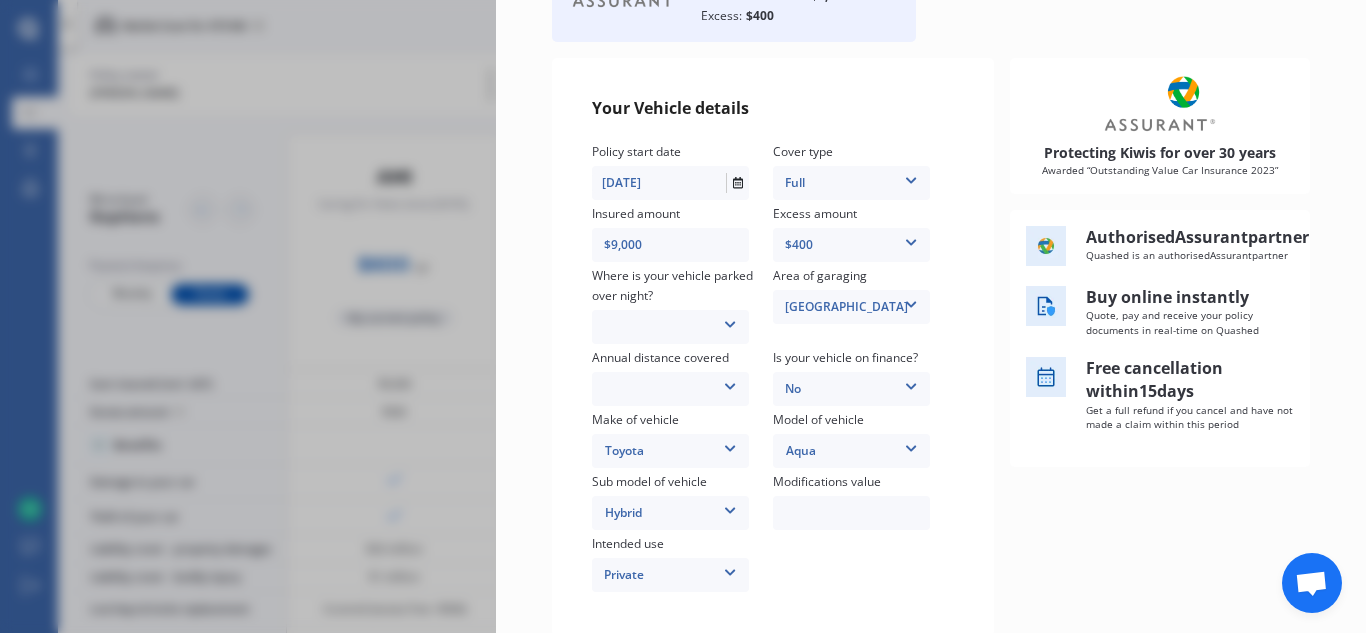 click on "In a garage On own property On street or road" at bounding box center [670, 327] 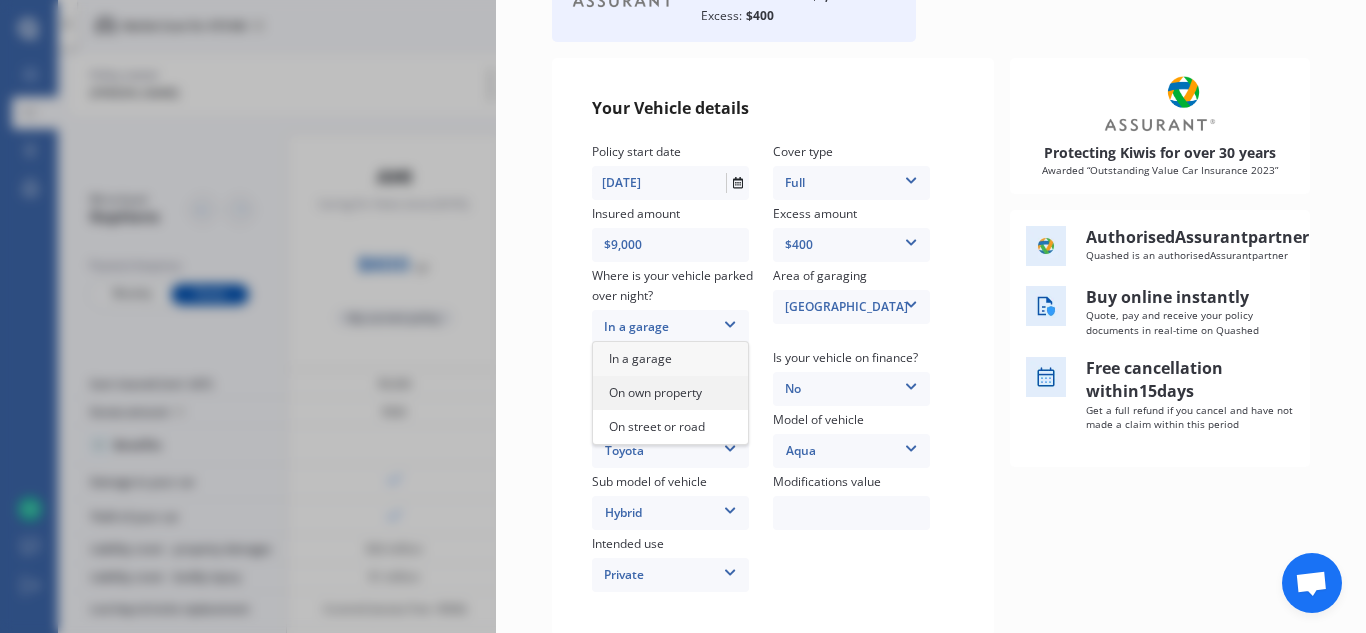 click on "On own property" at bounding box center (670, 393) 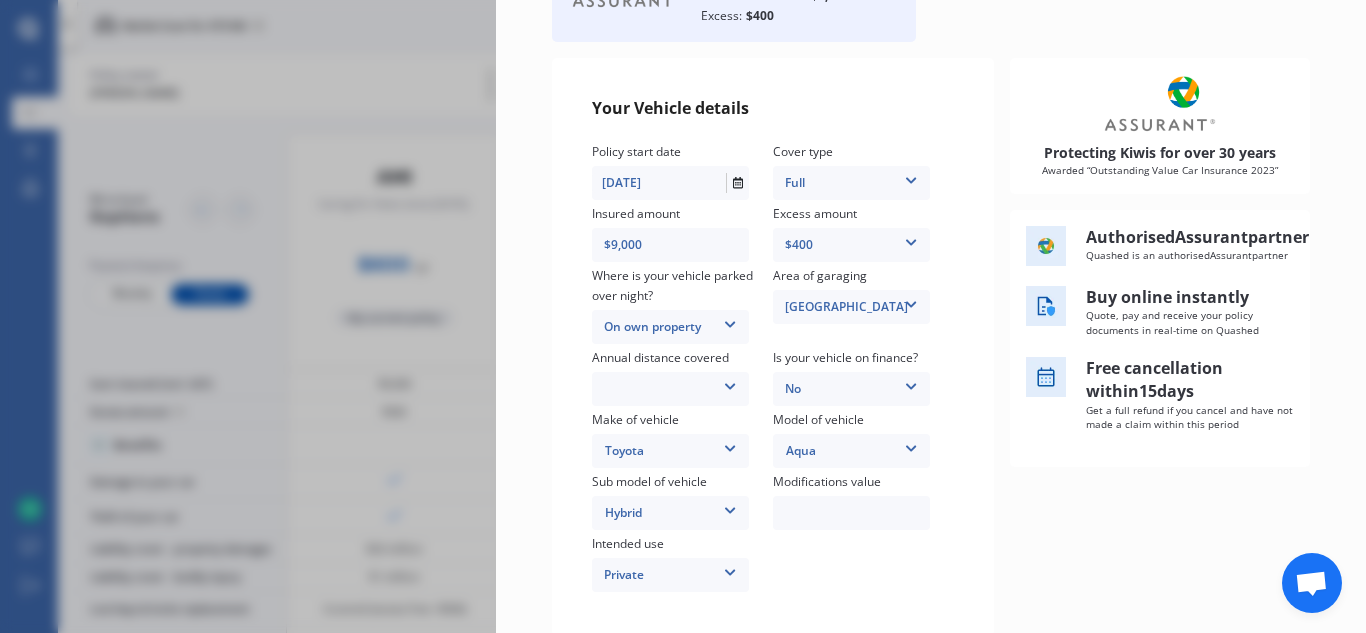 click on "Low (less than 15,000km per year) Average (15,000-30,000km per year) High (30,000+km per year)" at bounding box center [670, 389] 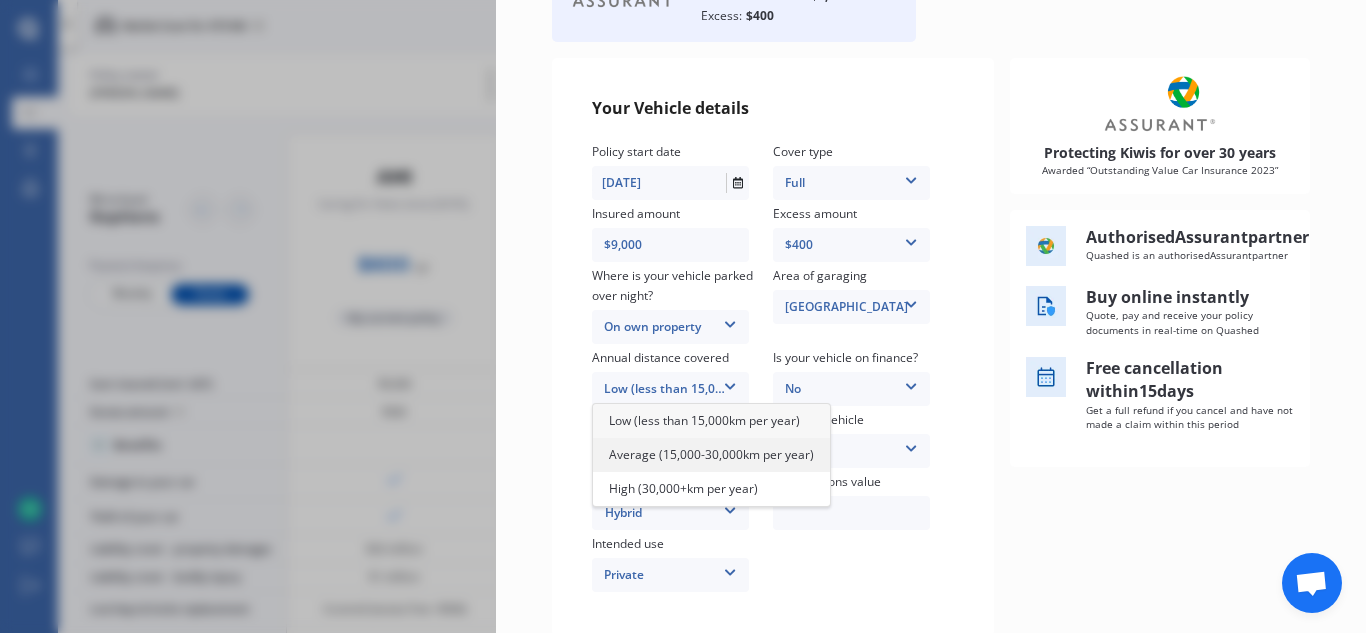 click on "Average (15,000-30,000km per year)" at bounding box center [711, 454] 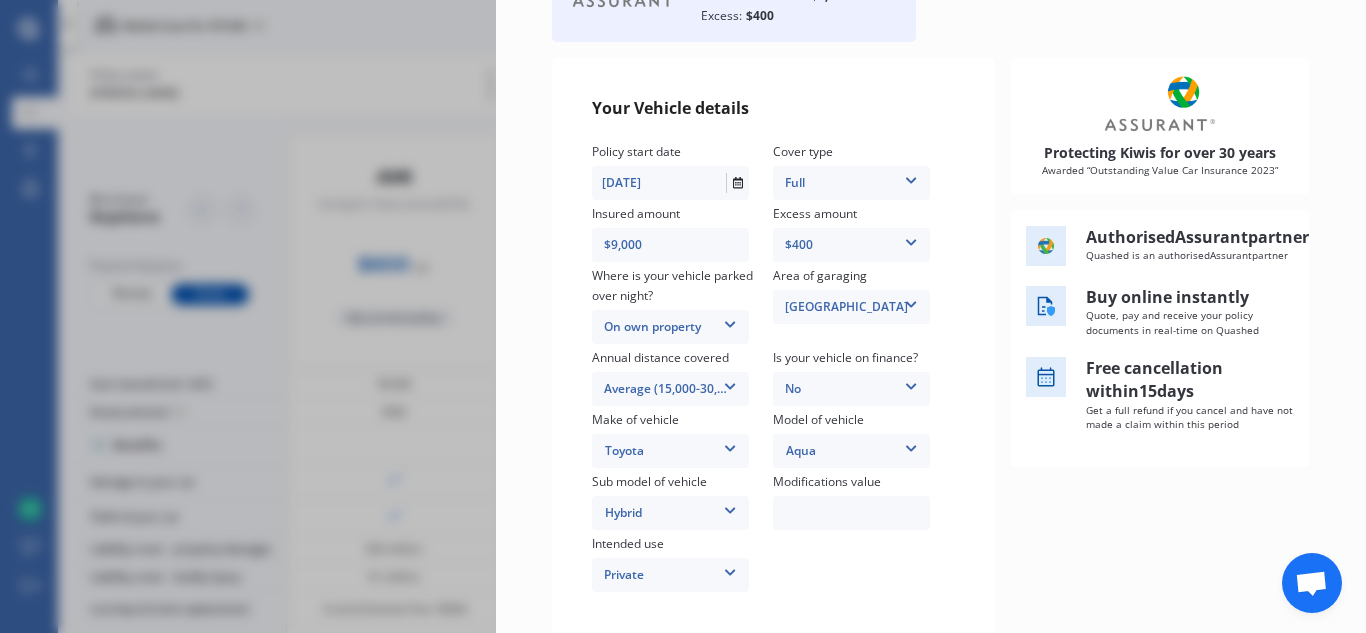 scroll, scrollTop: 300, scrollLeft: 0, axis: vertical 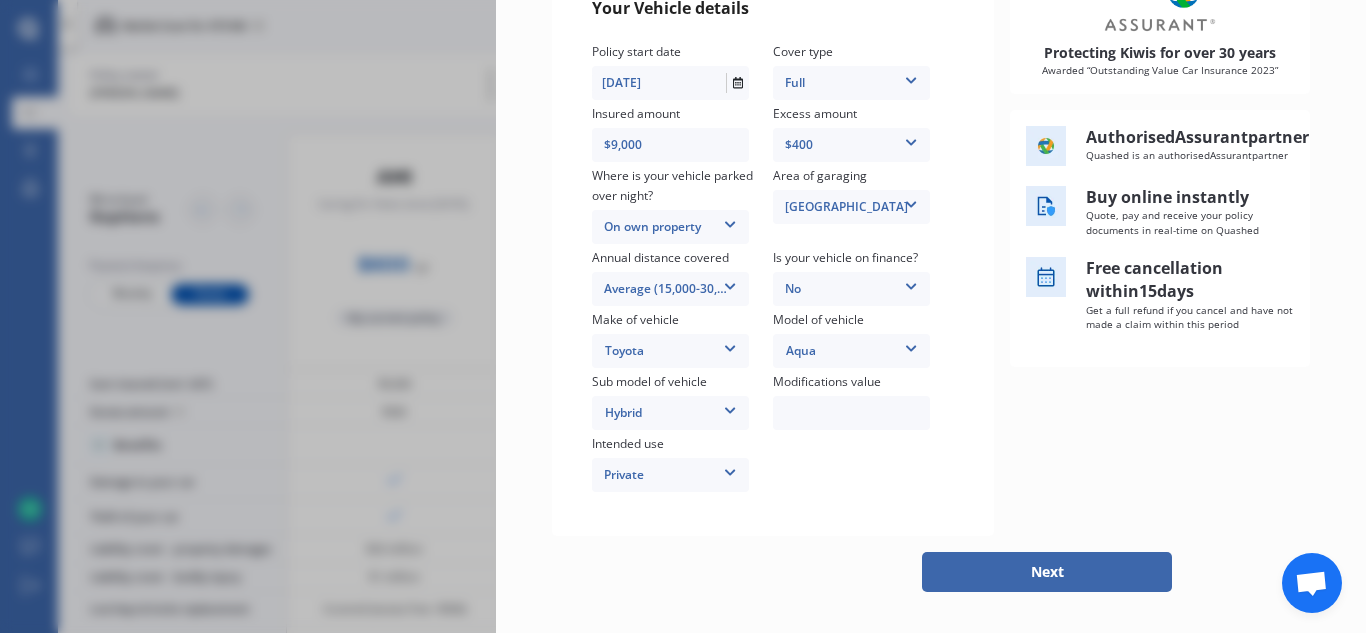 click on "Private" at bounding box center (670, 475) 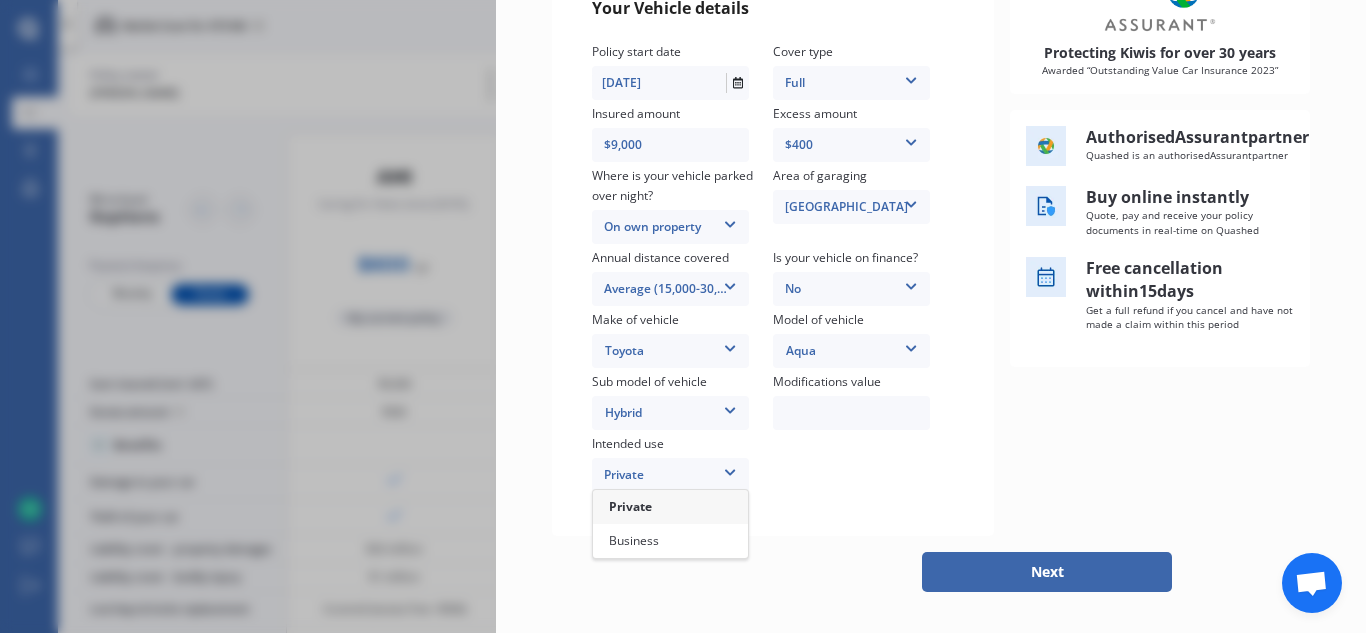 click on "Private" at bounding box center [670, 507] 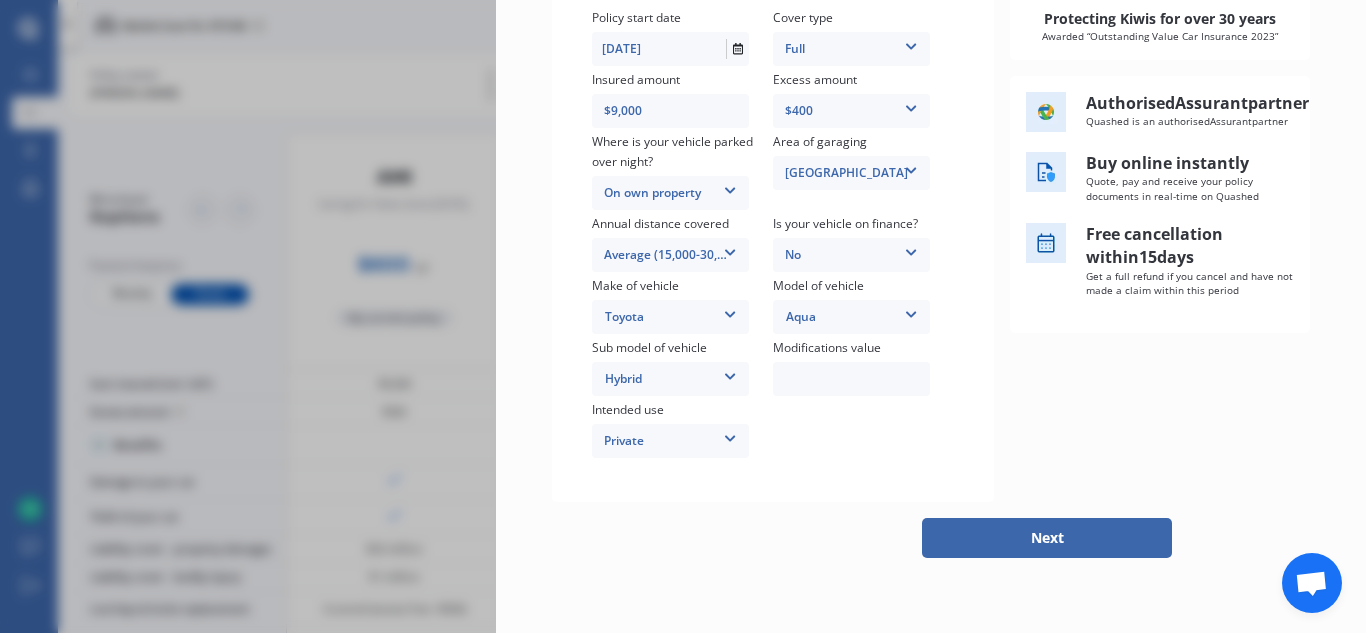 scroll, scrollTop: 300, scrollLeft: 0, axis: vertical 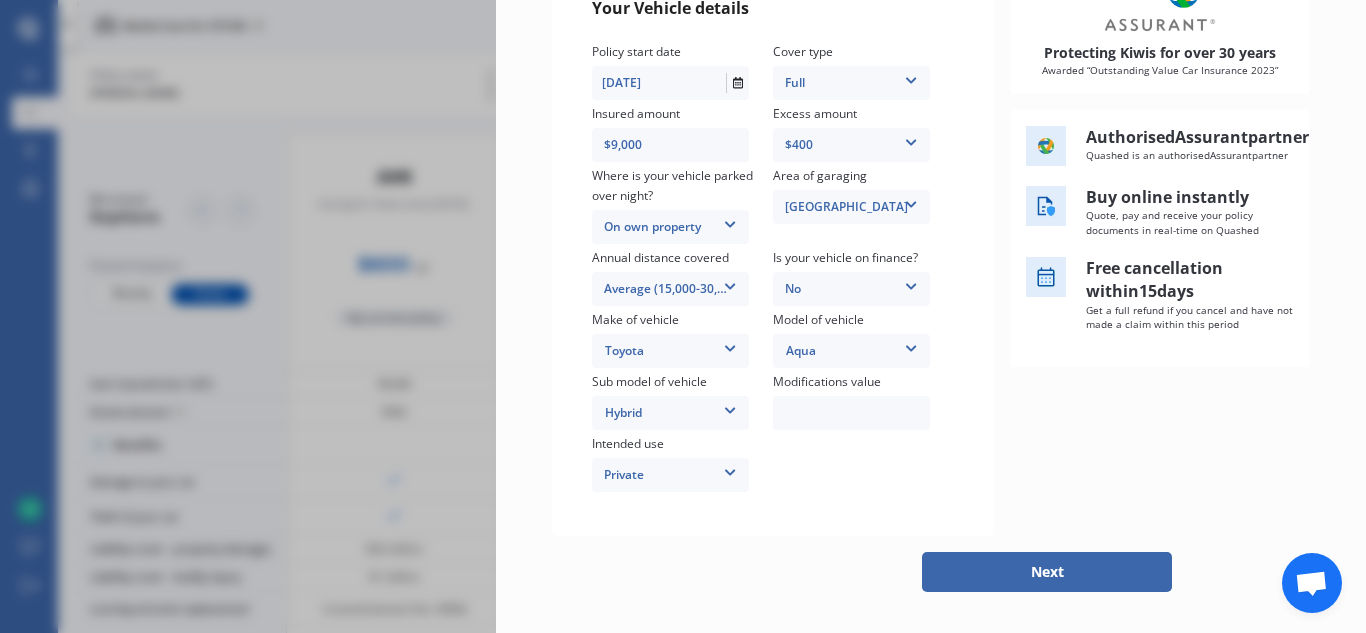 click on "$400" at bounding box center (851, 145) 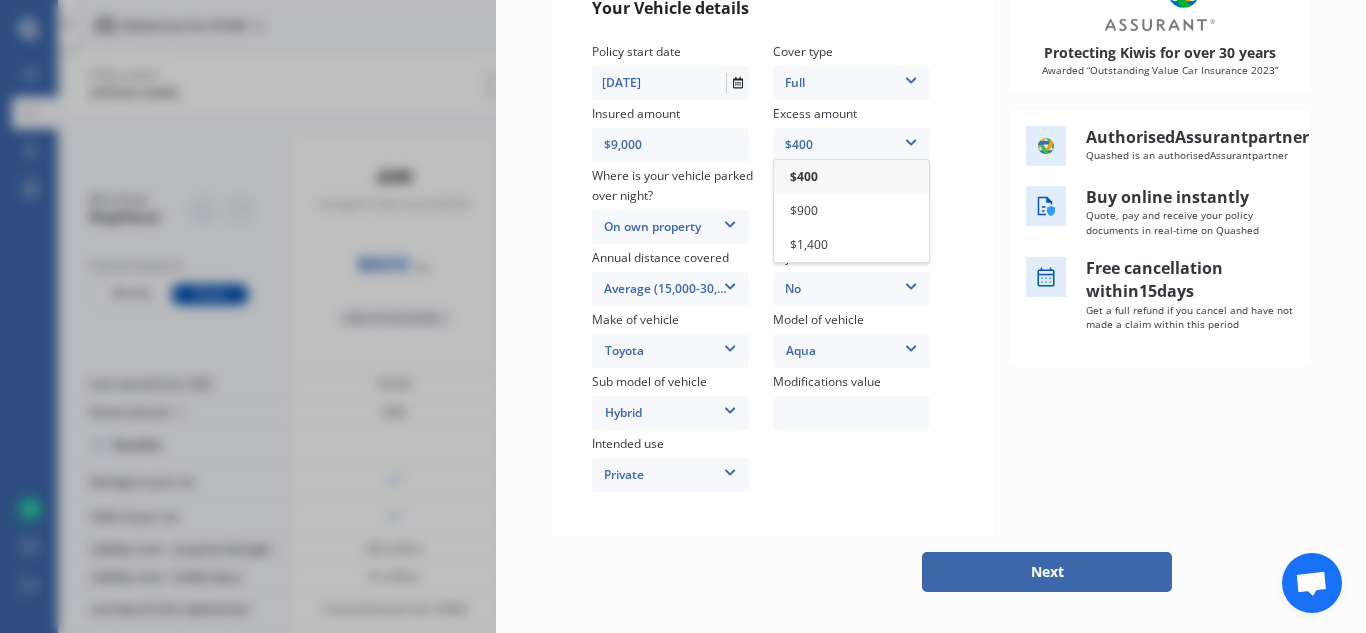 click on "$900" at bounding box center [851, 211] 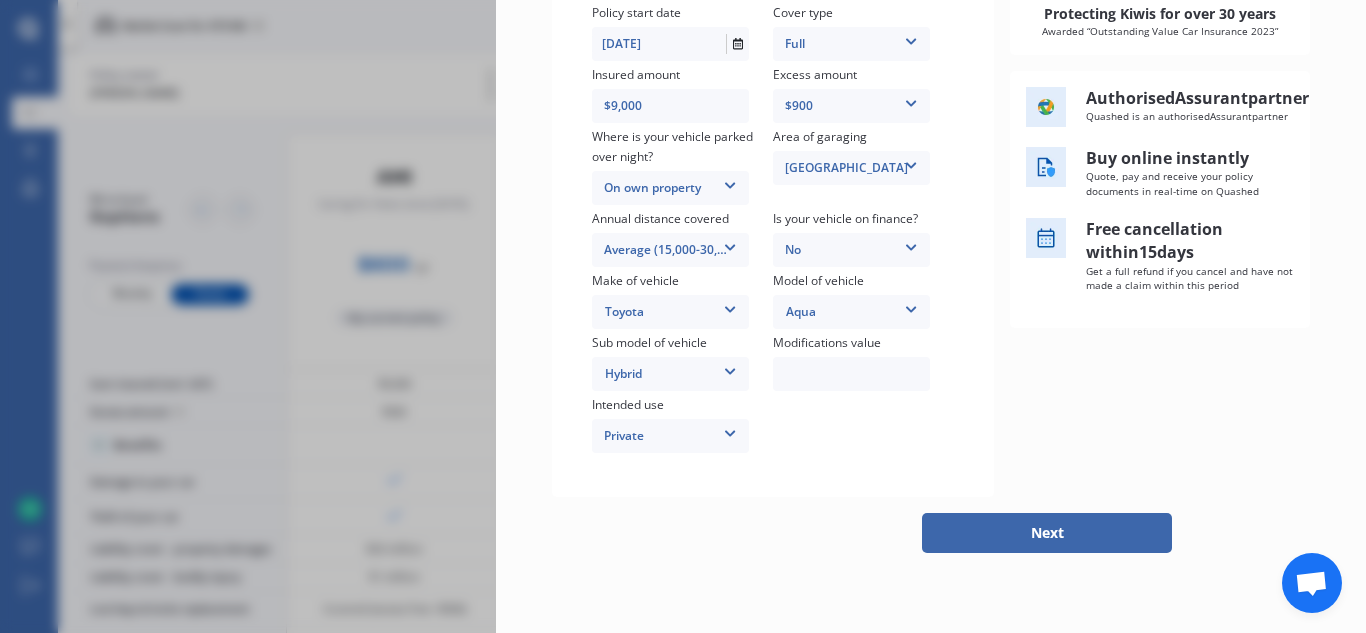 click on "Next" at bounding box center (1047, 533) 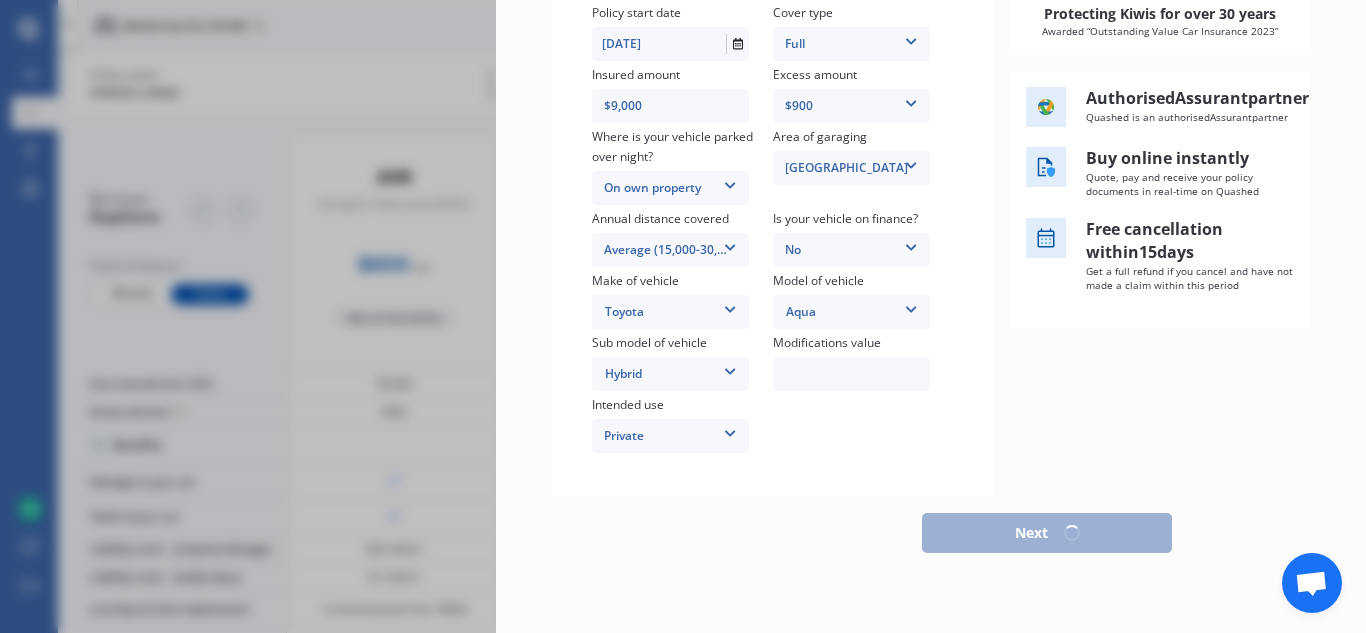 scroll, scrollTop: 387, scrollLeft: 0, axis: vertical 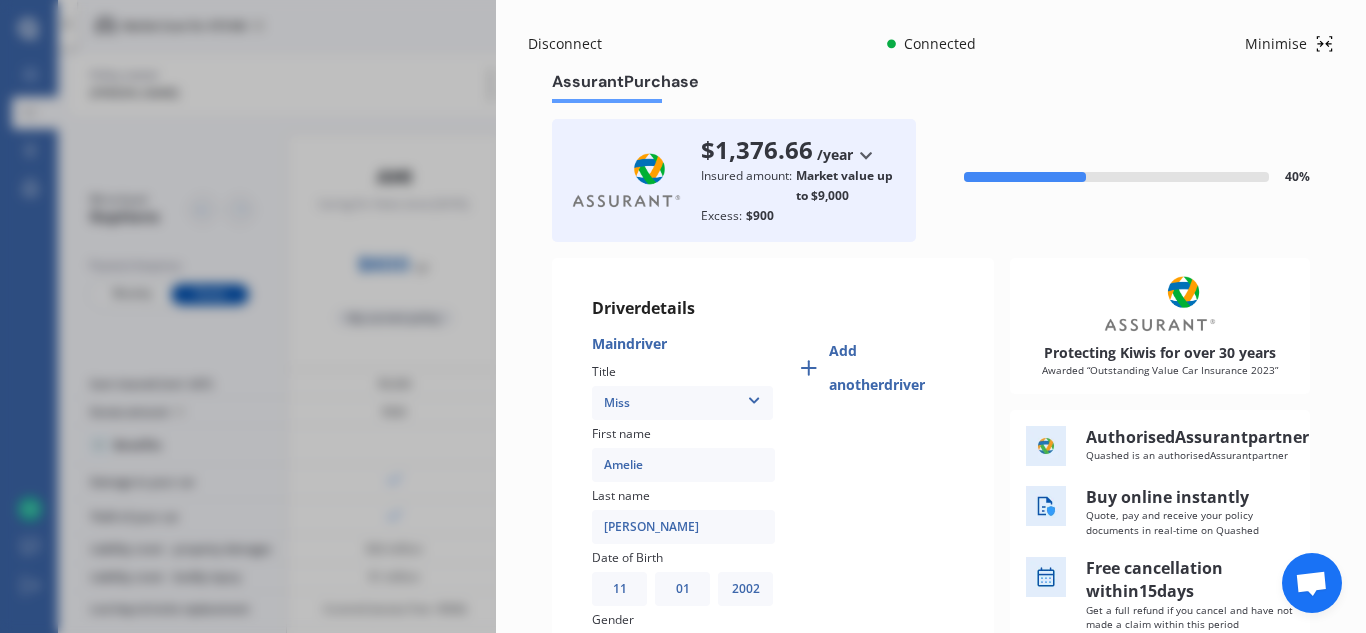 click at bounding box center (865, 155) 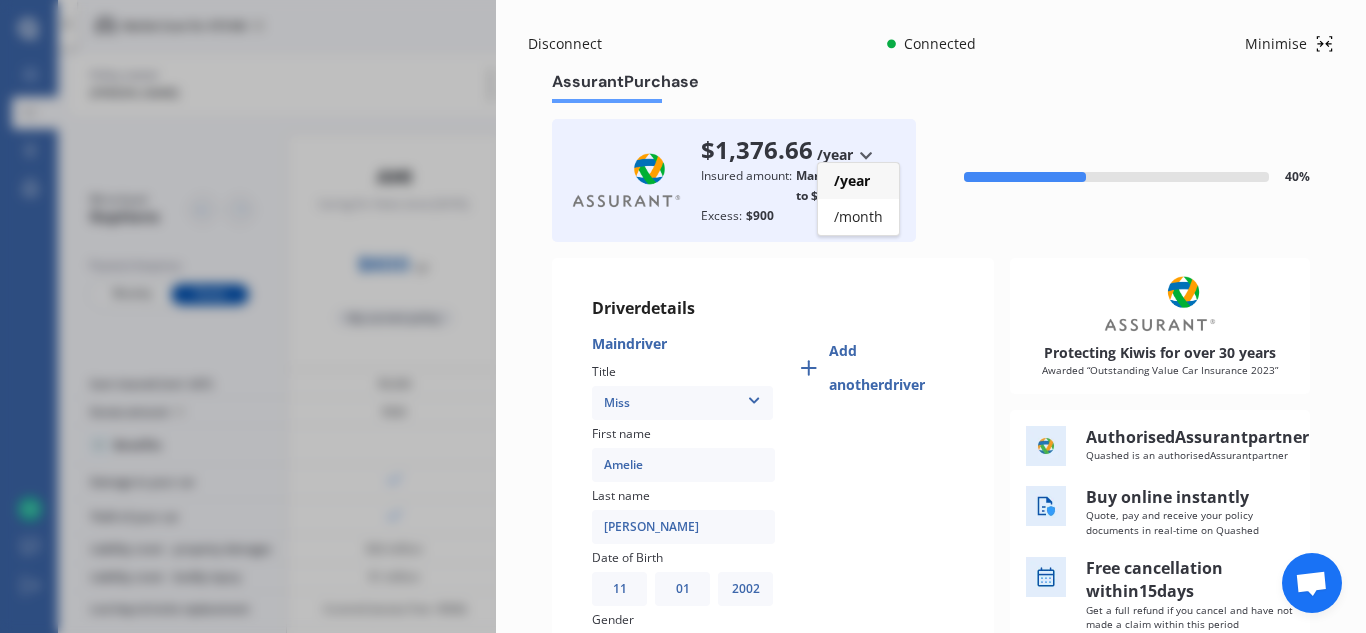 click on "/month" at bounding box center (858, 216) 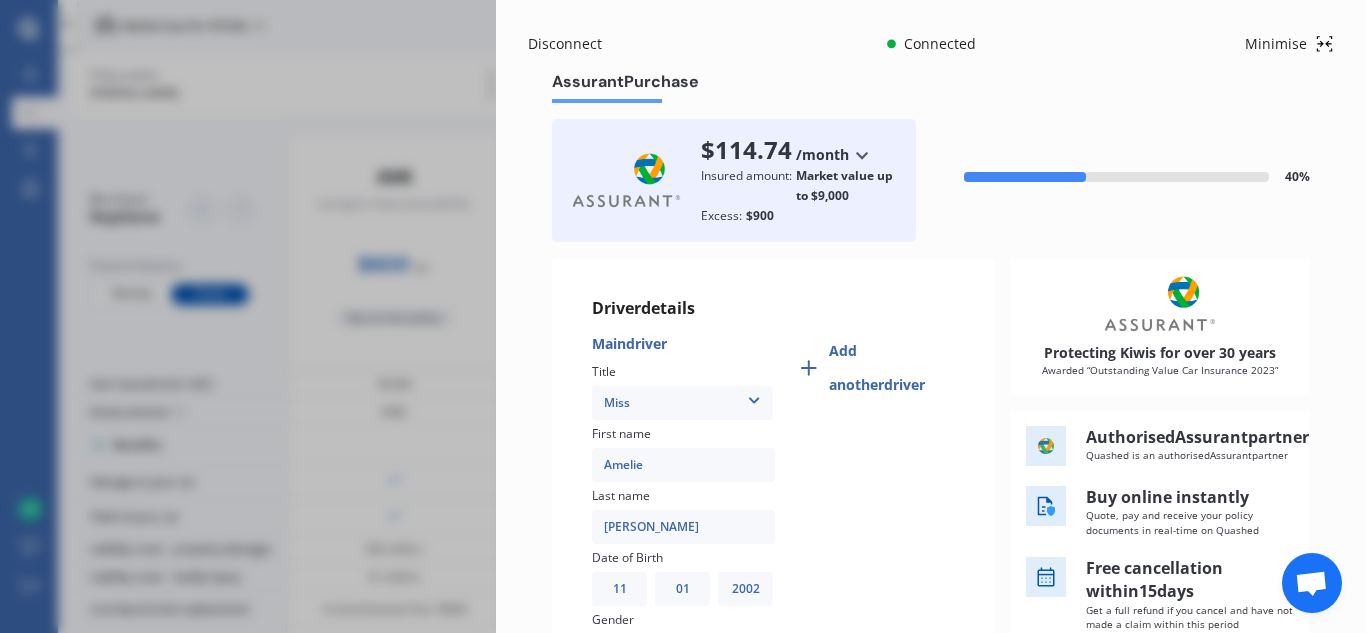 click on "$114.74 /month /year /month" at bounding box center [800, 150] 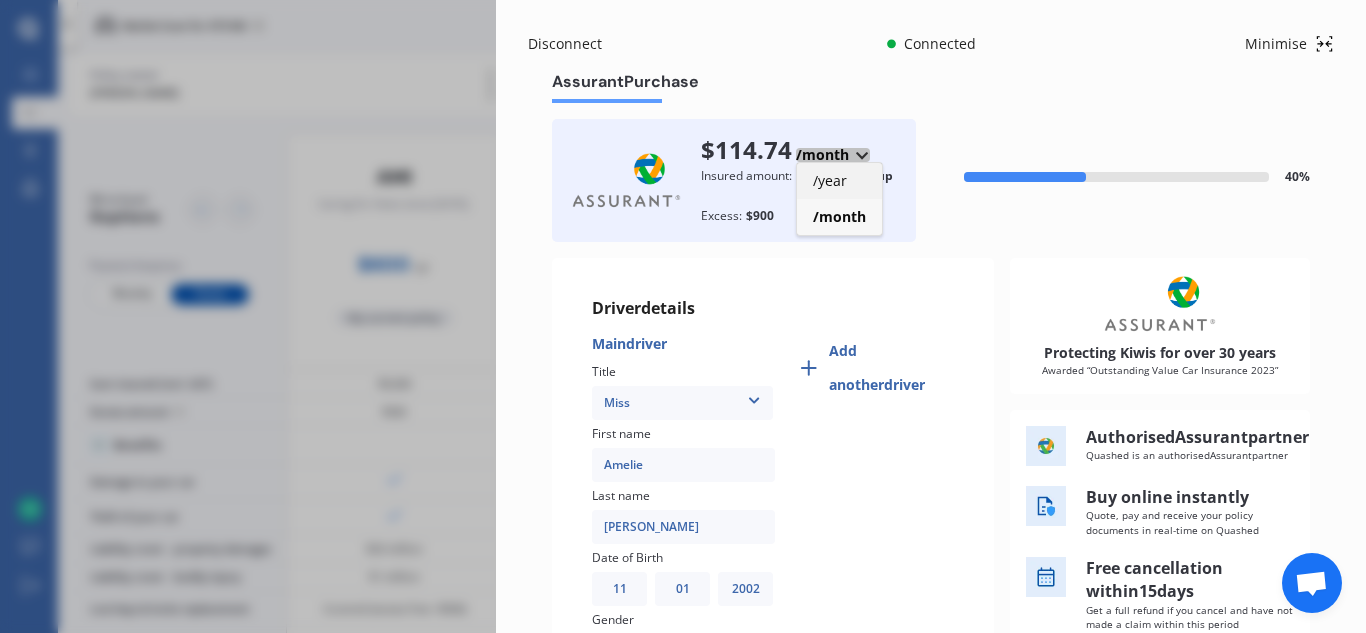 click on "/year" at bounding box center (839, 181) 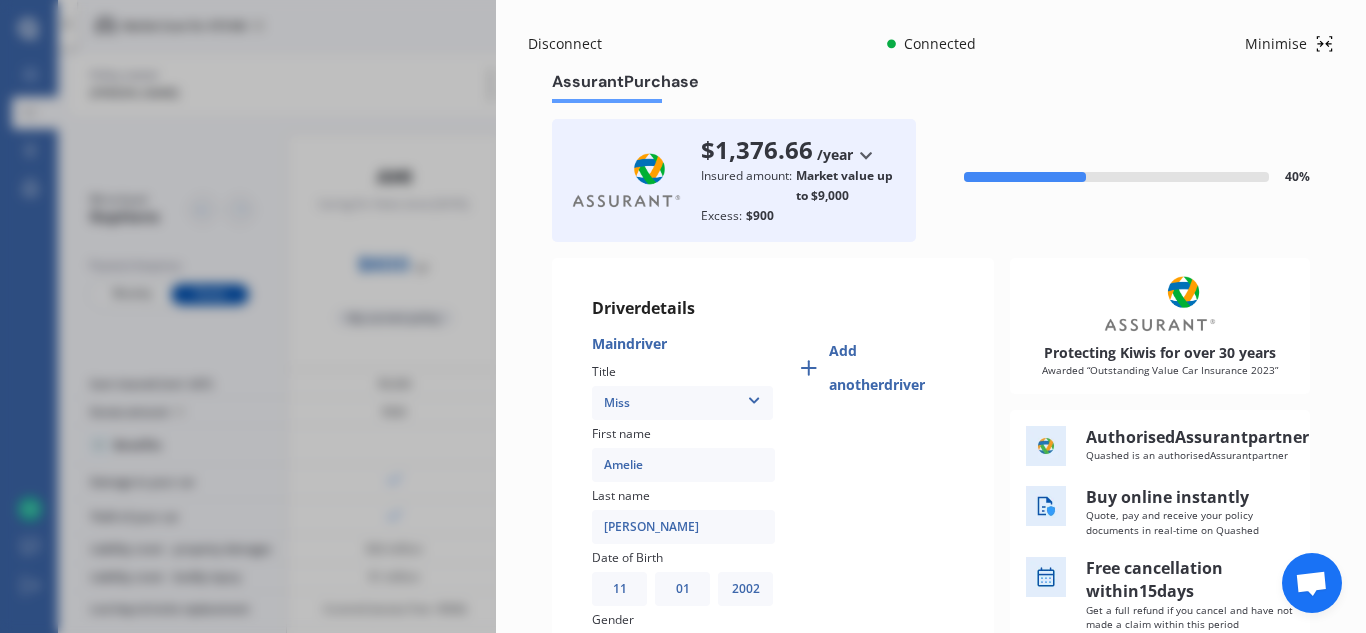 click on "$900" at bounding box center (760, 216) 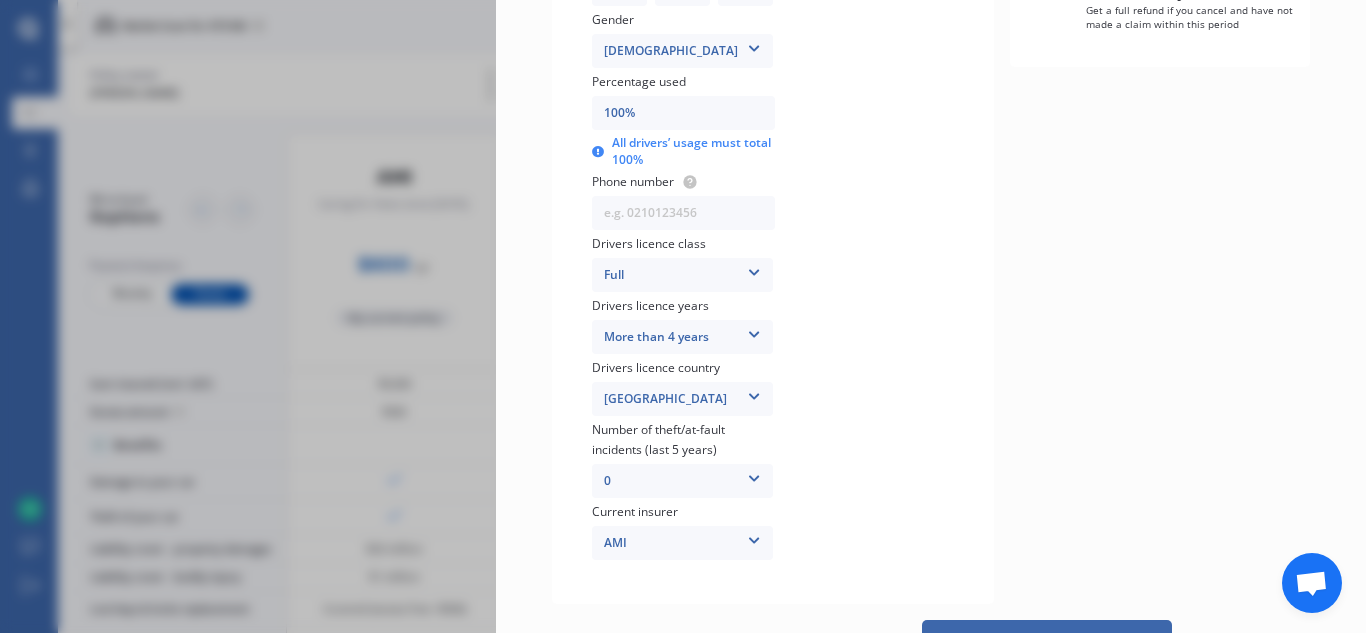 scroll, scrollTop: 690, scrollLeft: 0, axis: vertical 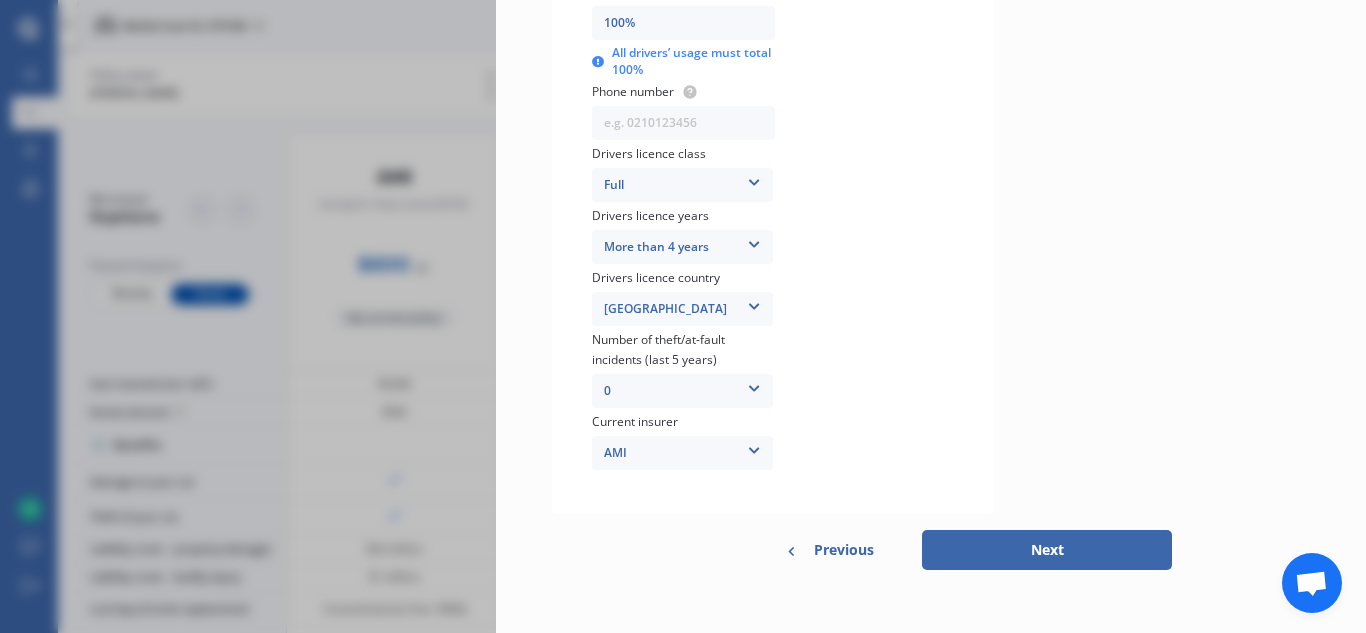 click on "Previous" at bounding box center (844, 550) 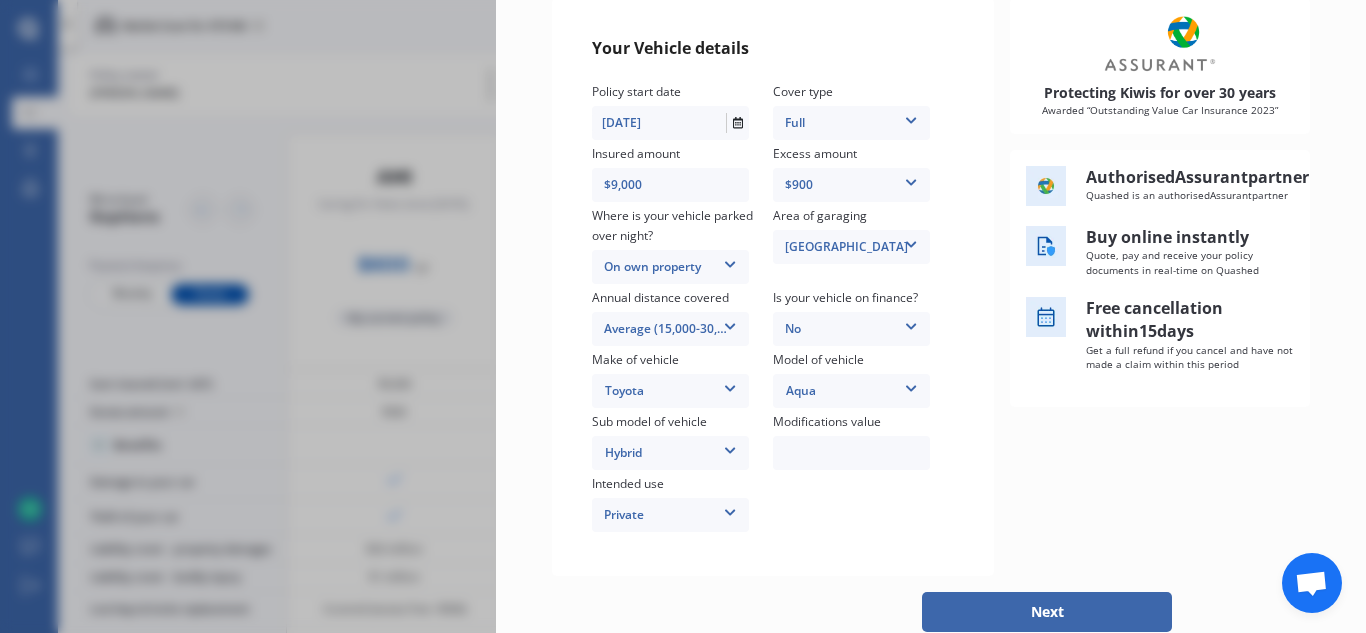 scroll, scrollTop: 300, scrollLeft: 0, axis: vertical 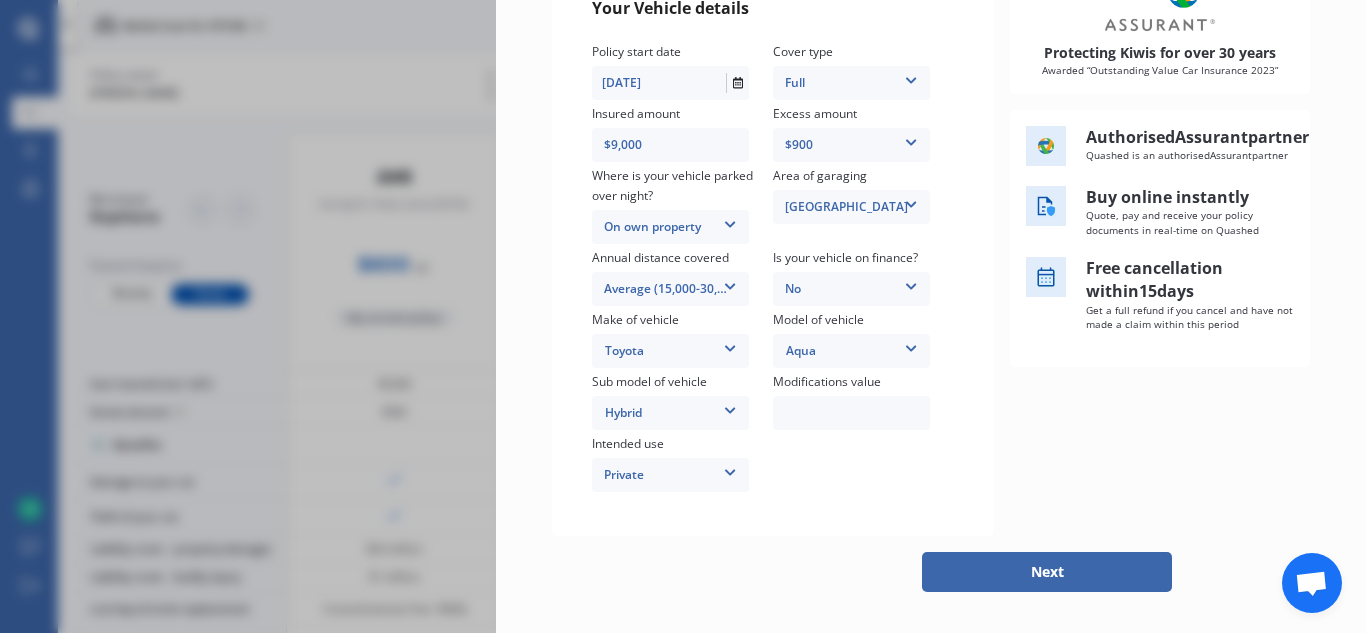 click on "Excess amount $900 $400 $900 $1,400" at bounding box center [863, 135] 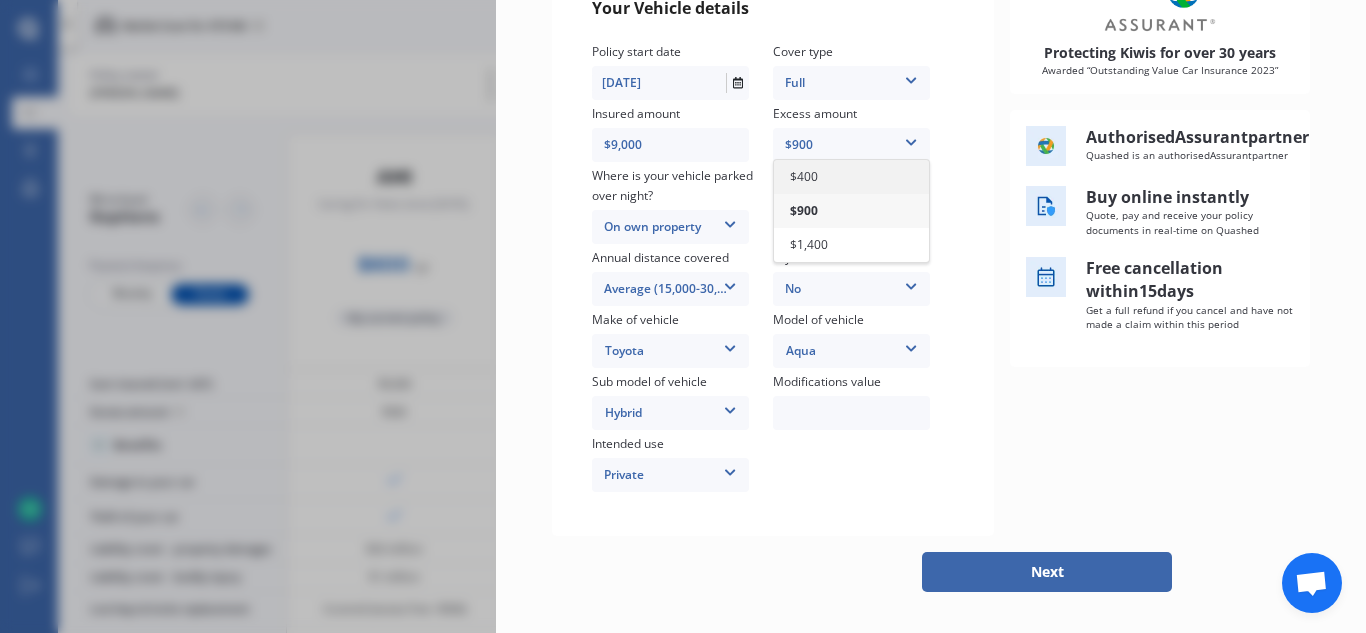 click on "$400" at bounding box center [851, 177] 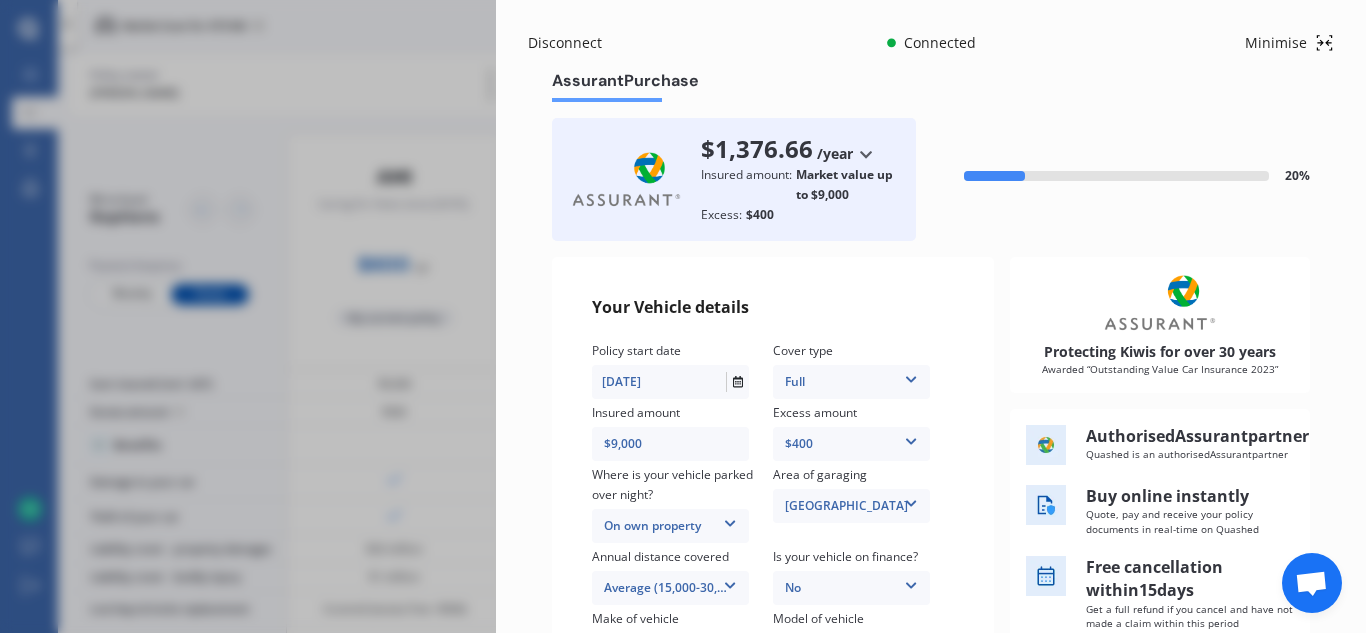 scroll, scrollTop: 0, scrollLeft: 0, axis: both 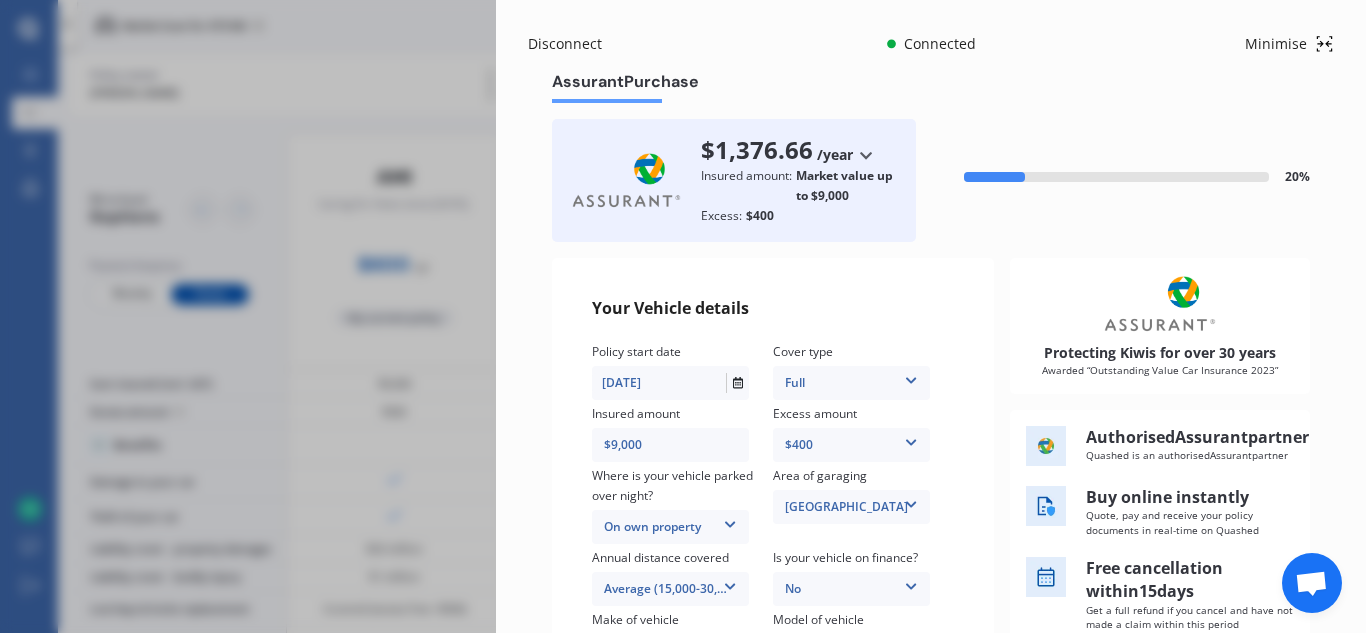 click on "$400" at bounding box center [851, 445] 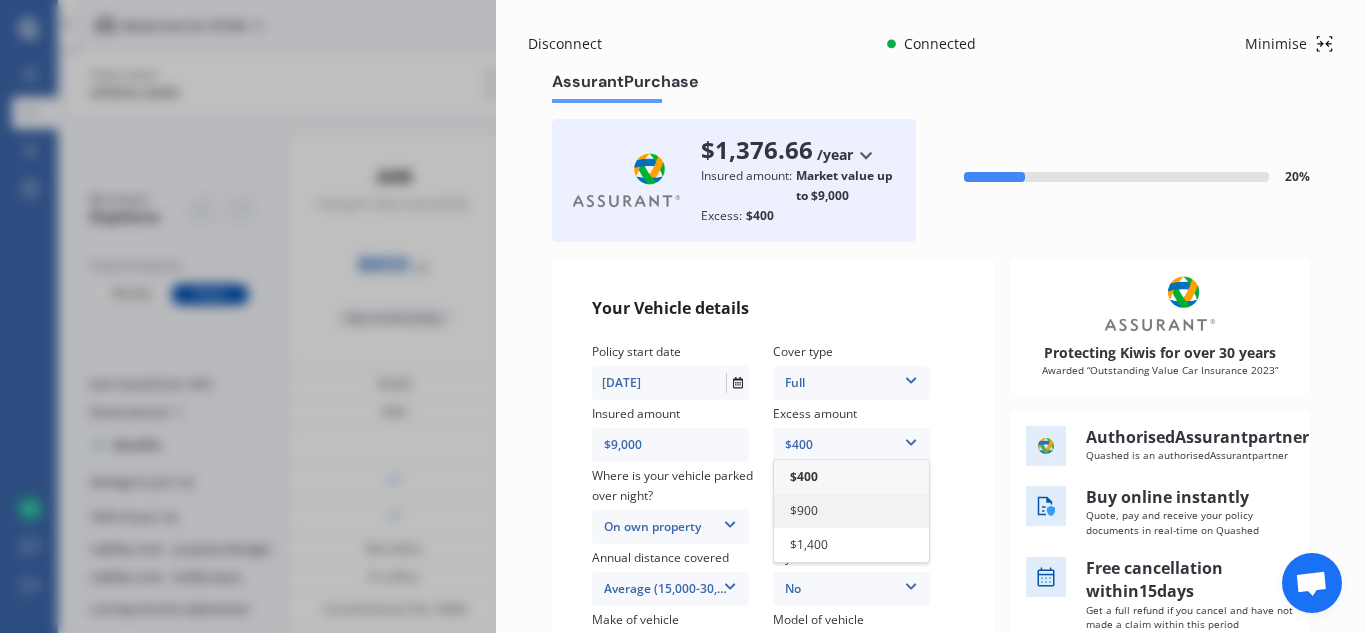 click on "$900" at bounding box center (851, 511) 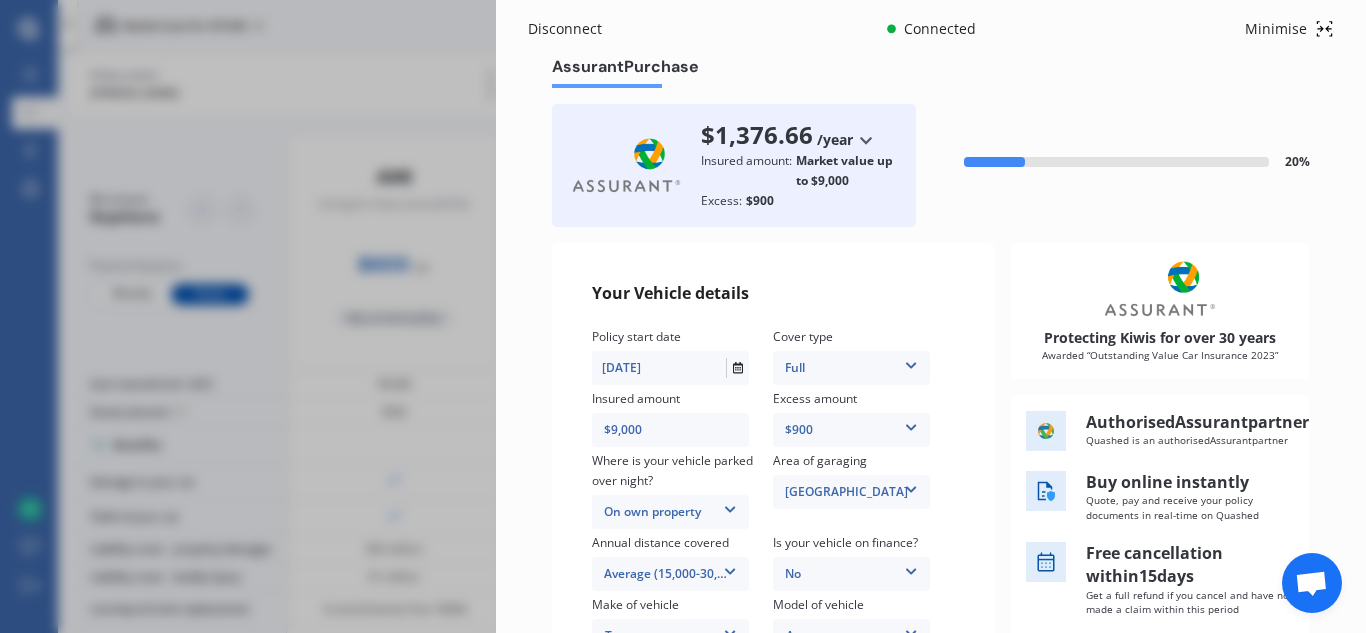 scroll, scrollTop: 2, scrollLeft: 0, axis: vertical 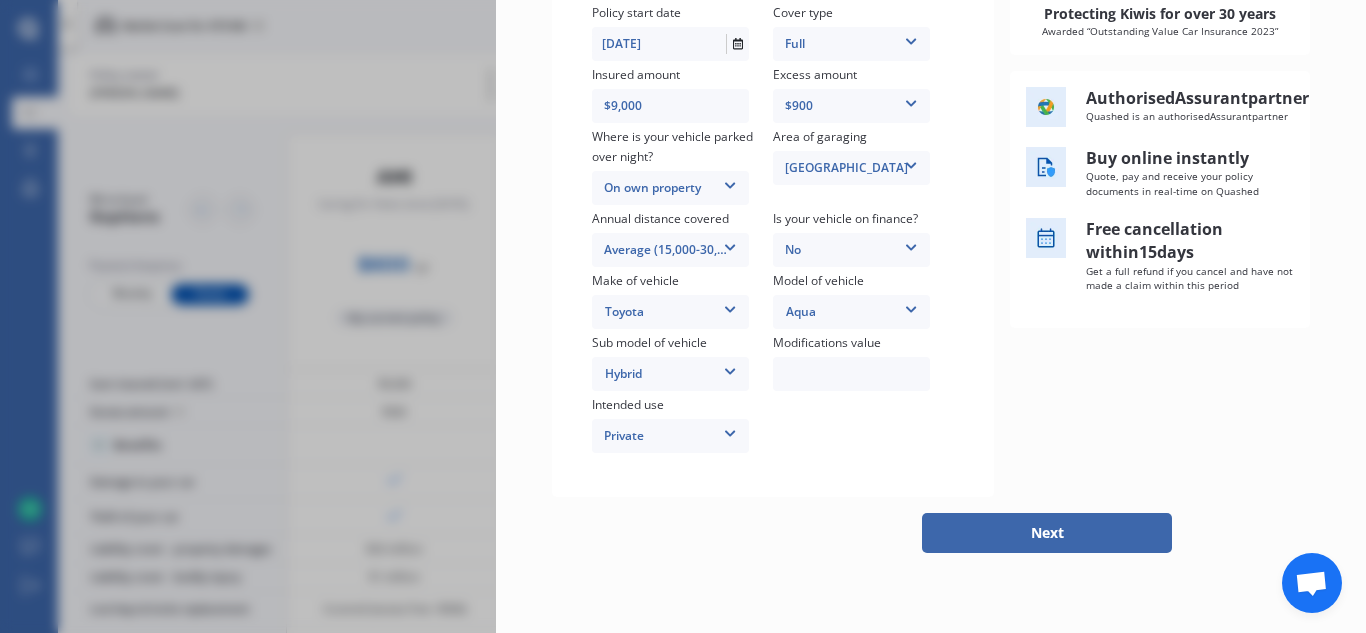 click on "Next" at bounding box center [1047, 533] 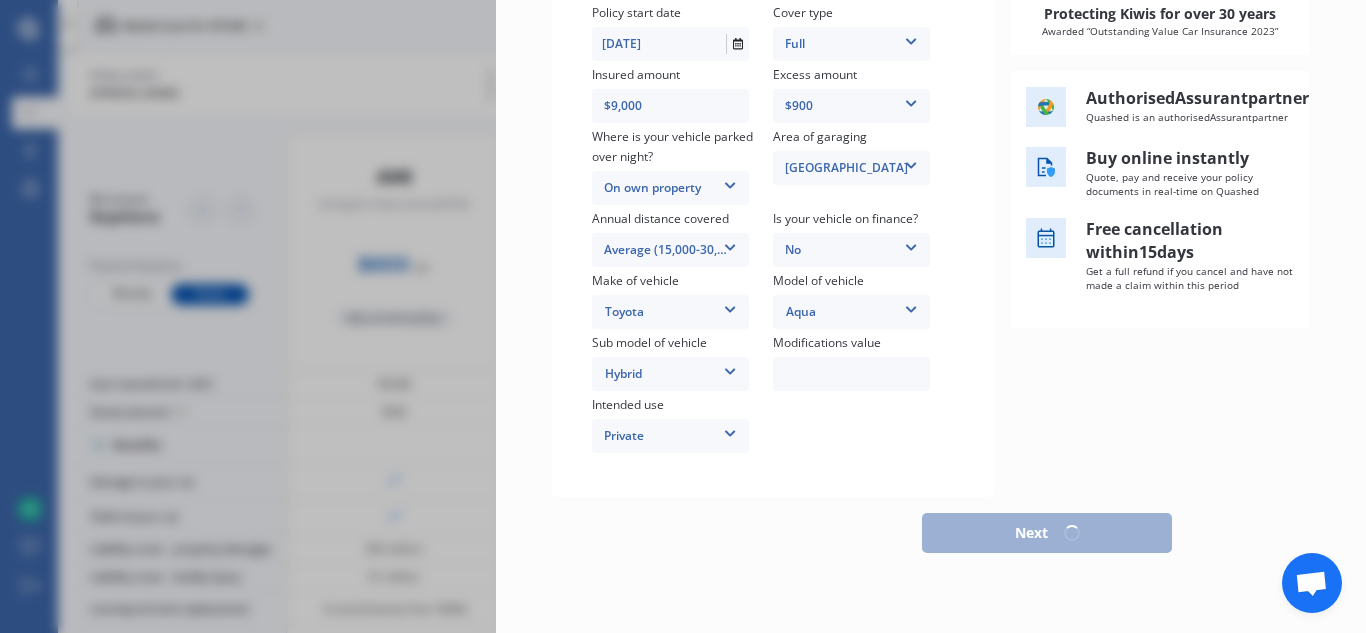 scroll, scrollTop: 387, scrollLeft: 0, axis: vertical 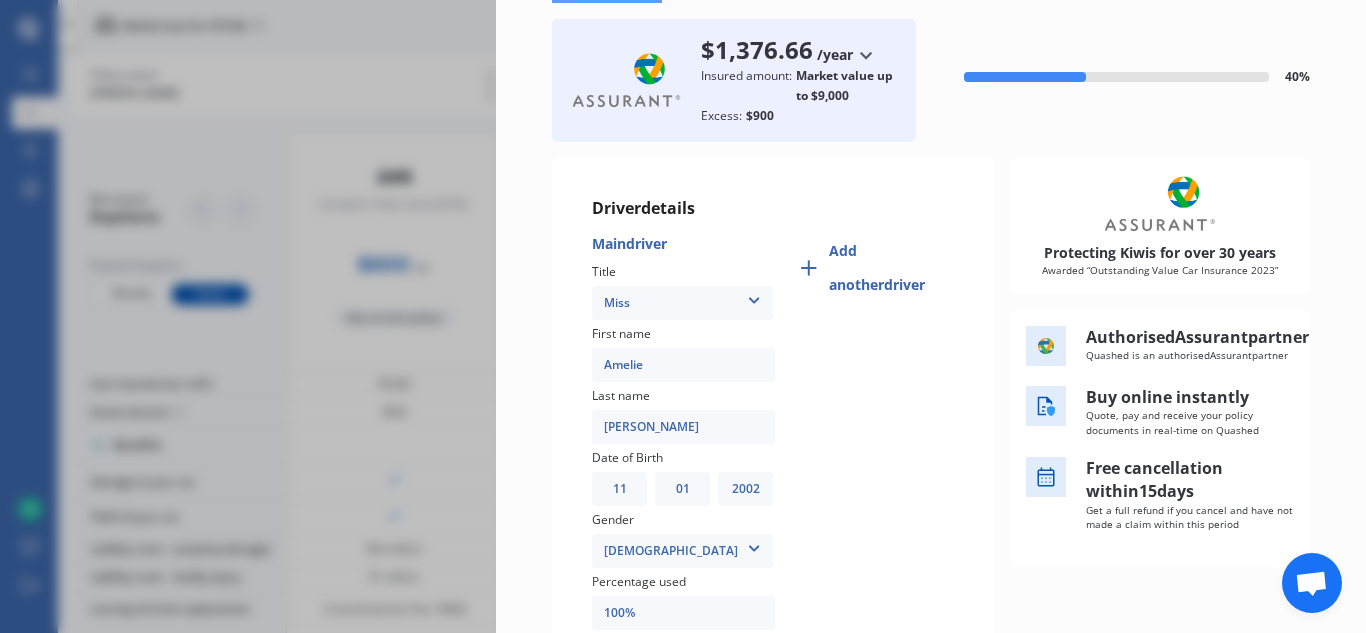 click on "Add another  driver" at bounding box center [891, 268] 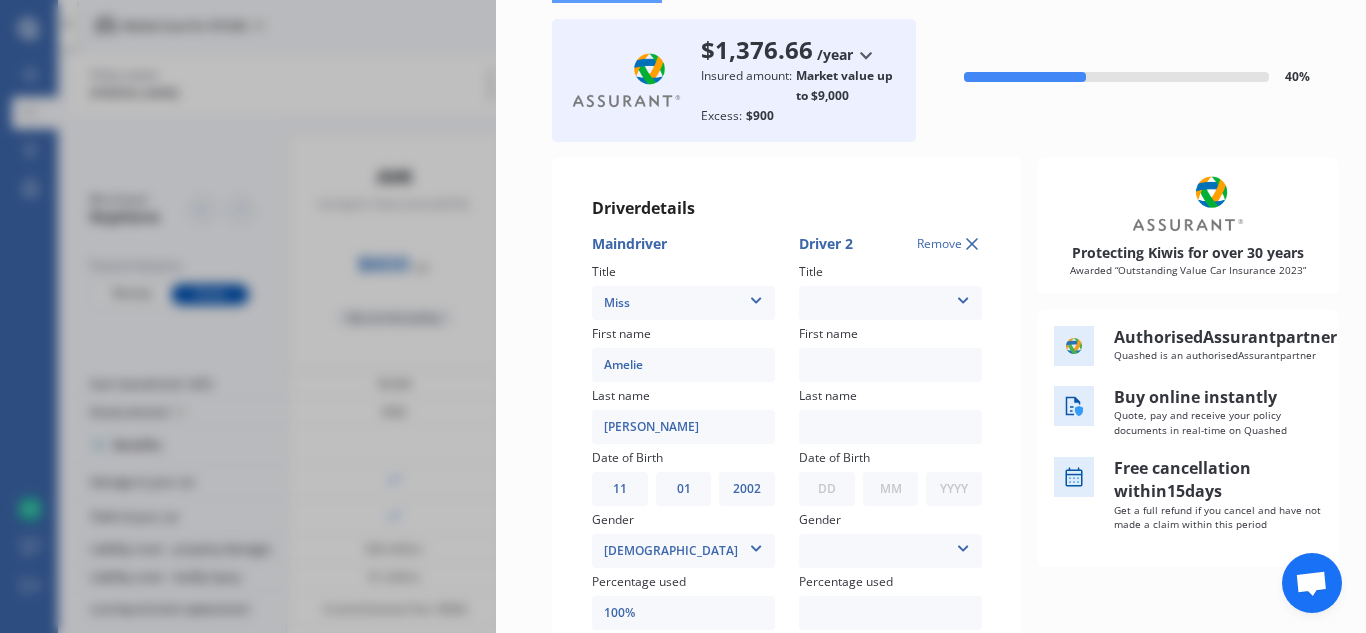 click on "Mr Mrs Miss Ms Dr" at bounding box center (890, 303) 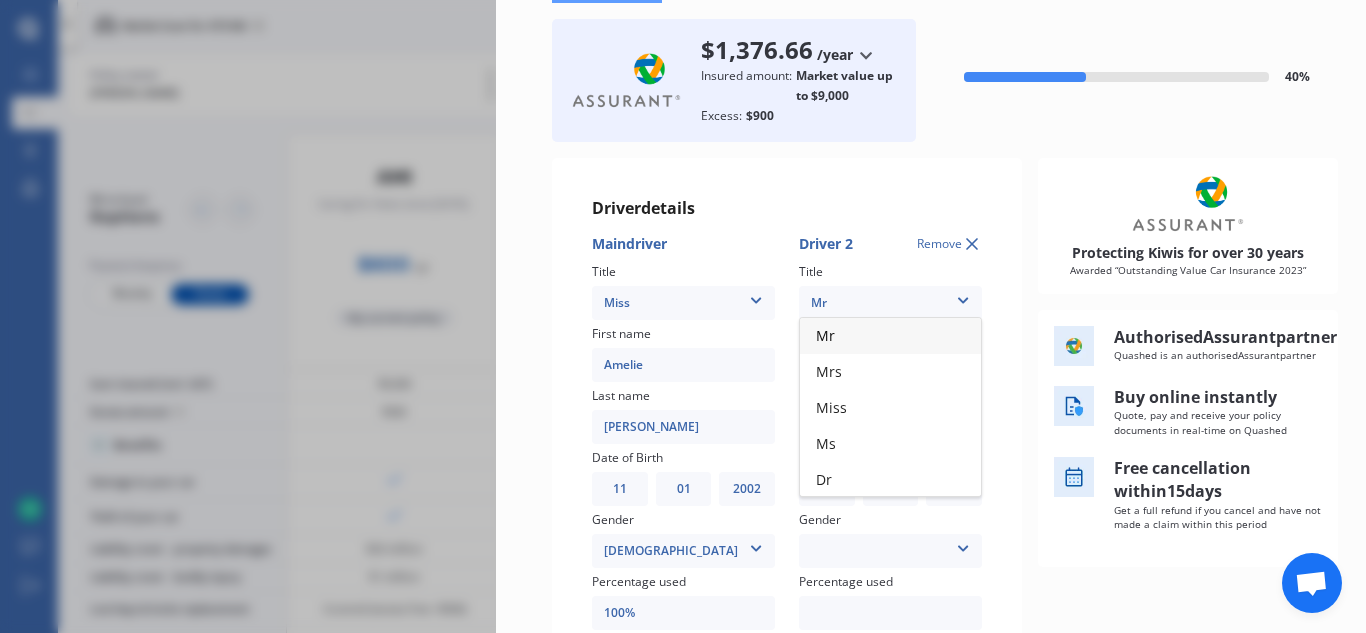 click on "Mr" at bounding box center [890, 336] 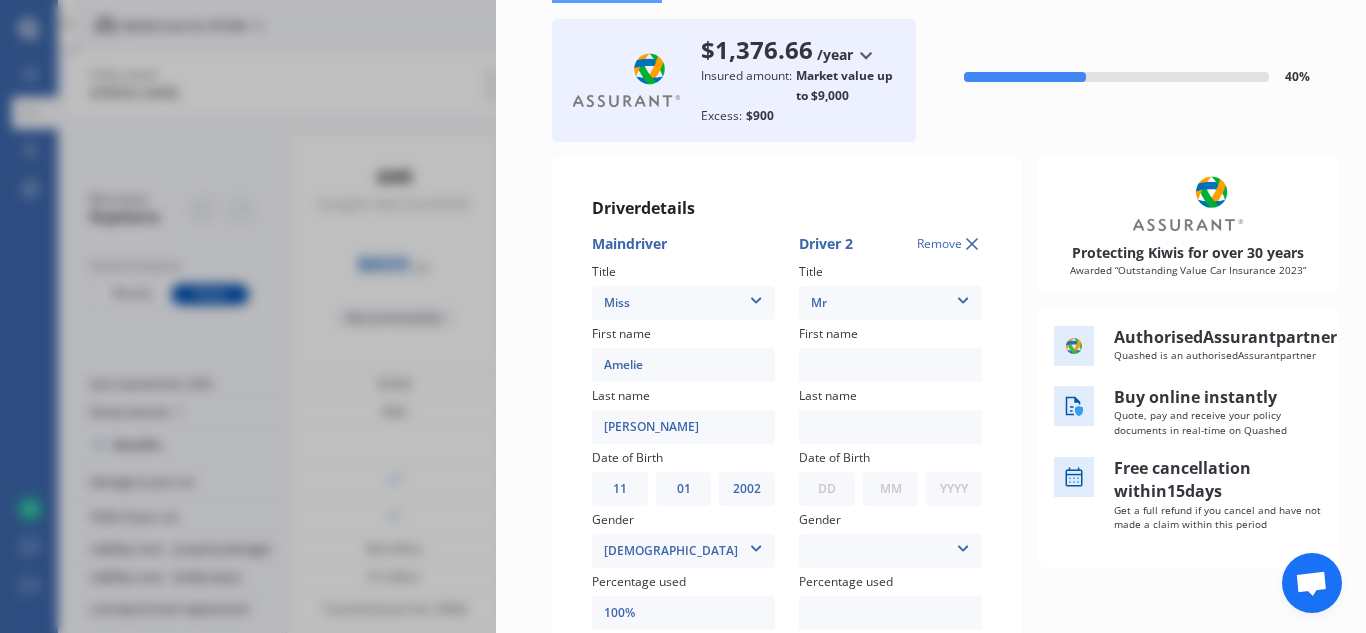 click at bounding box center [890, 365] 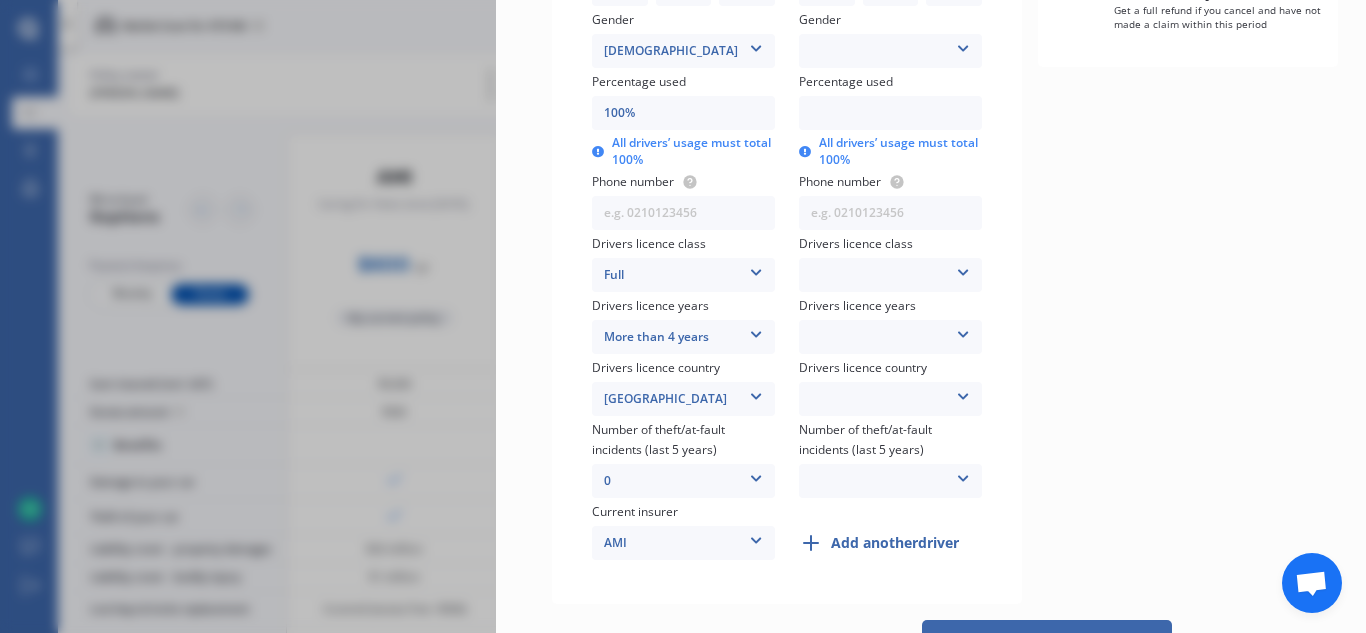 scroll, scrollTop: 690, scrollLeft: 0, axis: vertical 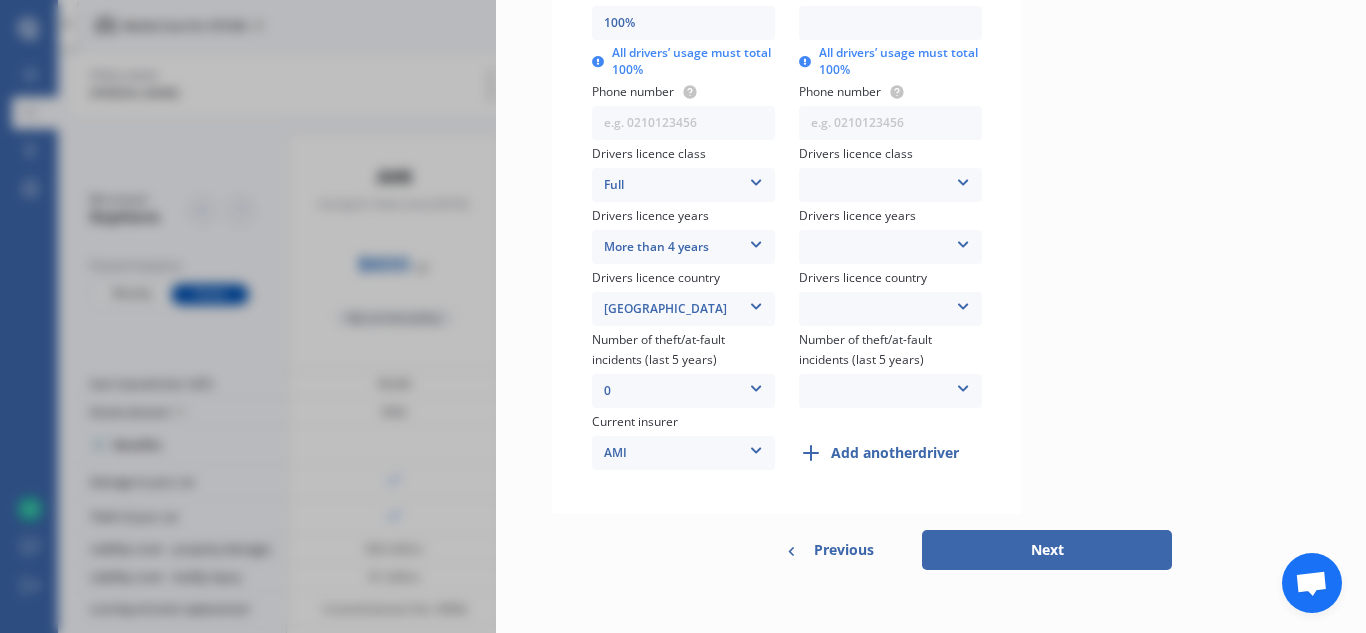 click on "More than 4 years" at bounding box center (683, 247) 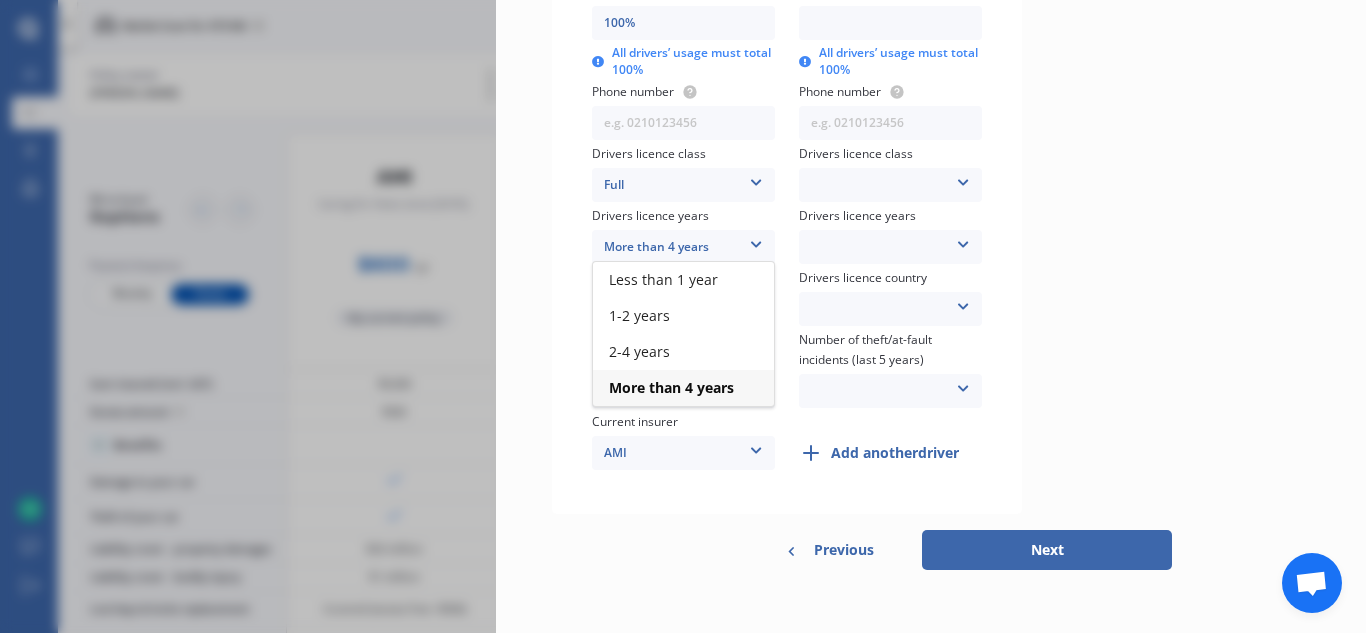 click on "Less than 1 year 1-2 years 2-4 years More than 4 years" at bounding box center (890, 247) 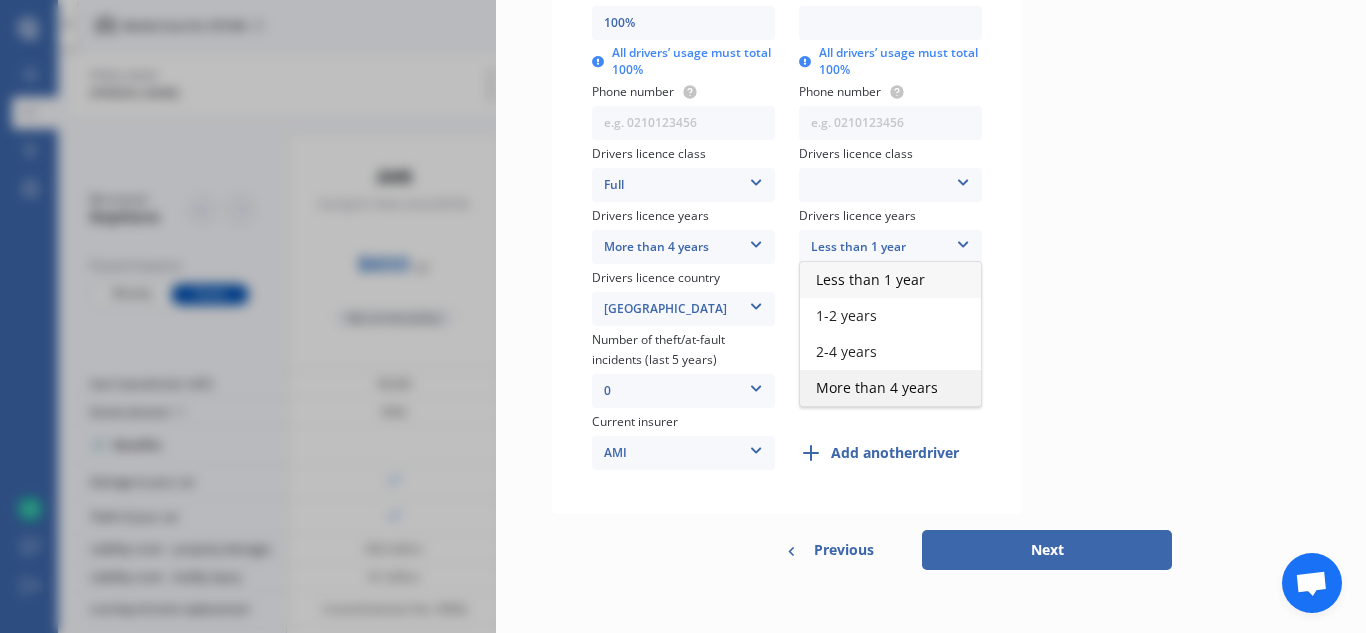click on "More than 4 years" at bounding box center (877, 387) 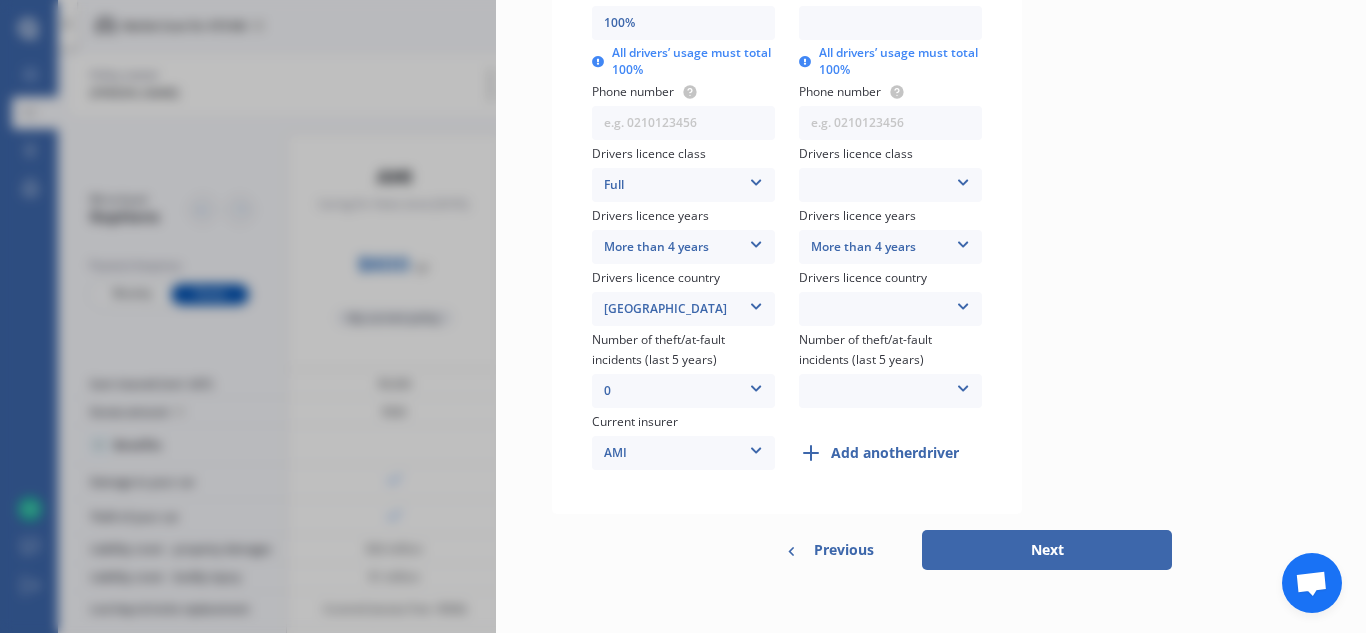 click on "[GEOGRAPHIC_DATA] [GEOGRAPHIC_DATA] [GEOGRAPHIC_DATA] [GEOGRAPHIC_DATA] [GEOGRAPHIC_DATA] [GEOGRAPHIC_DATA] [GEOGRAPHIC_DATA] [GEOGRAPHIC_DATA] Other Country Not Applicable [GEOGRAPHIC_DATA] [GEOGRAPHIC_DATA] Nations" at bounding box center (890, 309) 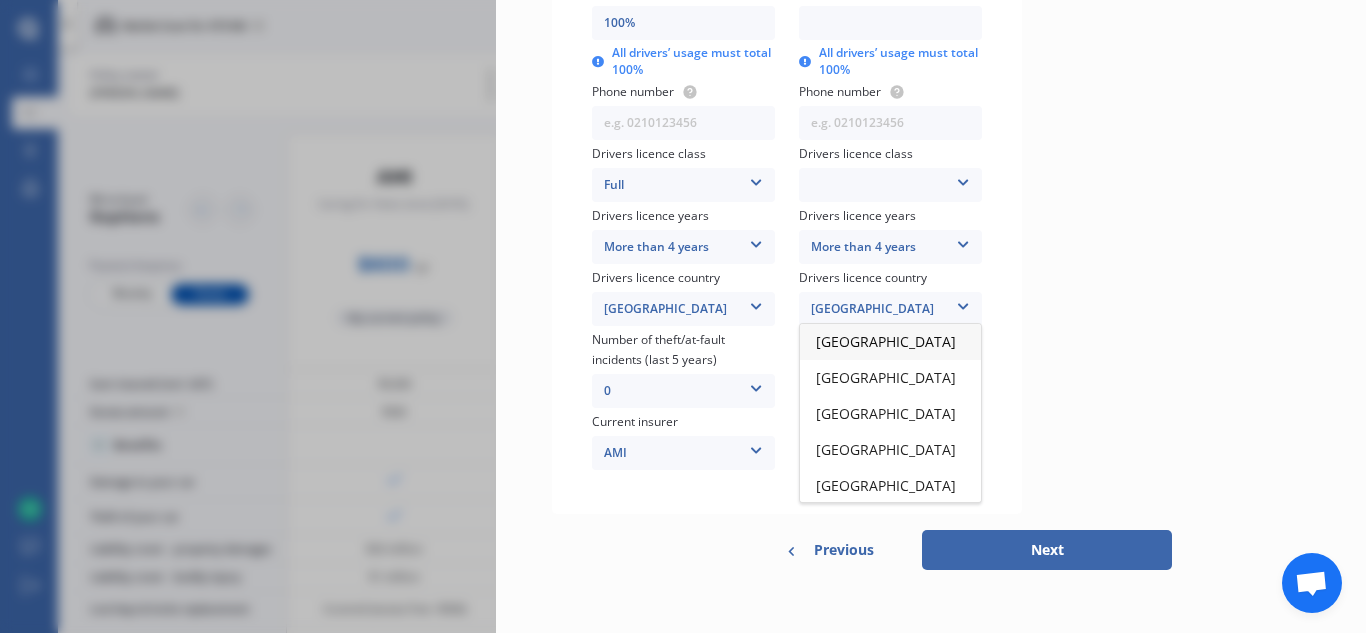 click on "[GEOGRAPHIC_DATA]" at bounding box center (886, 341) 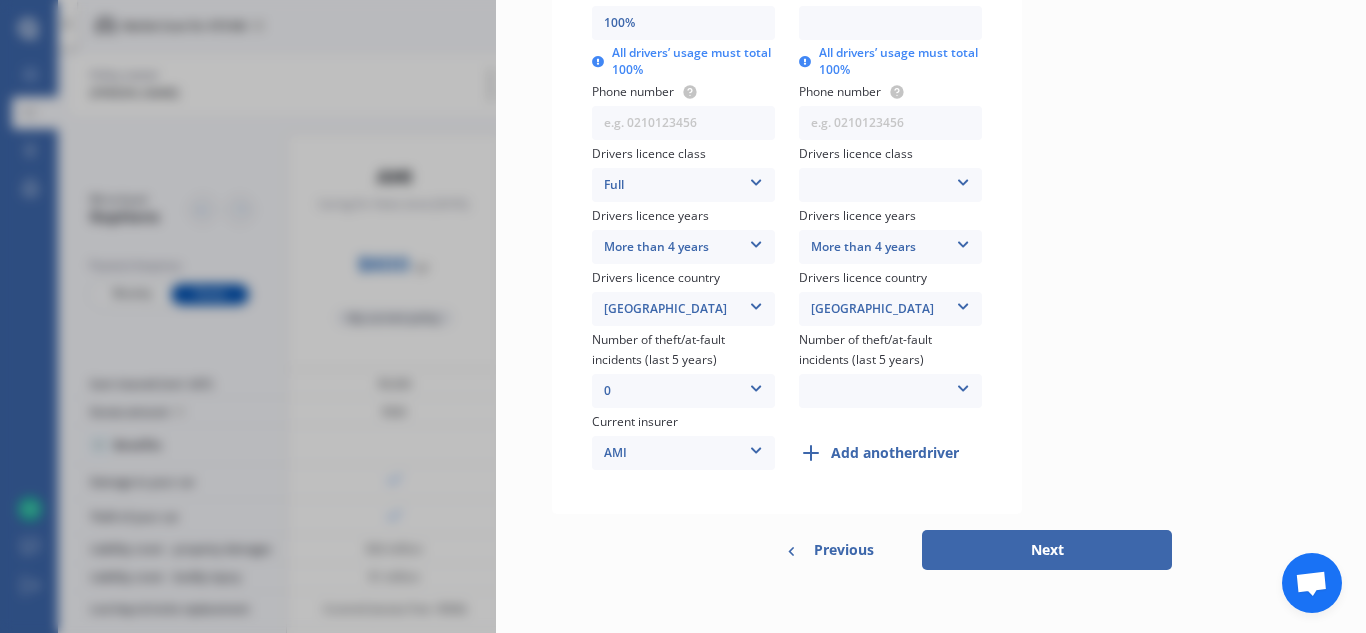 click on "0 1 2 3 More than 3" at bounding box center [890, 391] 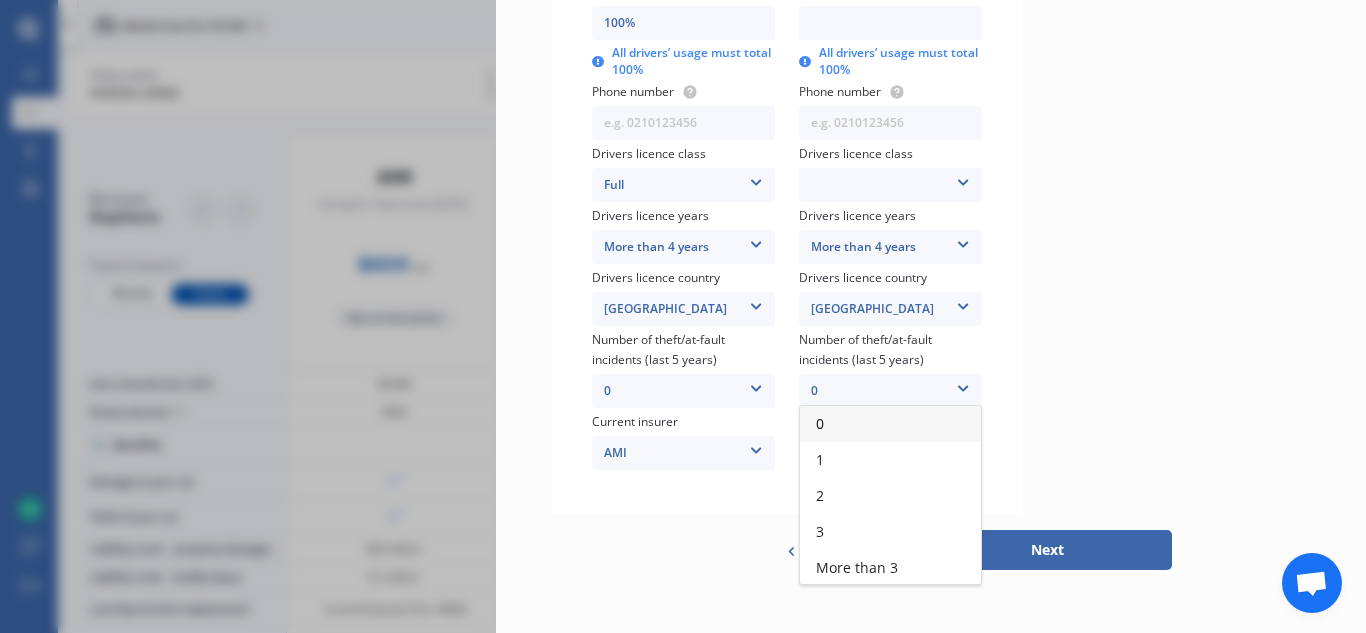 click on "0" at bounding box center (890, 424) 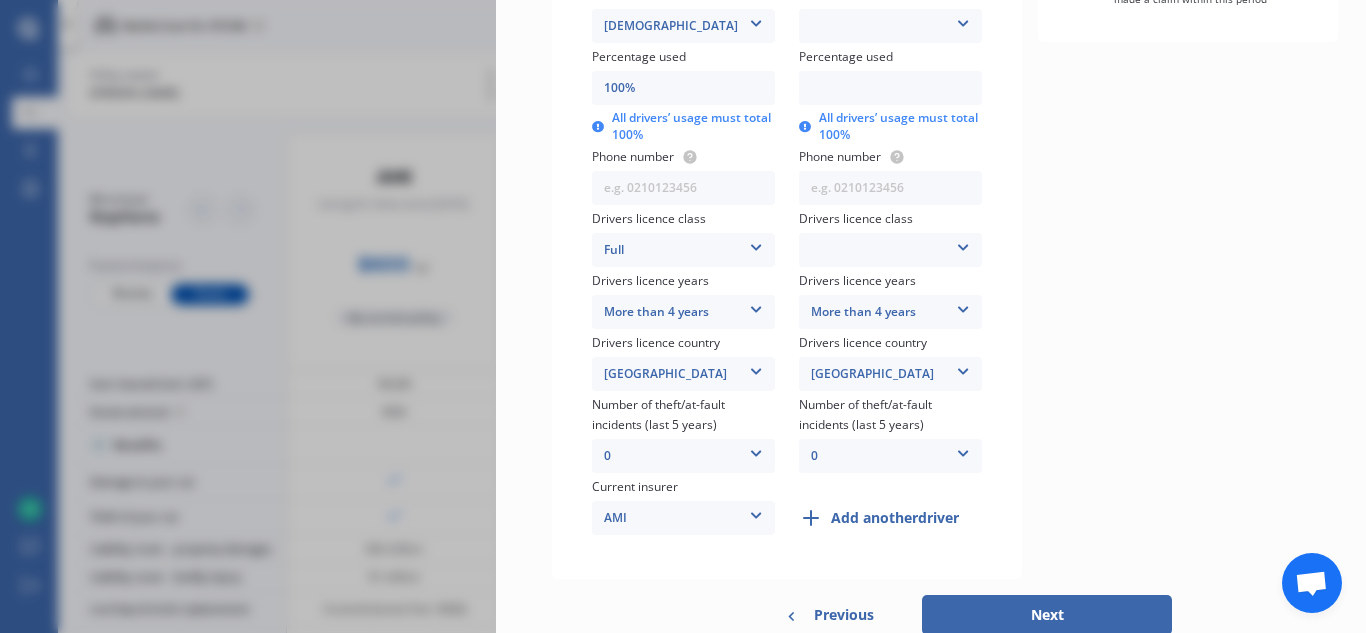 scroll, scrollTop: 590, scrollLeft: 0, axis: vertical 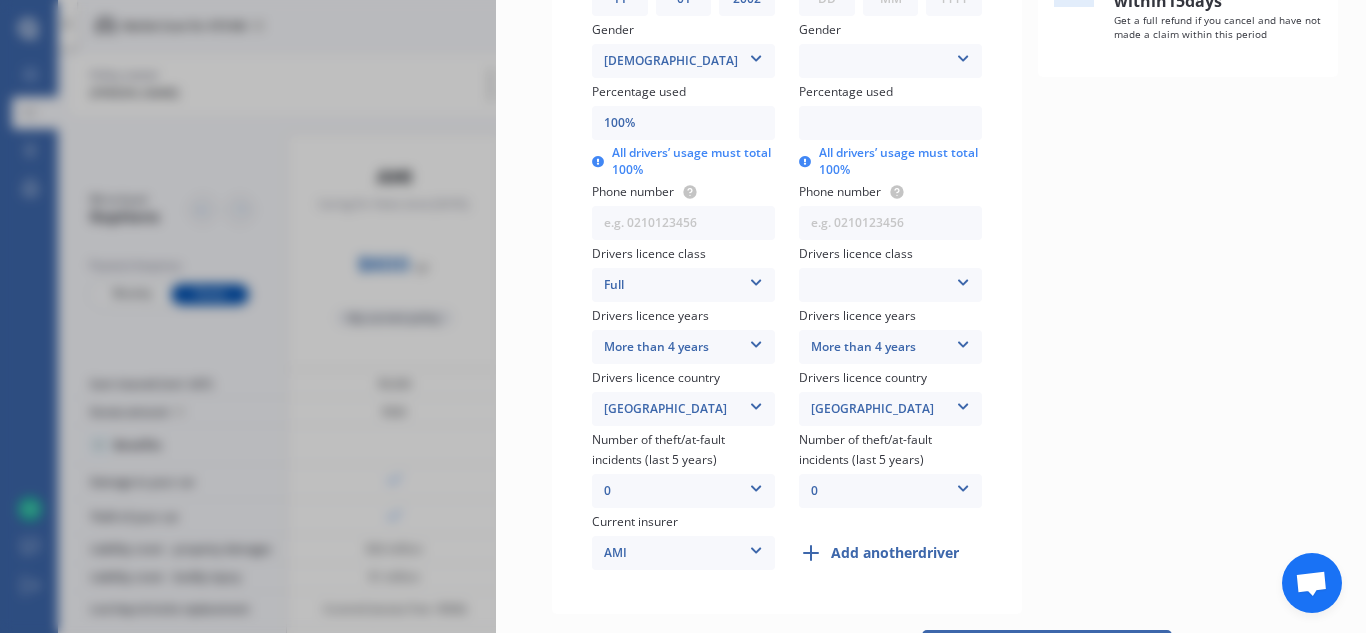 click on "None Learner Restricted Full" at bounding box center [890, 285] 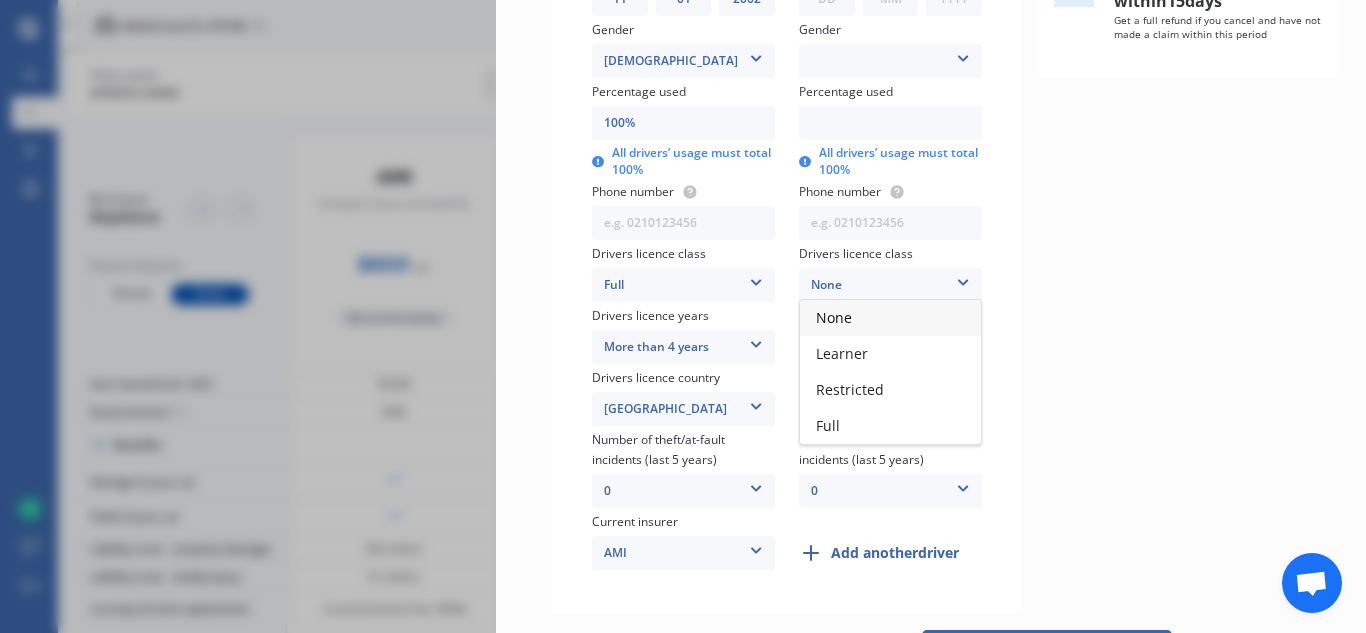 click on "Full" at bounding box center (890, 426) 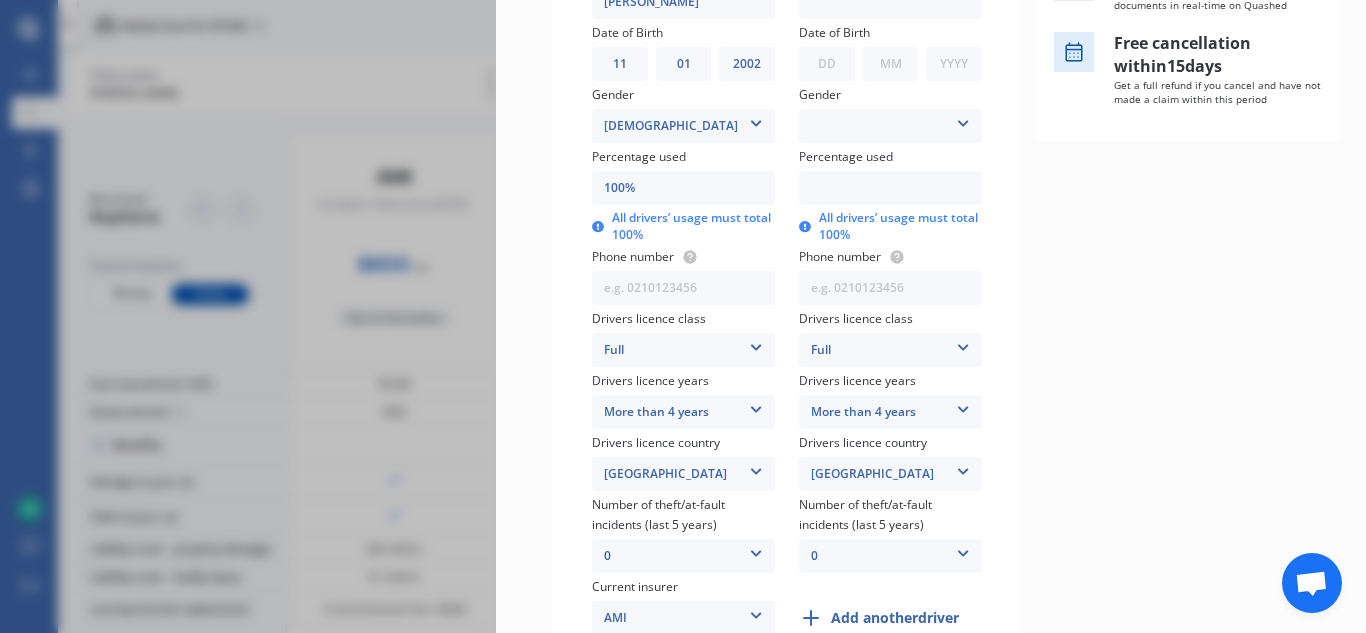 scroll, scrollTop: 490, scrollLeft: 0, axis: vertical 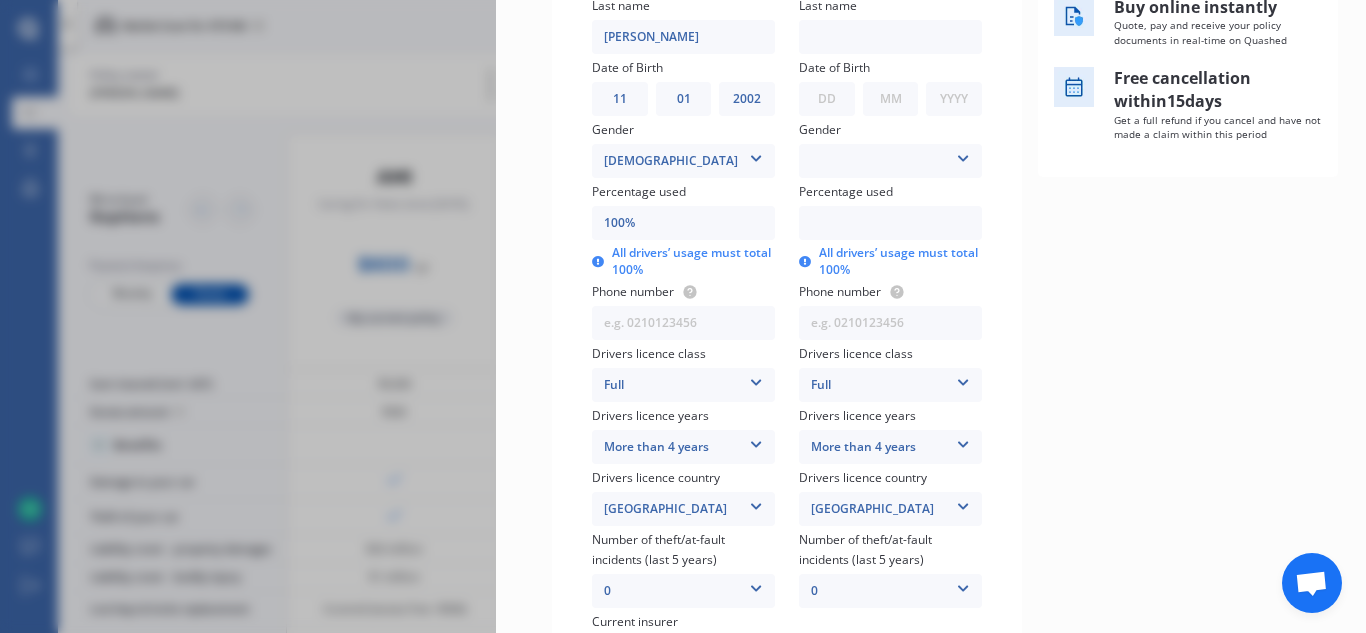 click at bounding box center (890, 223) 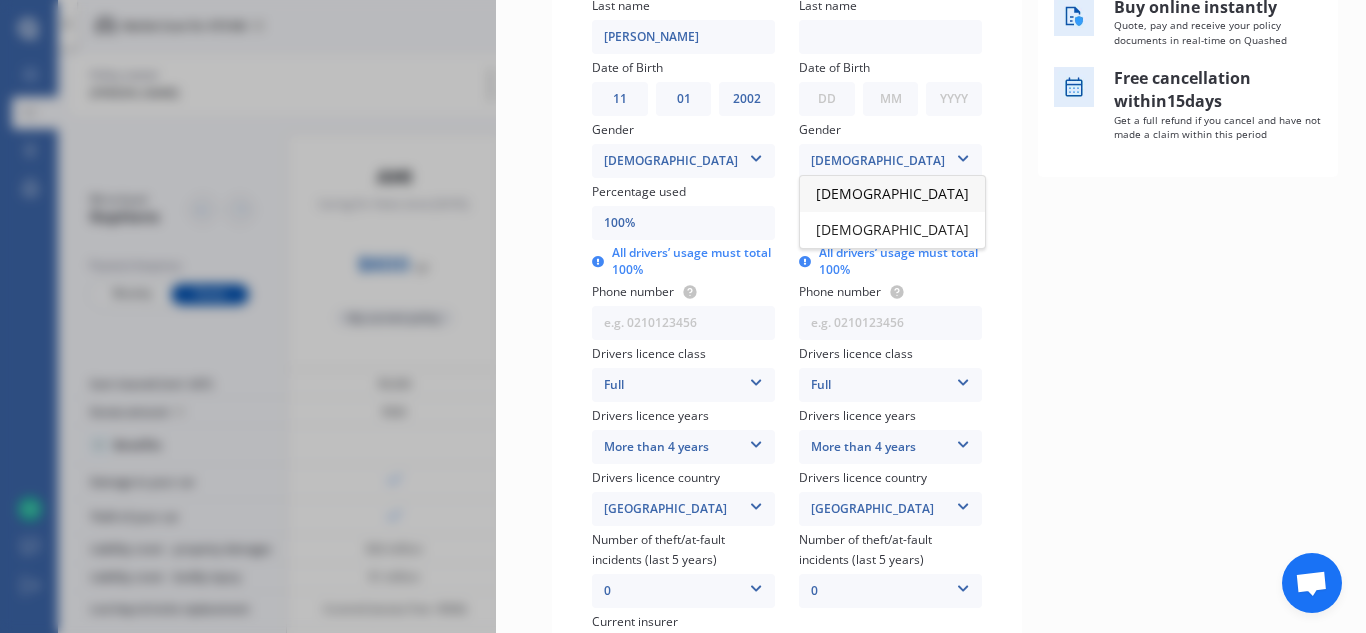 click on "[DEMOGRAPHIC_DATA]" at bounding box center [892, 194] 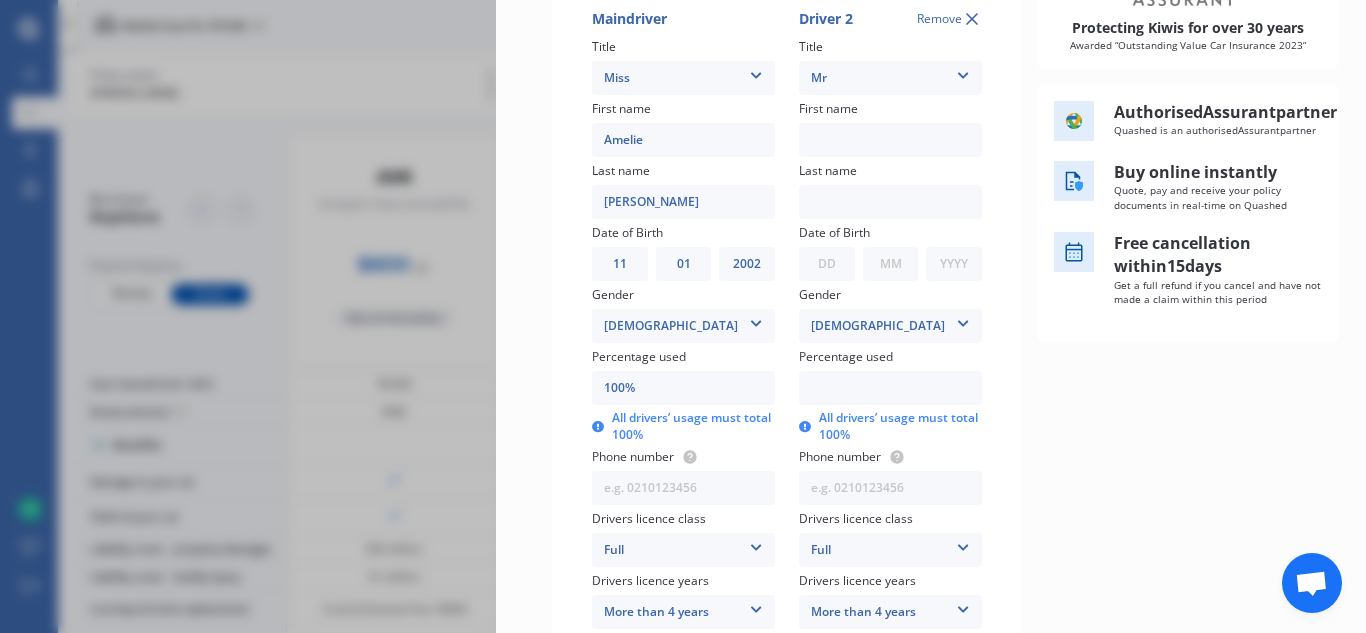 scroll, scrollTop: 290, scrollLeft: 0, axis: vertical 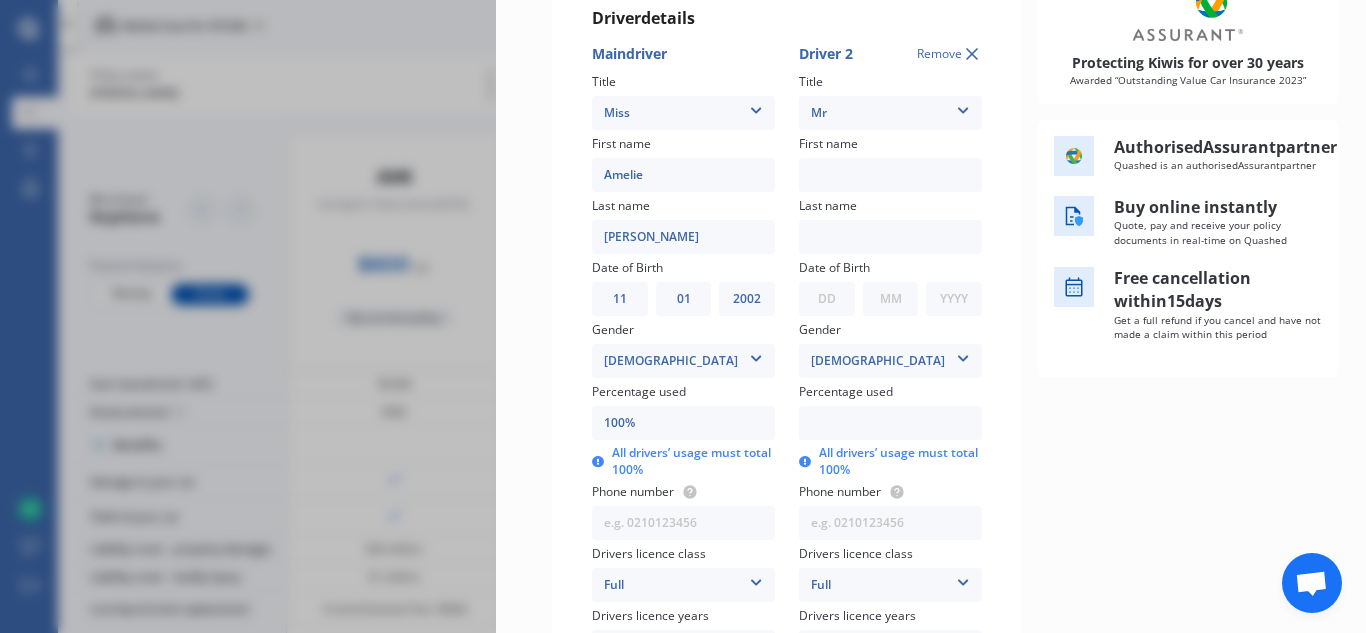 click at bounding box center (890, 175) 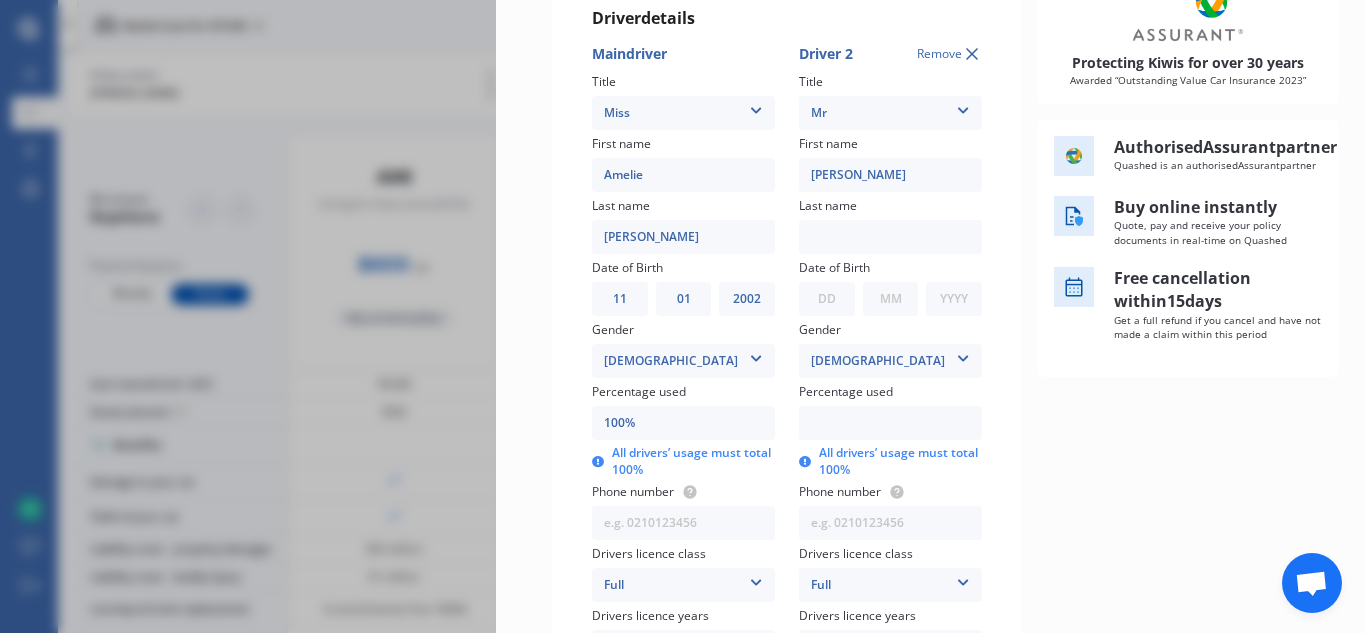 type on "[PERSON_NAME]" 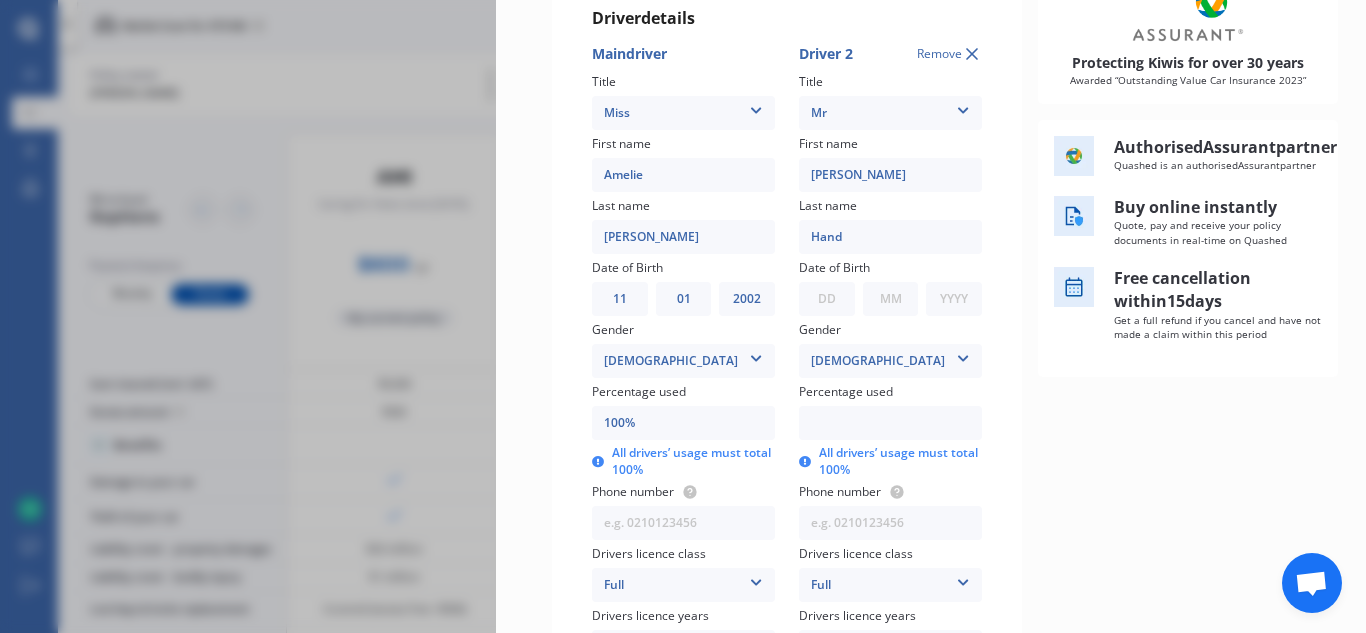 type on "Hand" 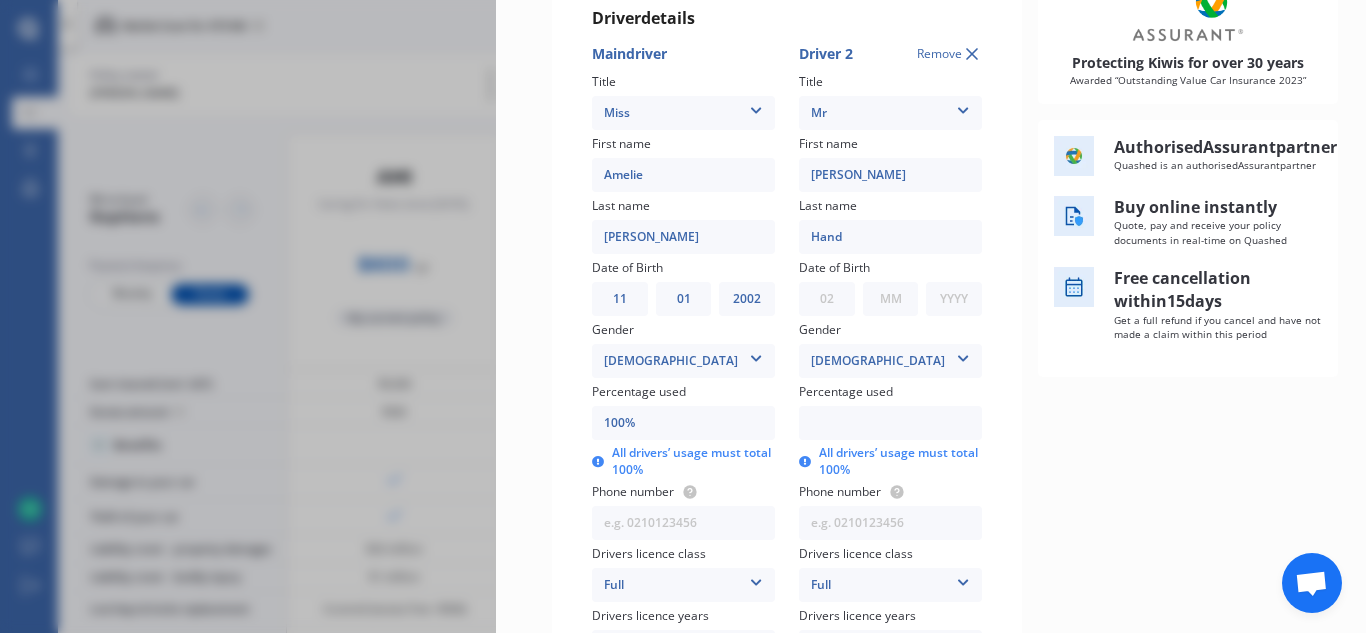 click on "MM 01 02 03 04 05 06 07 08 09 10 11 12" at bounding box center [891, 299] 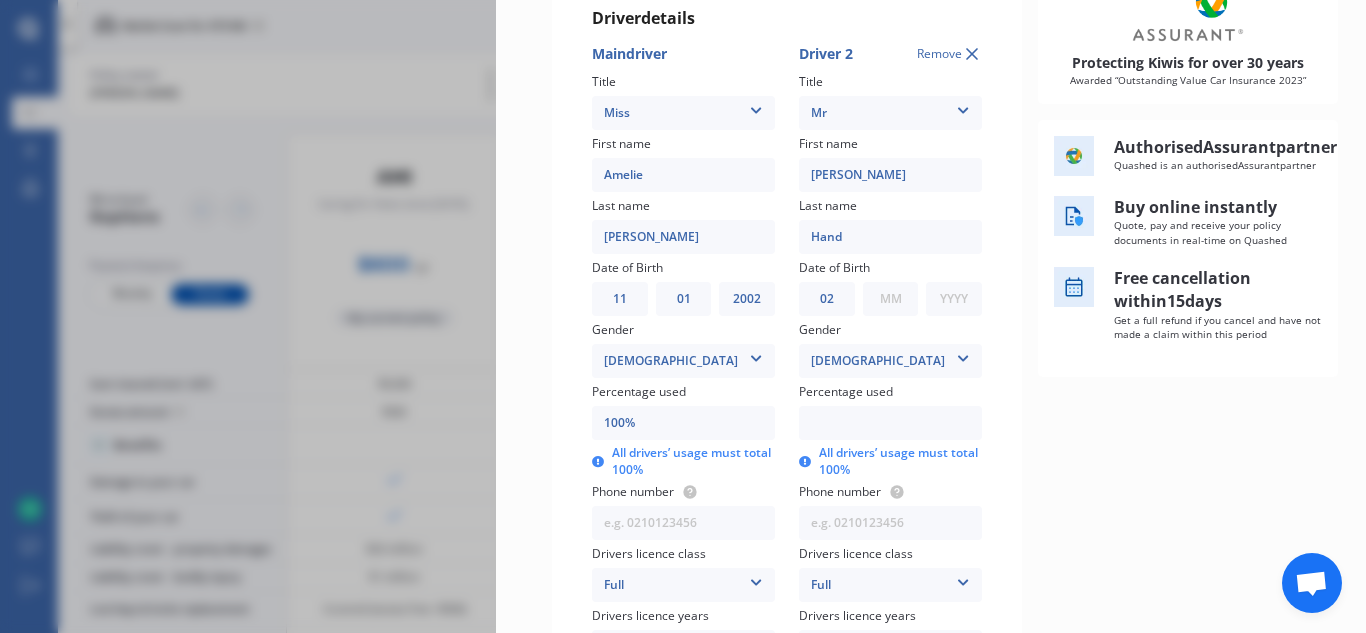 select on "02" 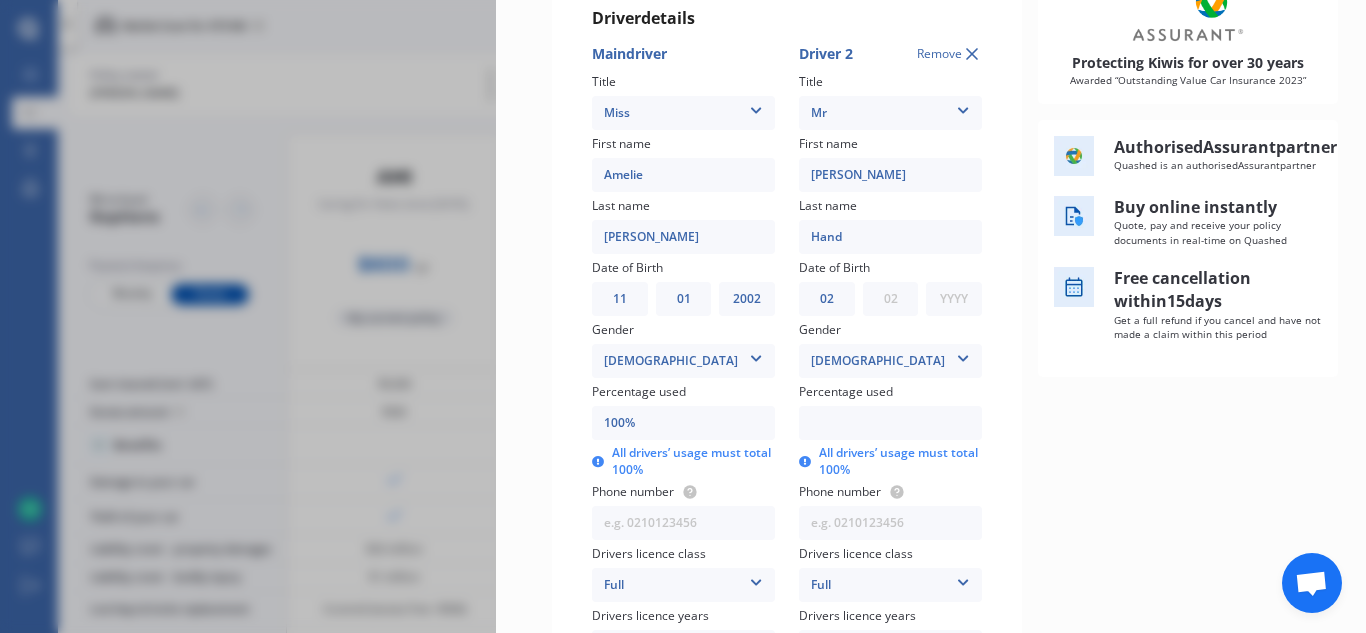click on "YYYY 2009 2008 2007 2006 2005 2004 2003 2002 2001 2000 1999 1998 1997 1996 1995 1994 1993 1992 1991 1990 1989 1988 1987 1986 1985 1984 1983 1982 1981 1980 1979 1978 1977 1976 1975 1974 1973 1972 1971 1970 1969 1968 1967 1966 1965 1964 1963 1962 1961 1960 1959 1958 1957 1956 1955 1954 1953 1952 1951 1950 1949 1948 1947 1946 1945 1944 1943 1942 1941 1940 1939 1938 1937 1936 1935 1934 1933 1932 1931 1930 1929 1928 1927 1926 1925 1924 1923 1922 1921 1920 1919 1918 1917 1916 1915 1914 1913 1912 1911 1910" at bounding box center (954, 299) 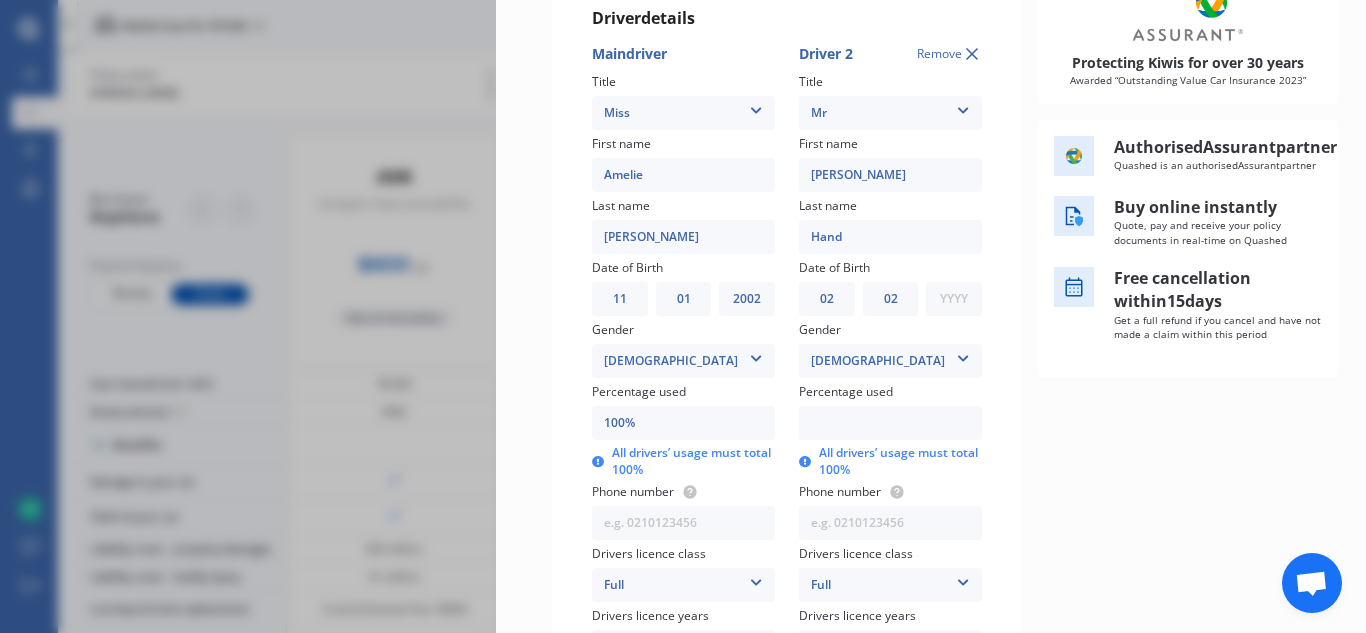 select on "1991" 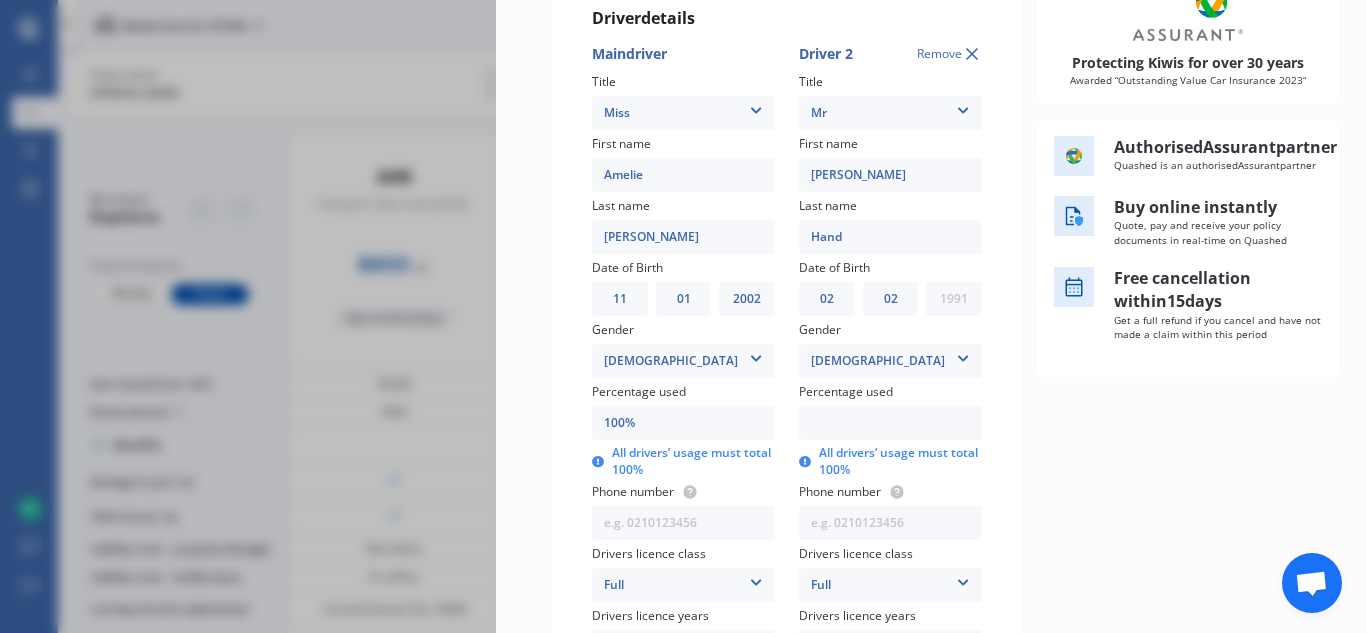 click at bounding box center [890, 423] 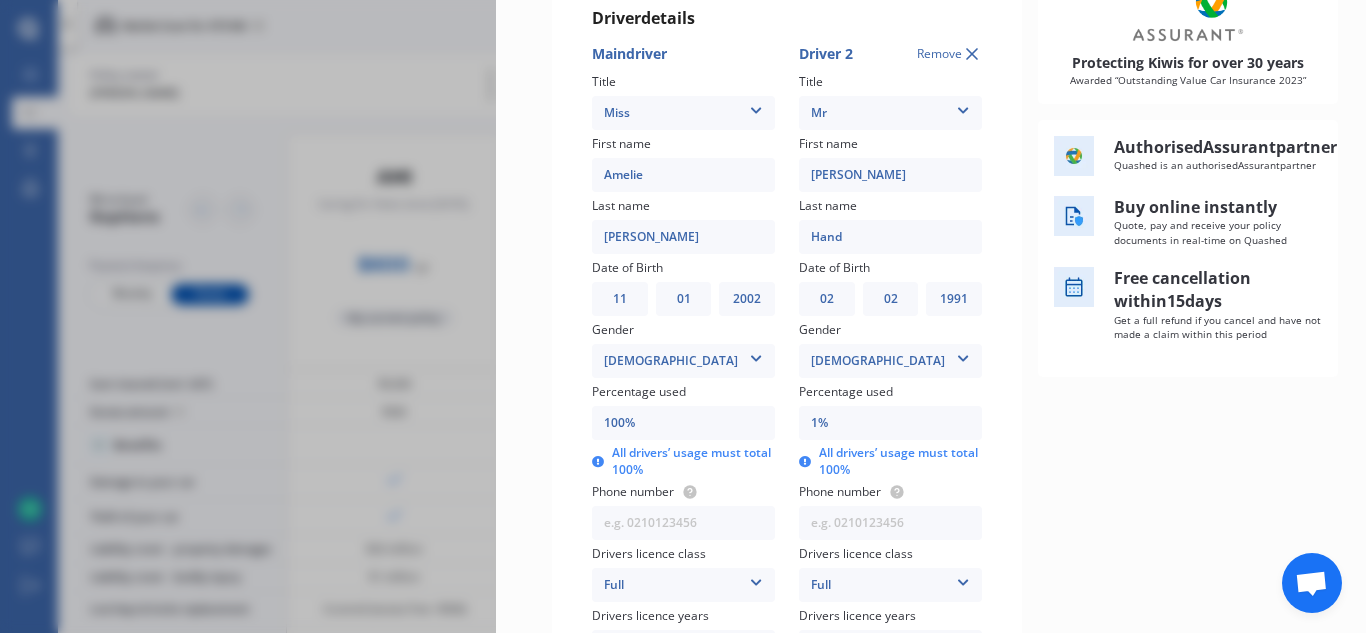 type on "10%" 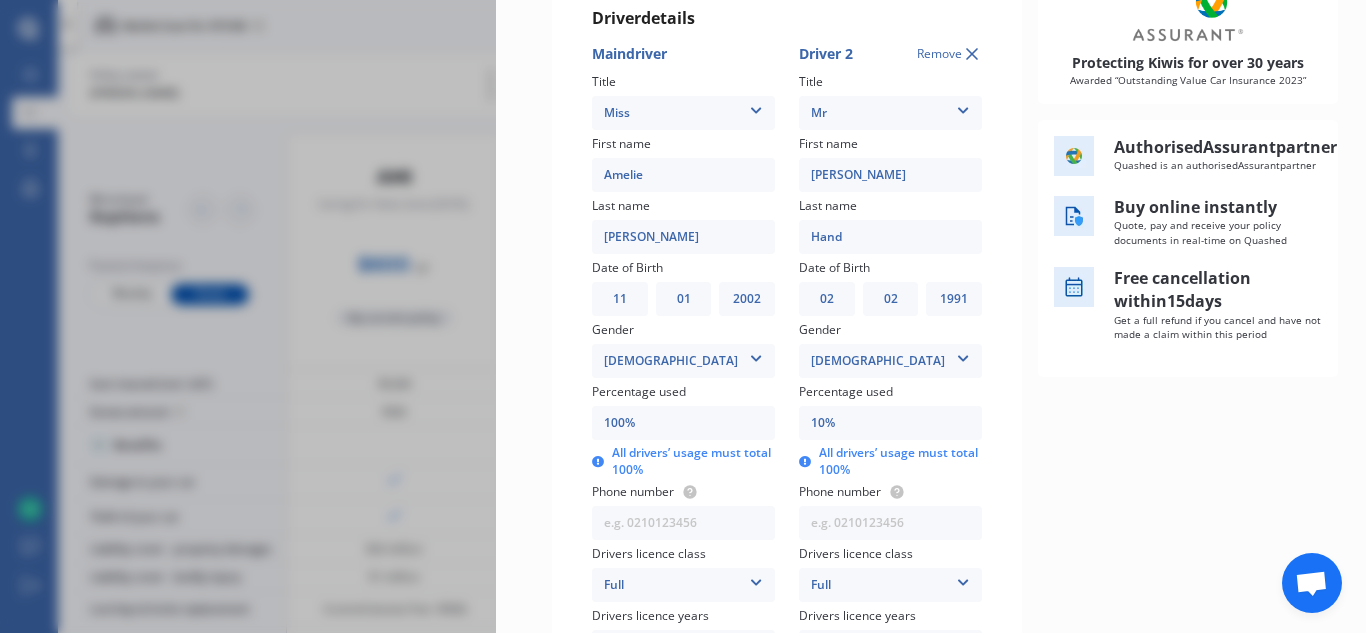 type on "90%" 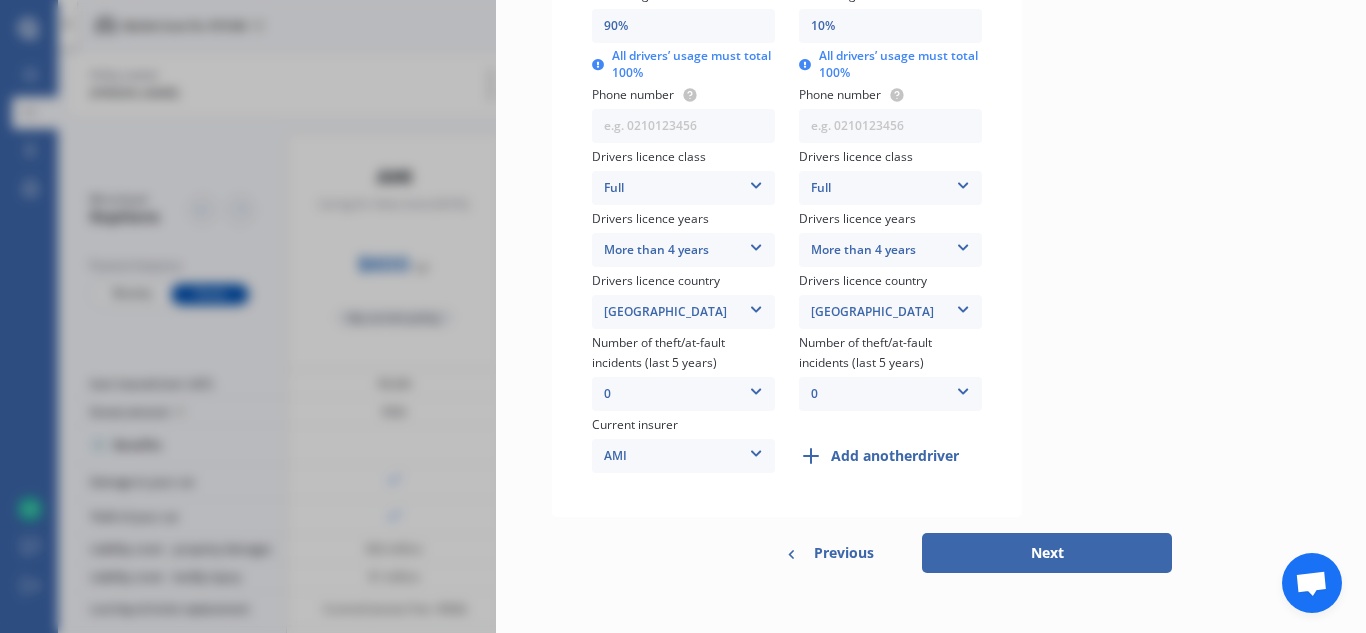 scroll, scrollTop: 690, scrollLeft: 0, axis: vertical 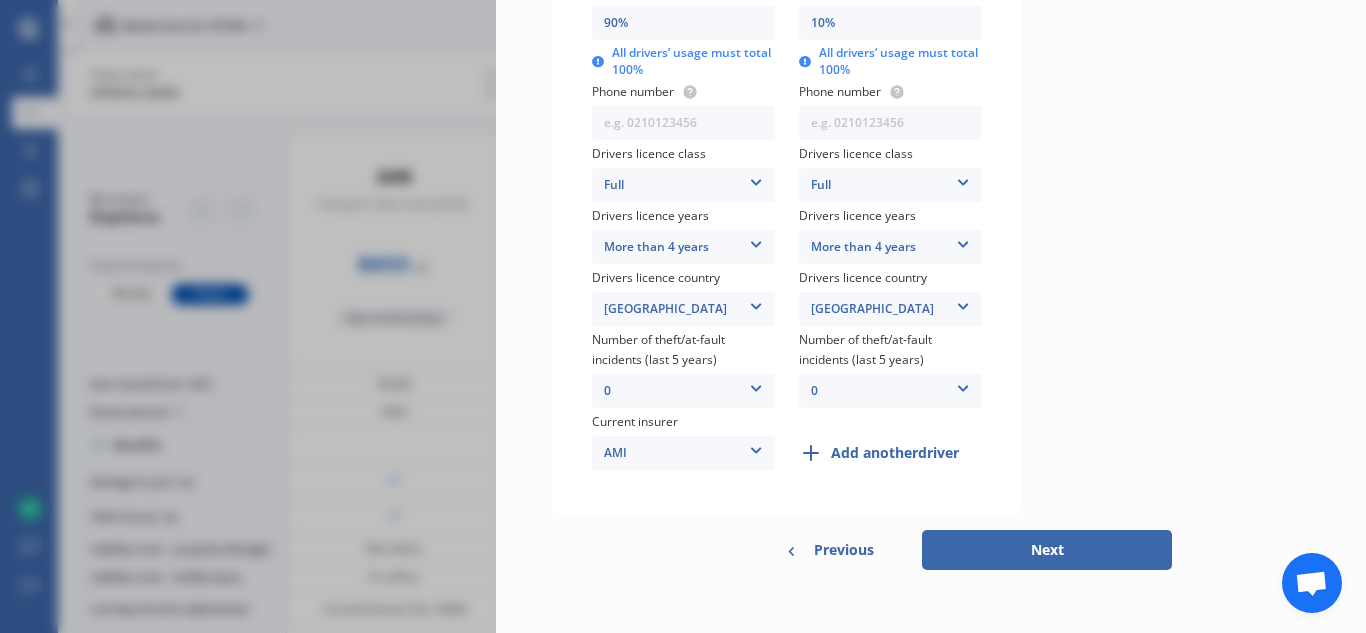 type on "10%" 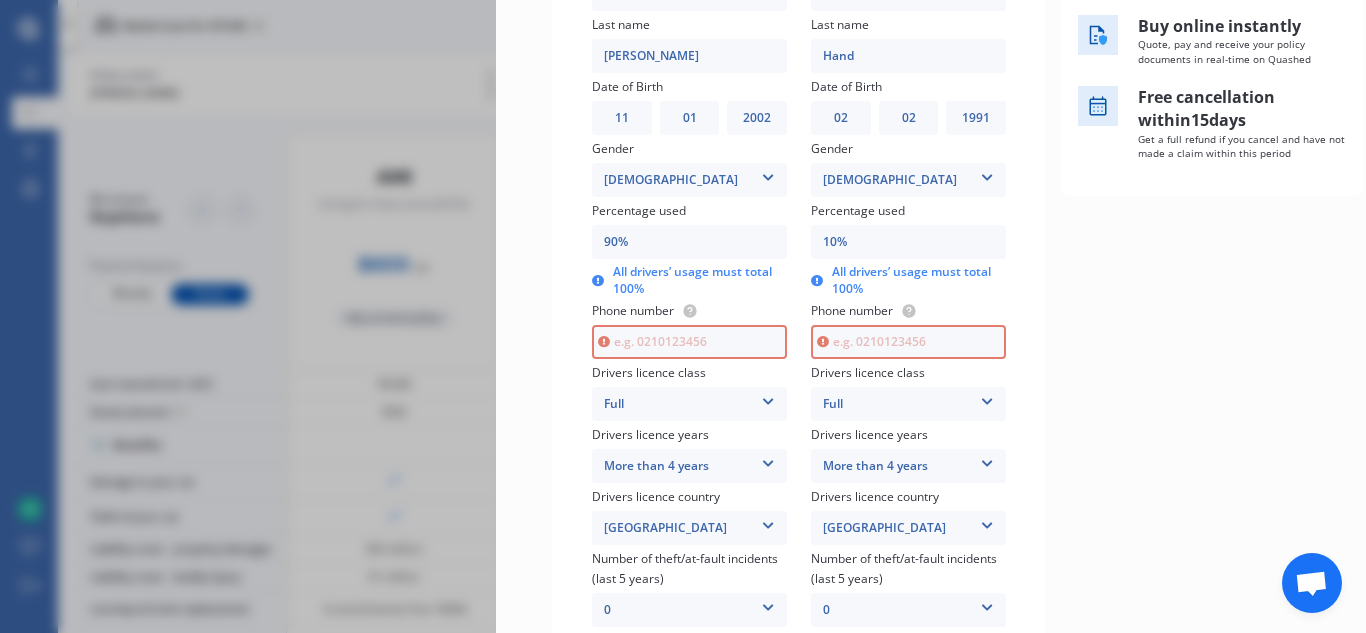 scroll, scrollTop: 470, scrollLeft: 0, axis: vertical 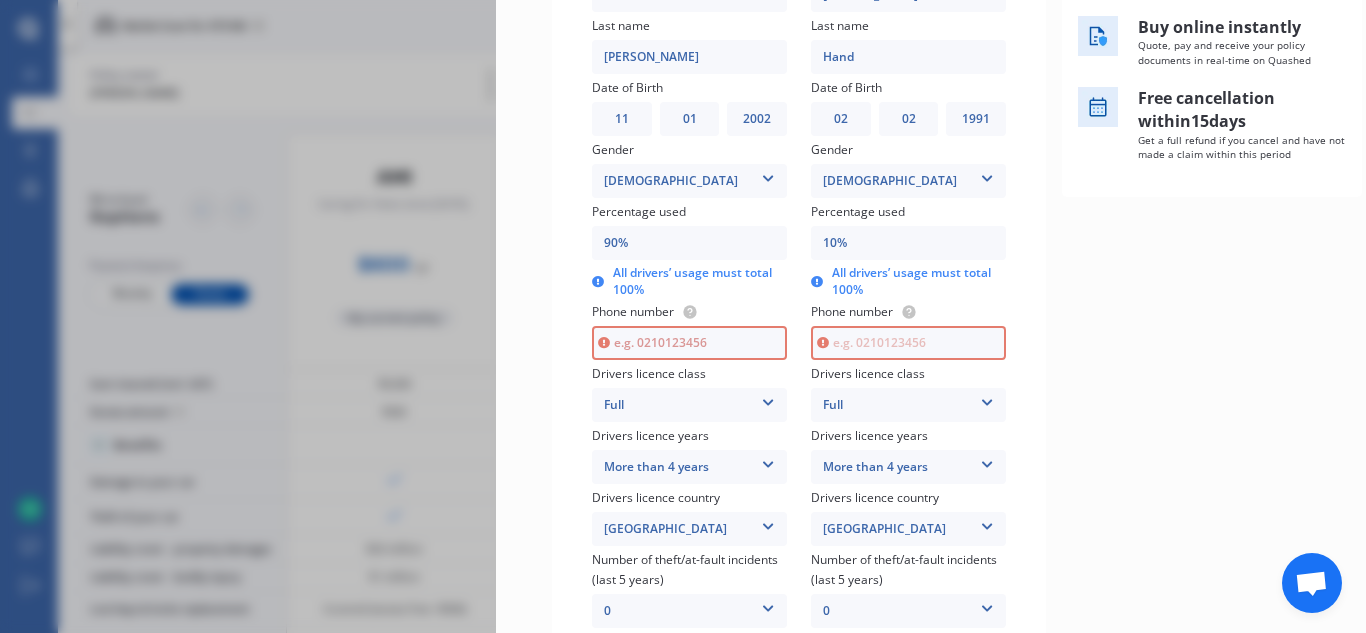 click at bounding box center [689, 343] 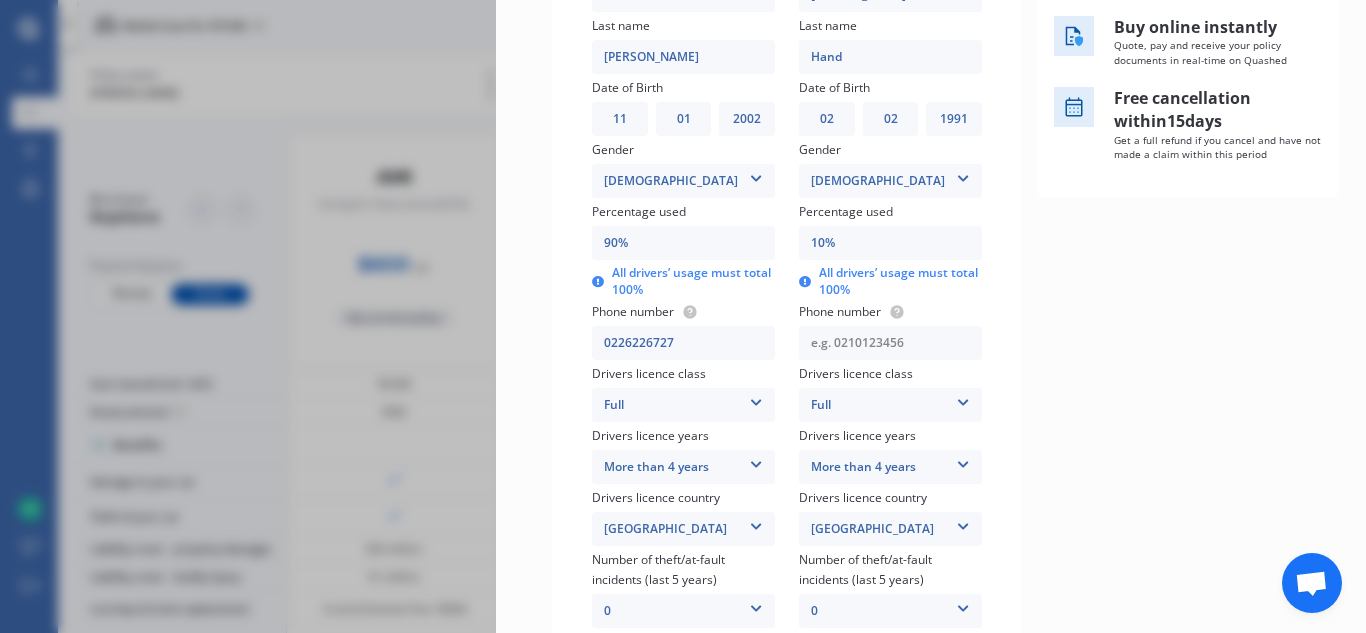 click at bounding box center (890, 343) 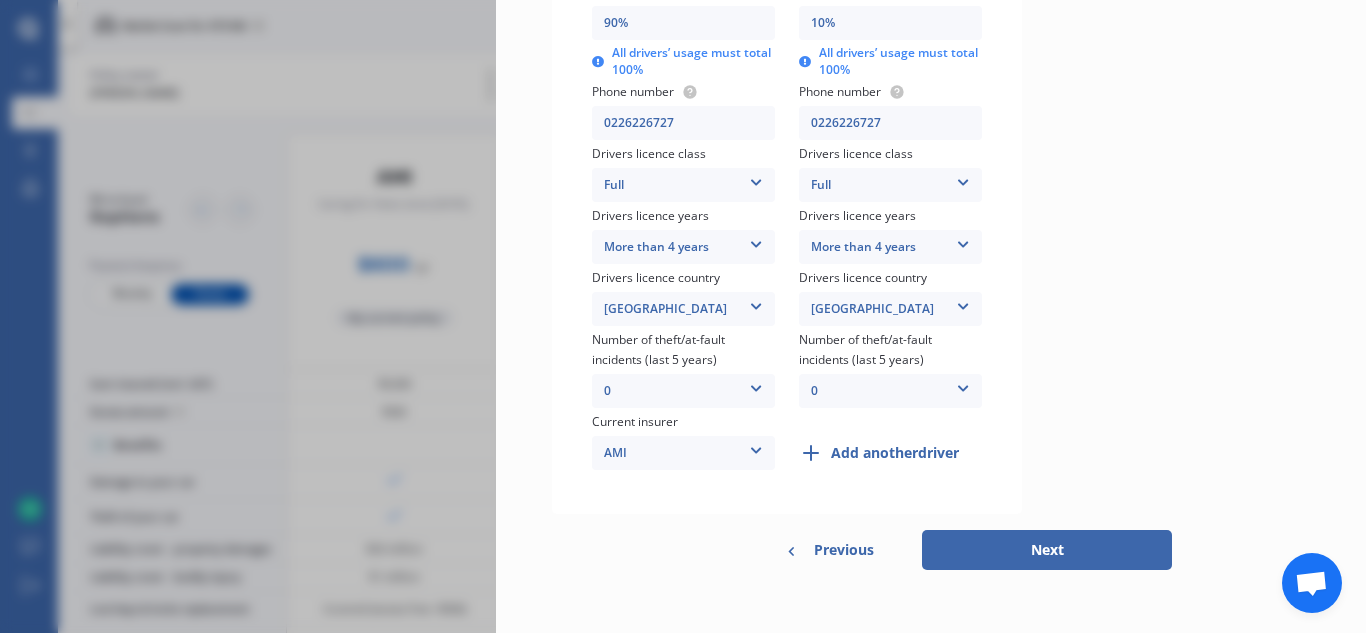 click on "Next" at bounding box center (1047, 550) 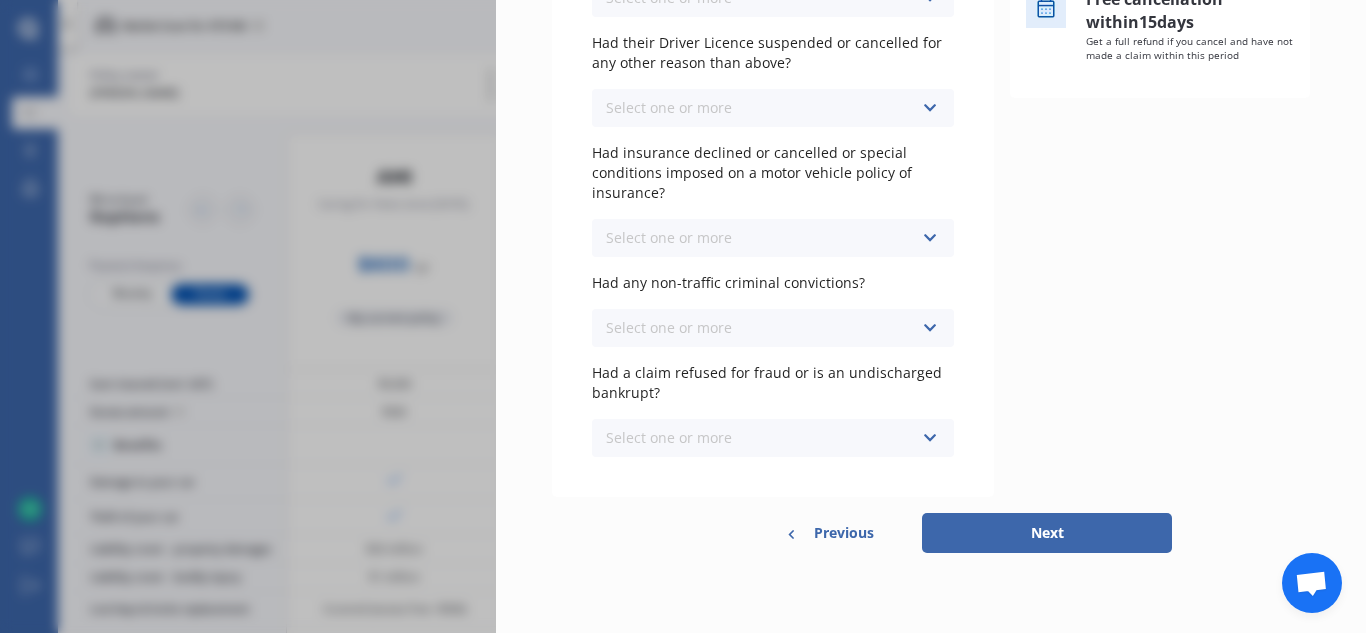 scroll, scrollTop: 0, scrollLeft: 0, axis: both 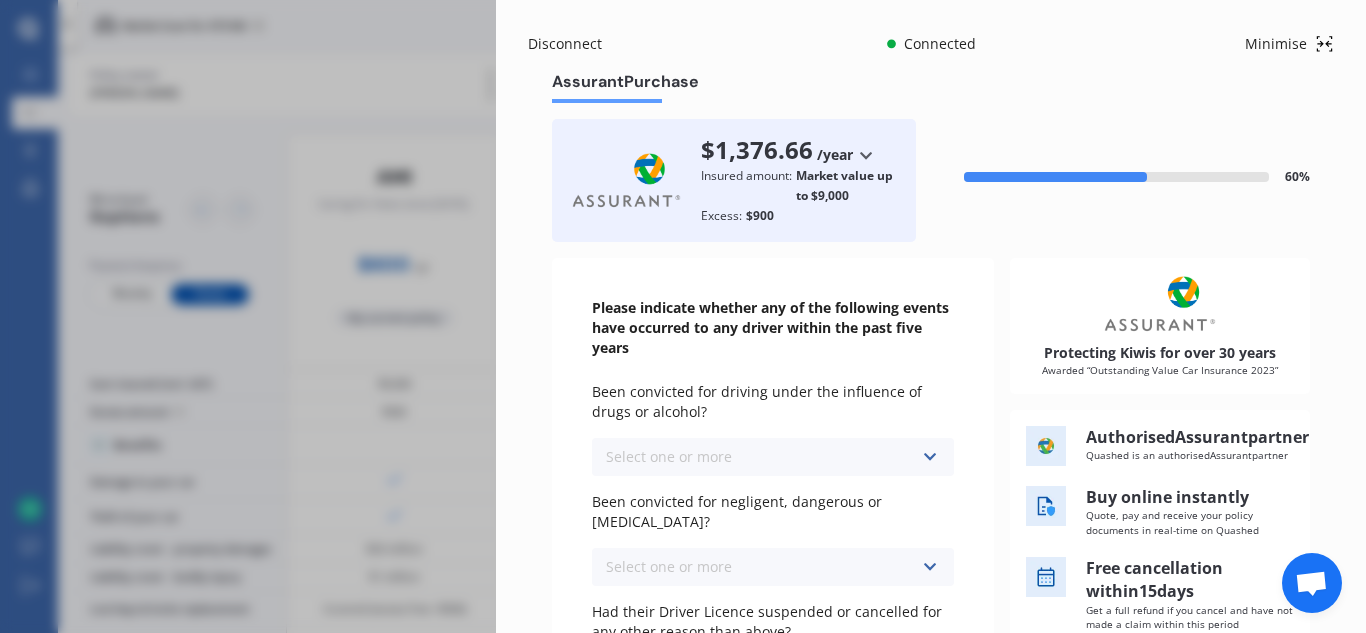 click on "Select one or more Never, or over [DATE] Last year 1 to [DATE] 2 to [DATE] 3 to [DATE]" at bounding box center [773, 457] 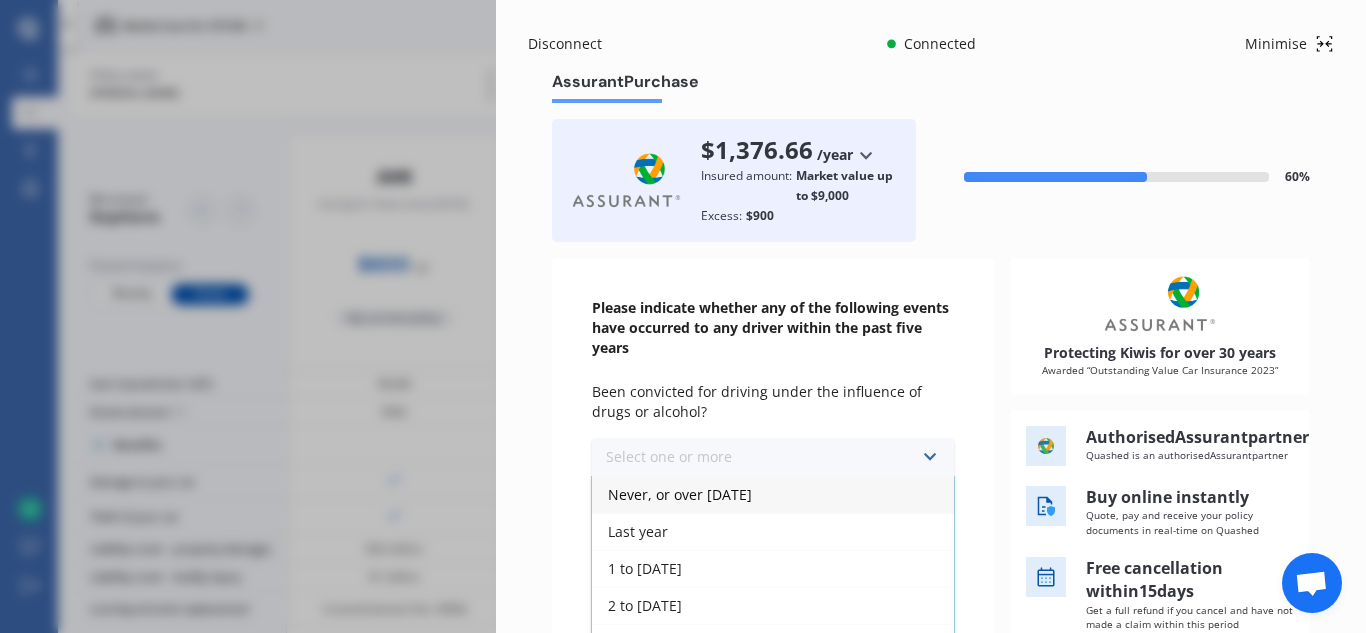 click on "Never, or over [DATE]" at bounding box center [773, 494] 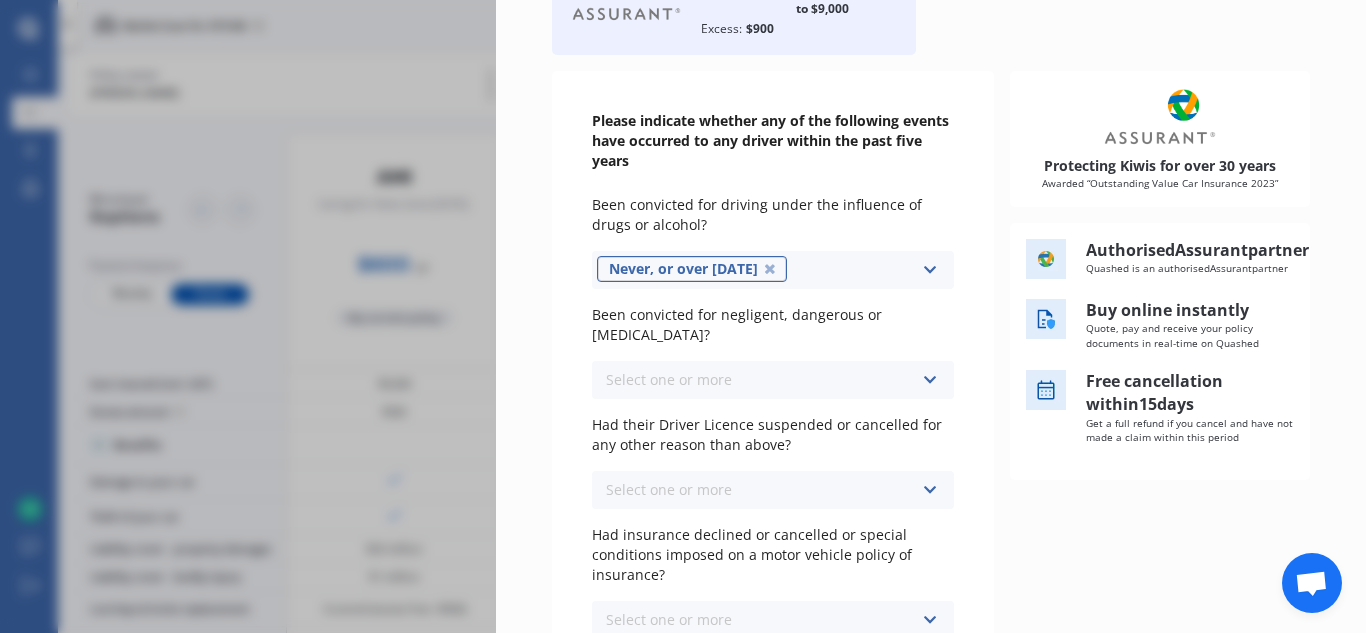 scroll, scrollTop: 200, scrollLeft: 0, axis: vertical 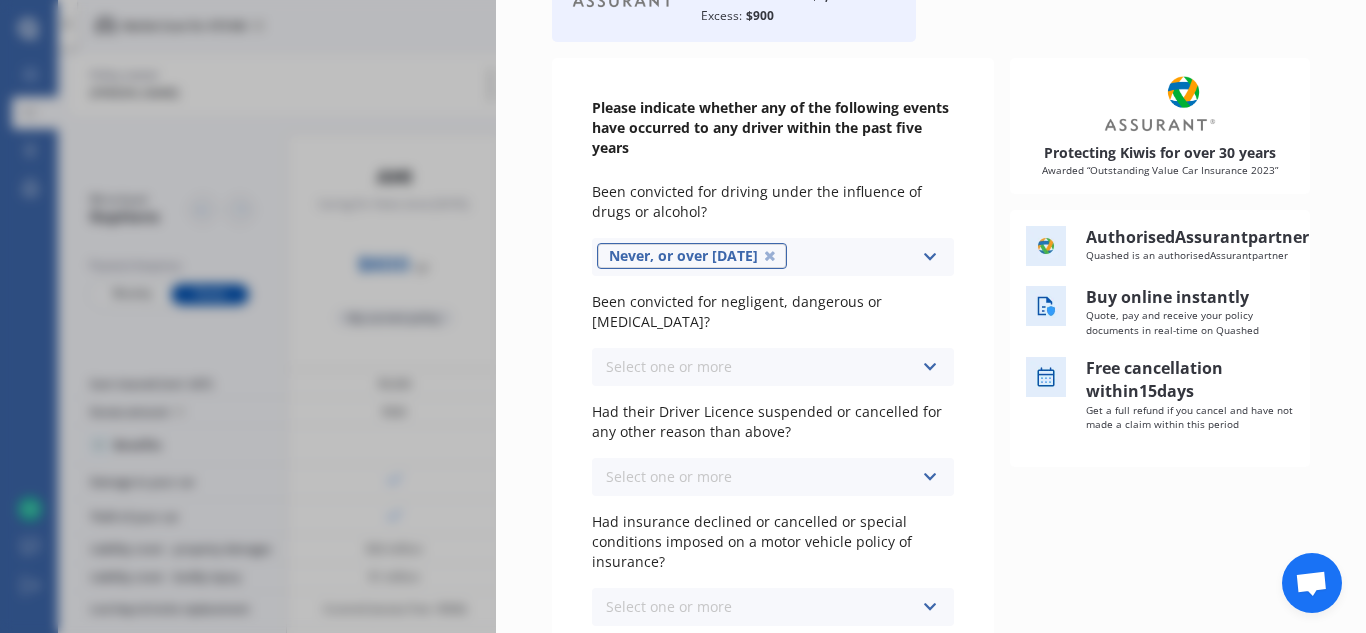 click on "Select one or more Never, or over [DATE] Last year 1 to [DATE] 2 to [DATE] 3 to [DATE]" at bounding box center [773, 367] 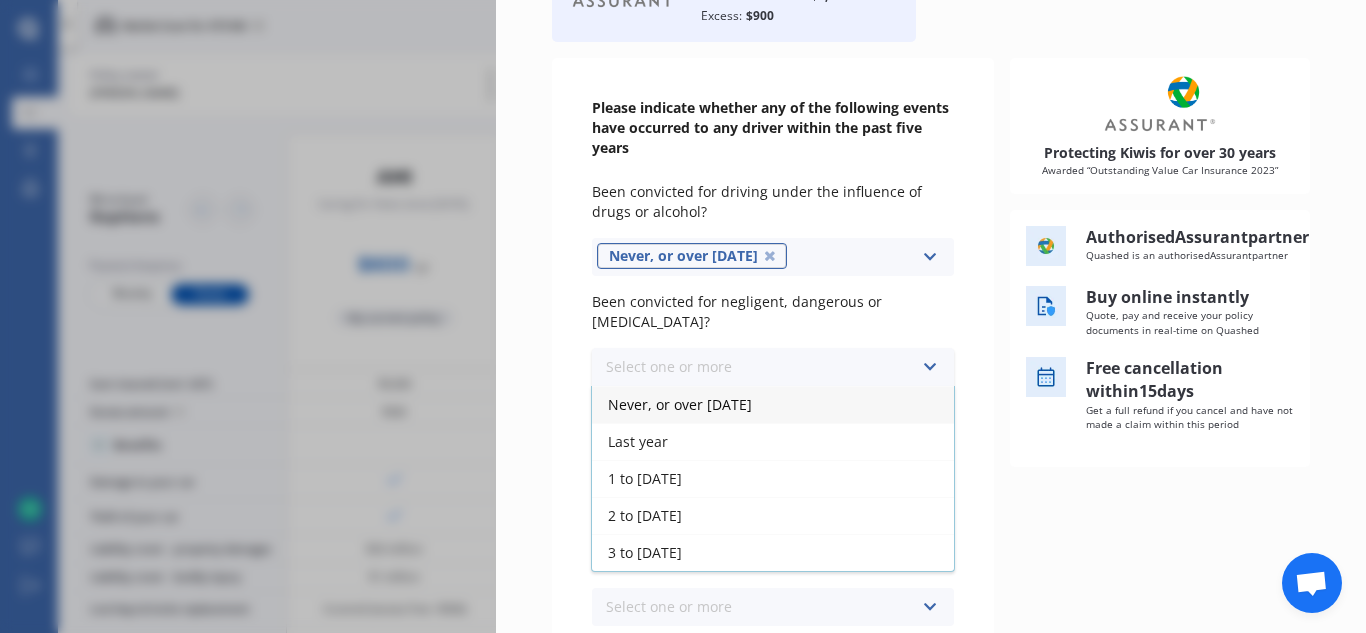 click on "Never, or over [DATE]" at bounding box center (773, 404) 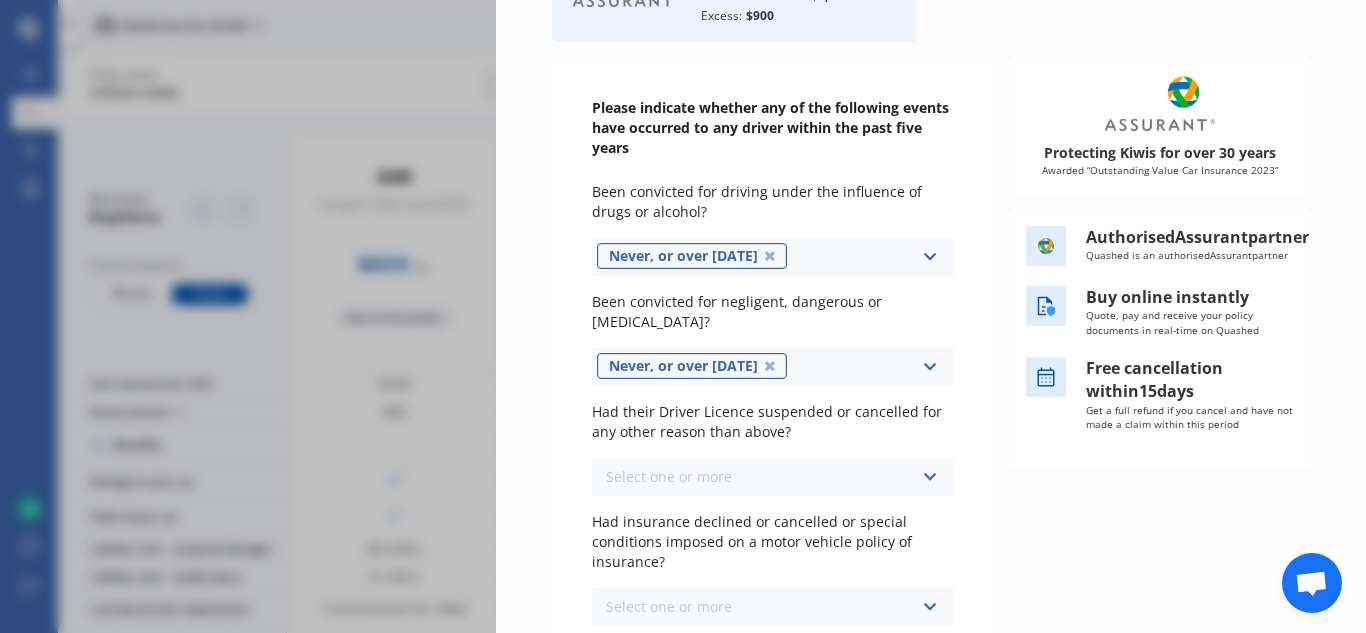scroll, scrollTop: 300, scrollLeft: 0, axis: vertical 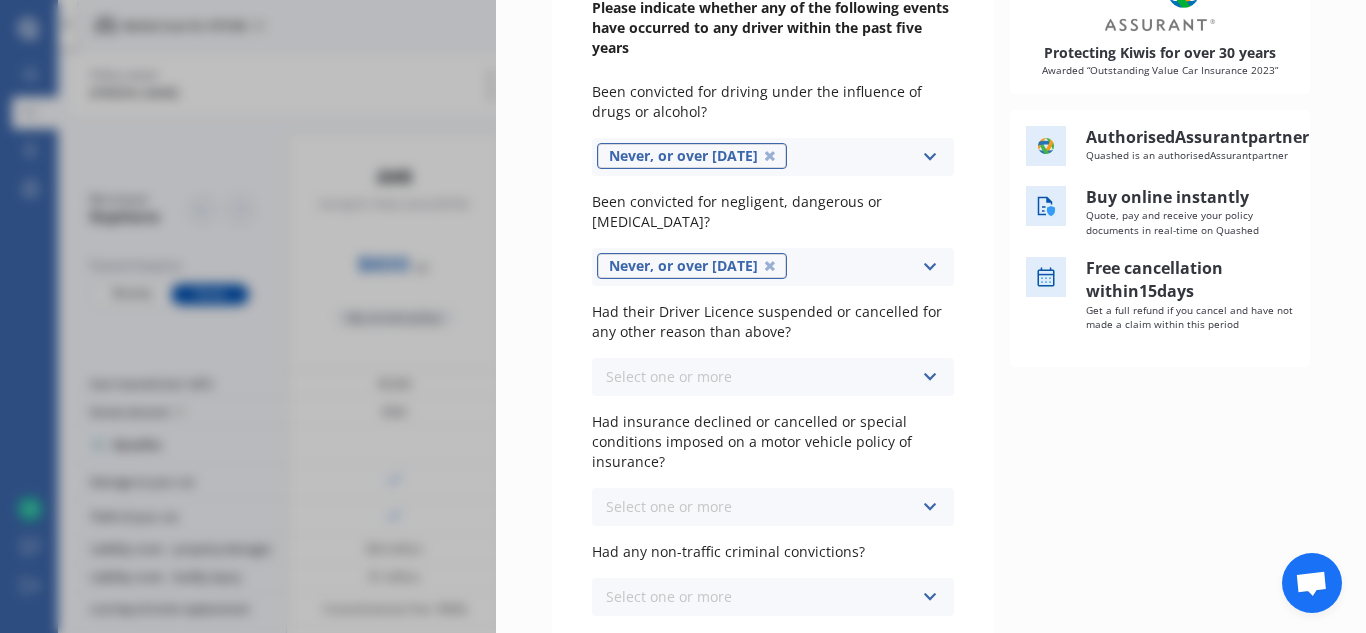 click on "Select one or more Never, or over [DATE] Last year 1 to [DATE] 2 to [DATE] 3 to [DATE]" at bounding box center [773, 377] 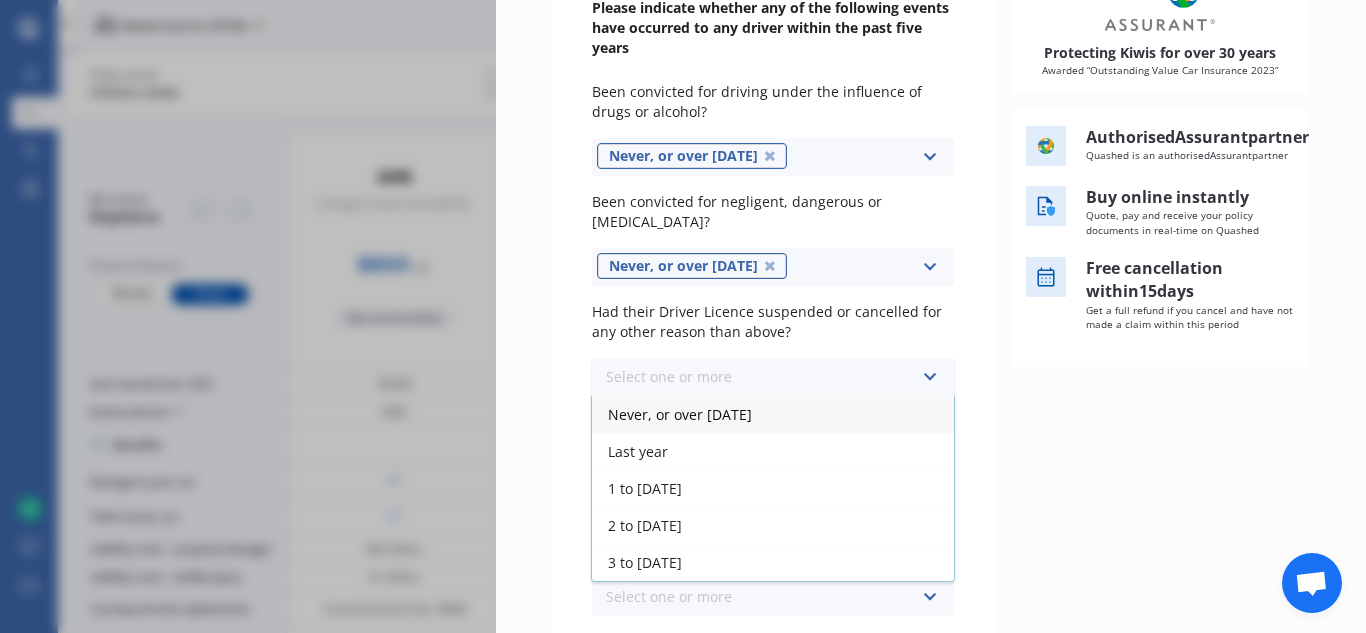 click on "Never, or over [DATE]" at bounding box center [773, 414] 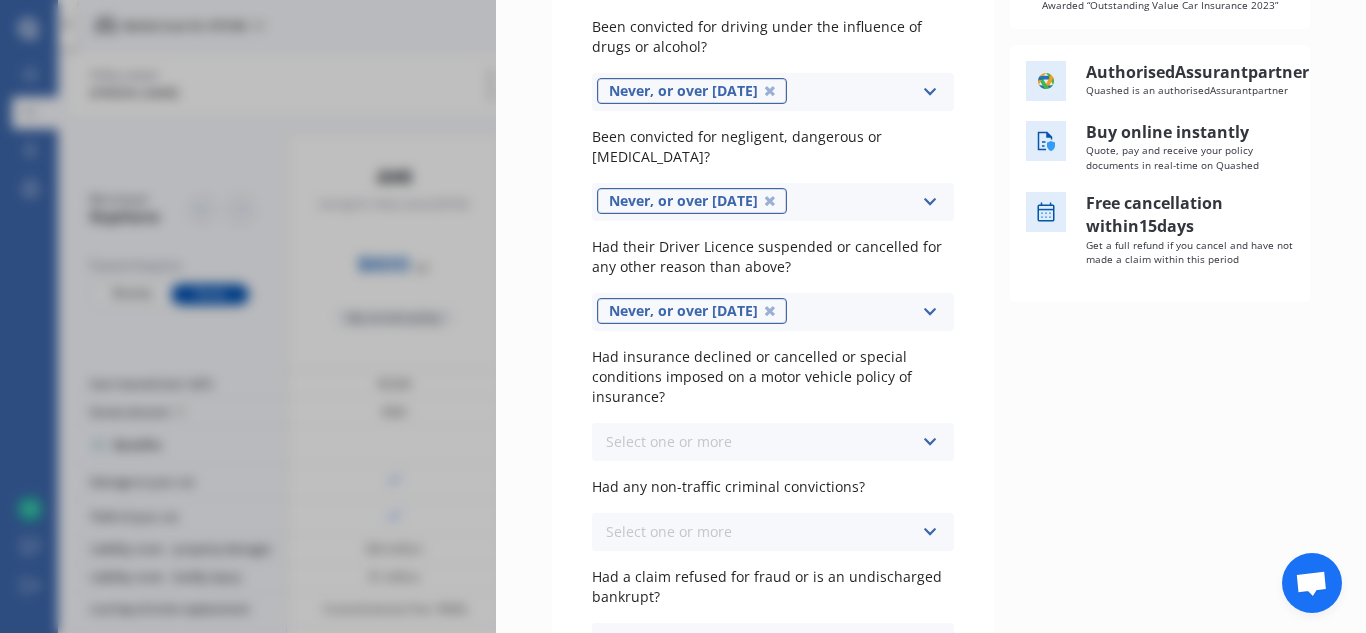 scroll, scrollTop: 400, scrollLeft: 0, axis: vertical 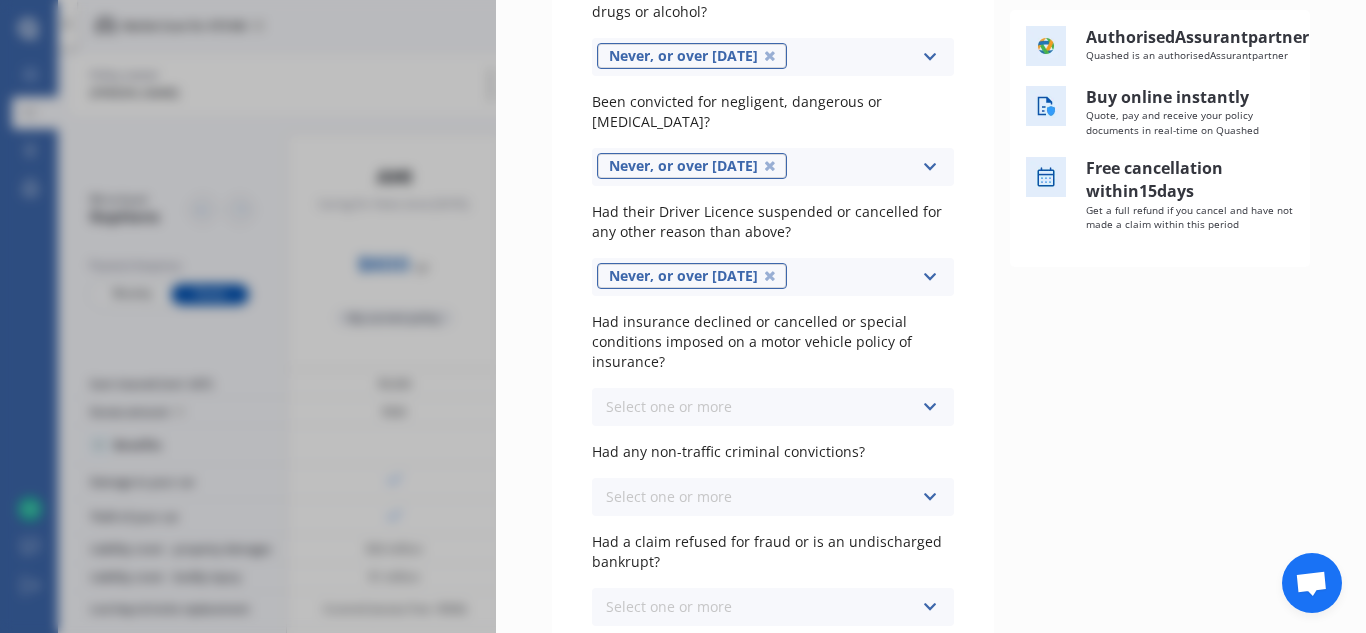 click on "Select one or more Never, or over [DATE] Last year 1 to [DATE] 2 to [DATE] 3 to [DATE]" at bounding box center (773, 407) 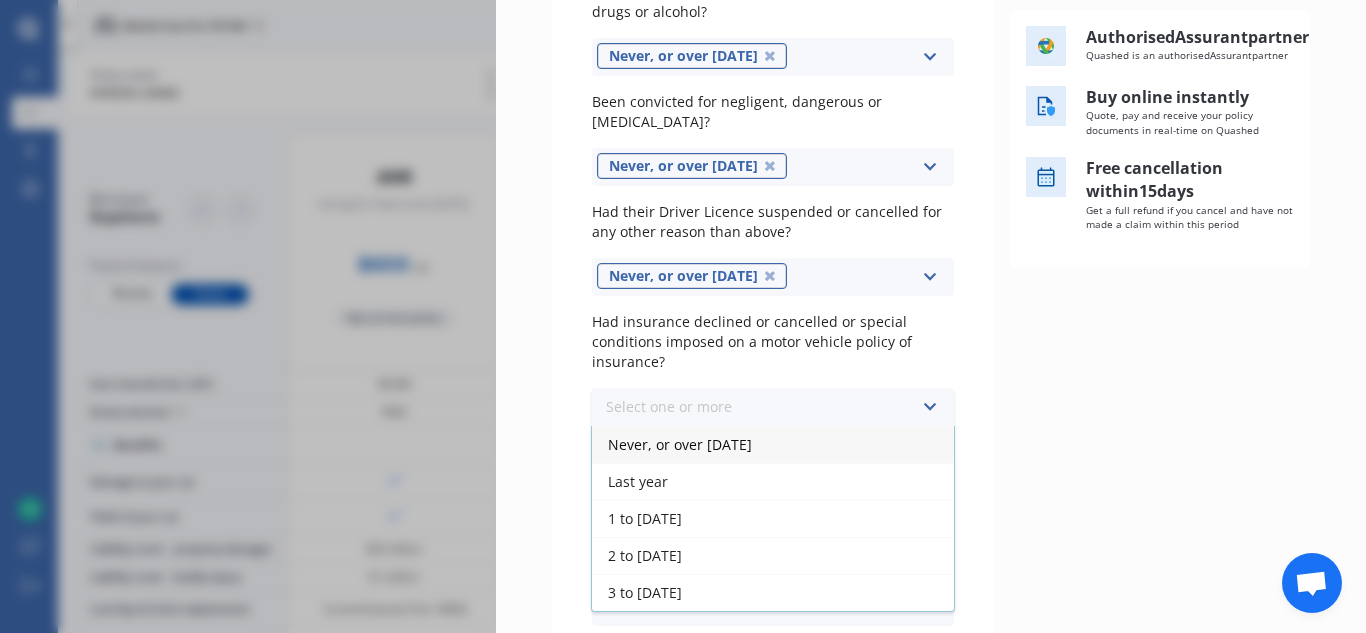 click on "Never, or over [DATE]" at bounding box center (773, 444) 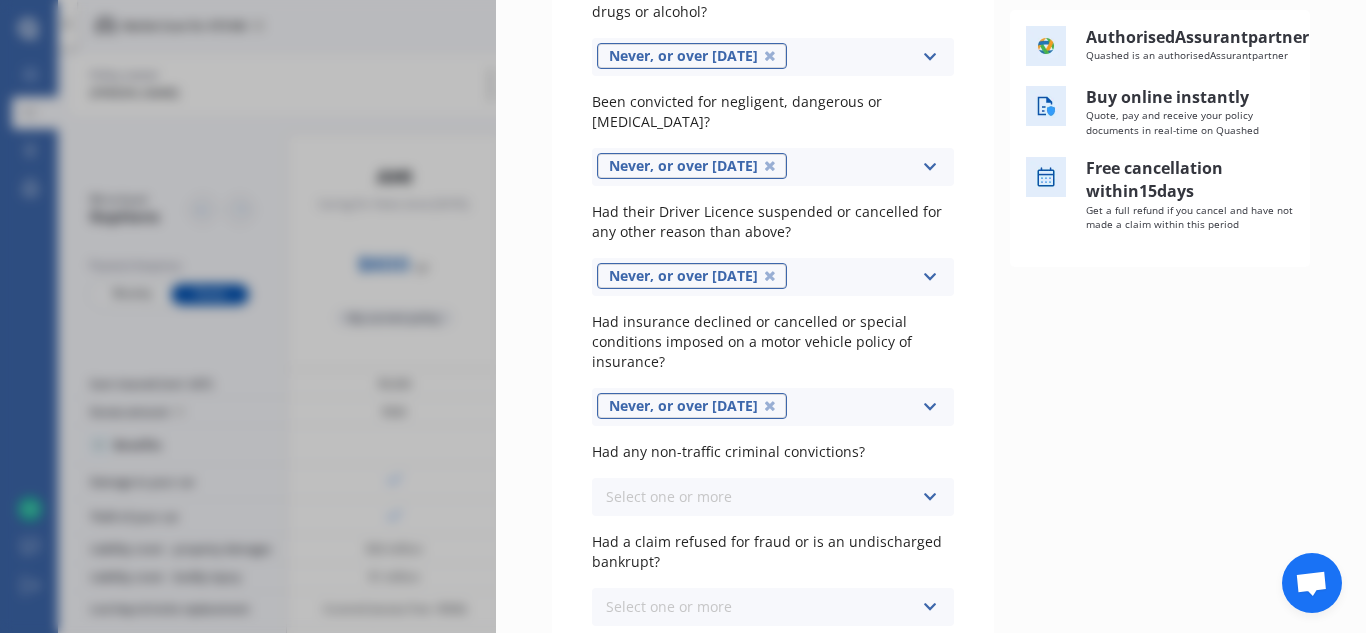 click on "Select one or more Never, or over [DATE] Last year 1 to [DATE] 2 to [DATE] 3 to [DATE]" at bounding box center (773, 497) 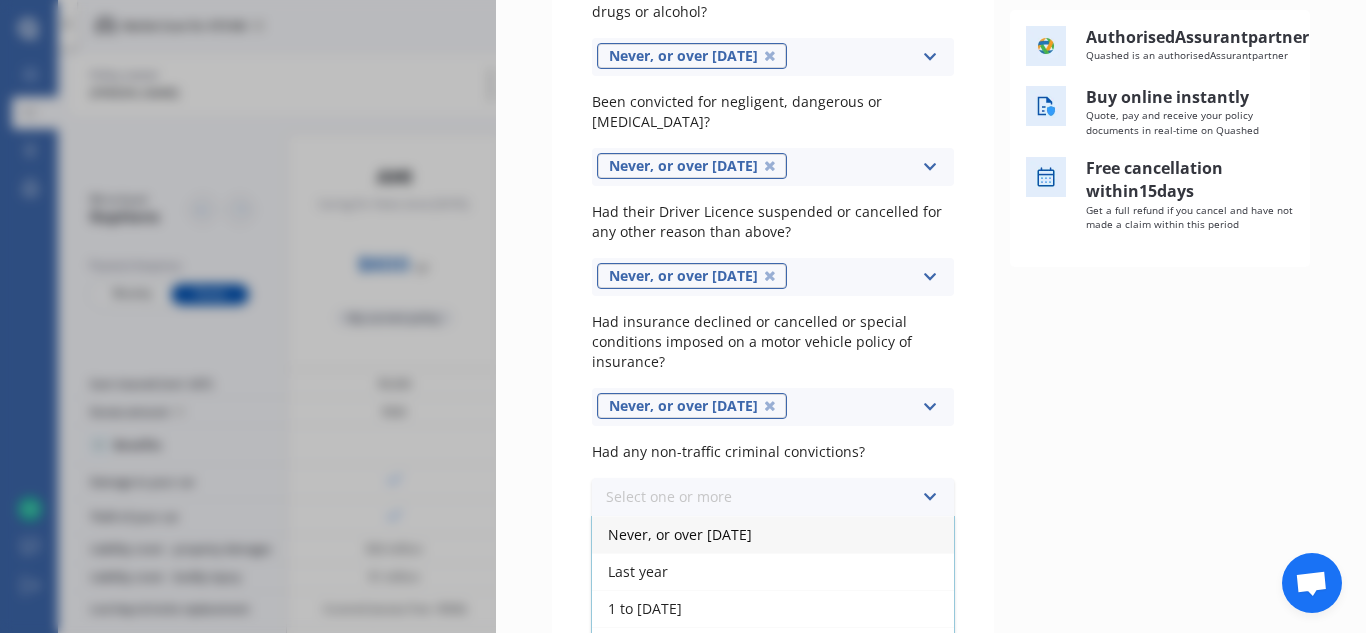 click on "Never, or over [DATE]" at bounding box center [773, 534] 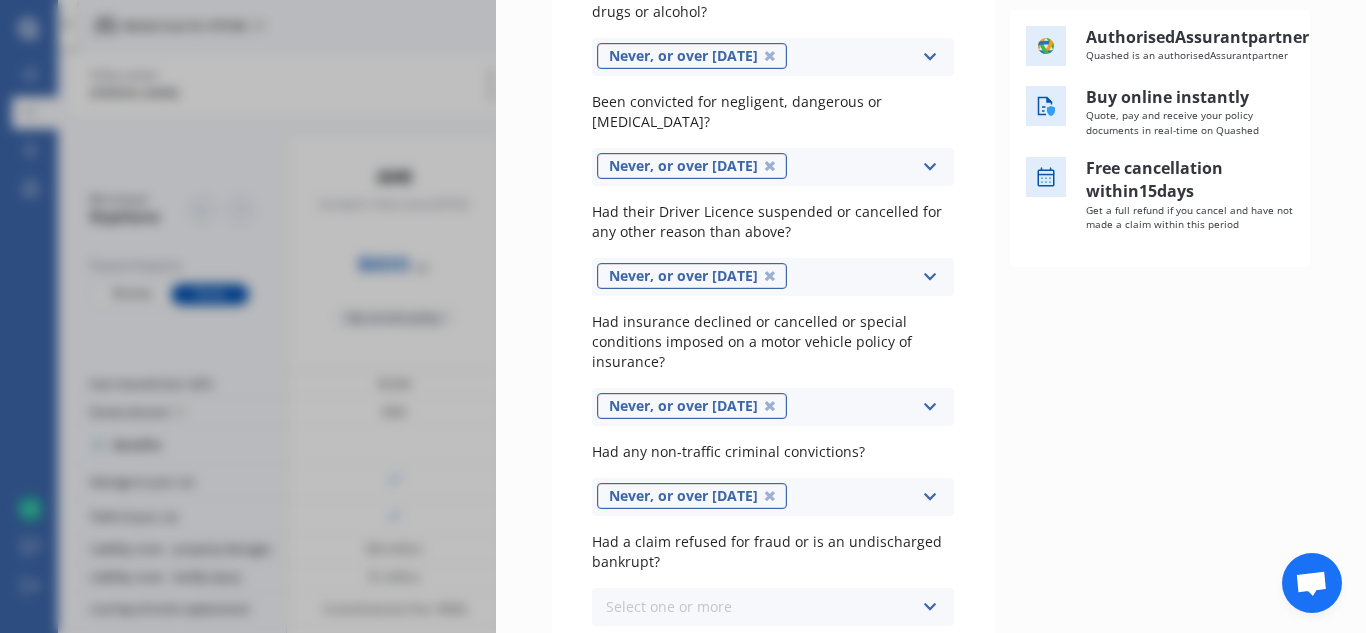 click on "Select one or more Never, or over [DATE] Last year 1 to [DATE] 2 to [DATE] 3 to [DATE]" at bounding box center [773, 607] 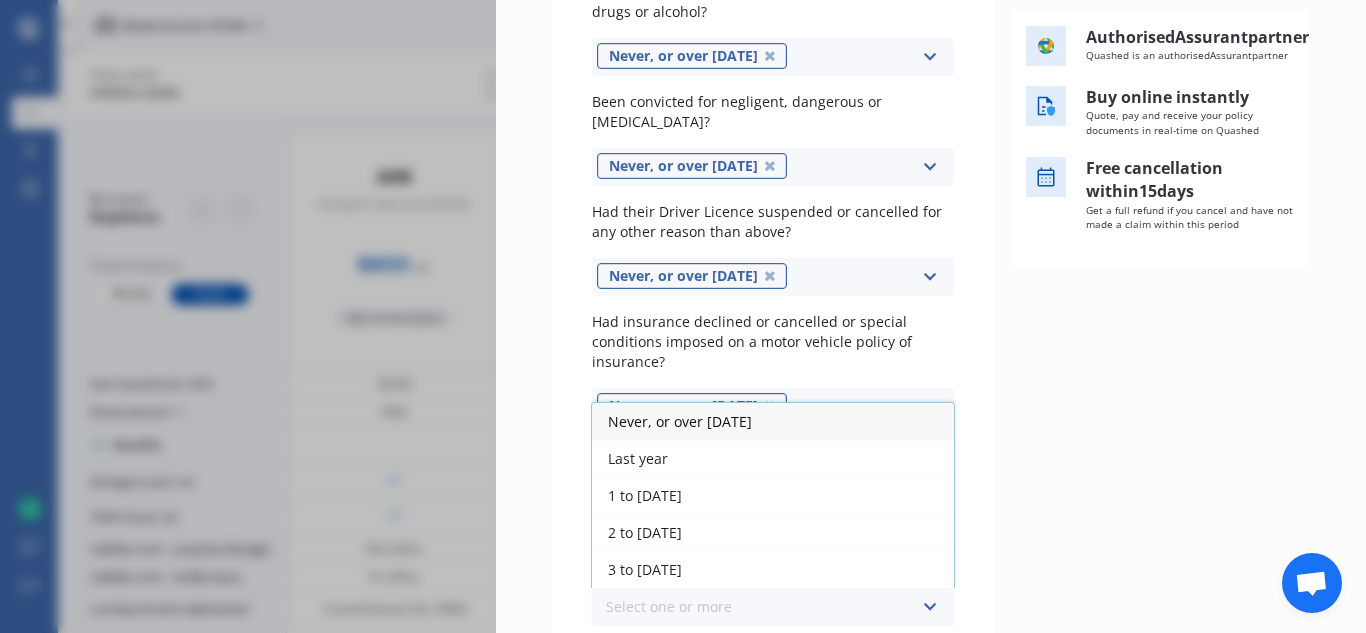 click on "Never, or over [DATE]" at bounding box center [680, 421] 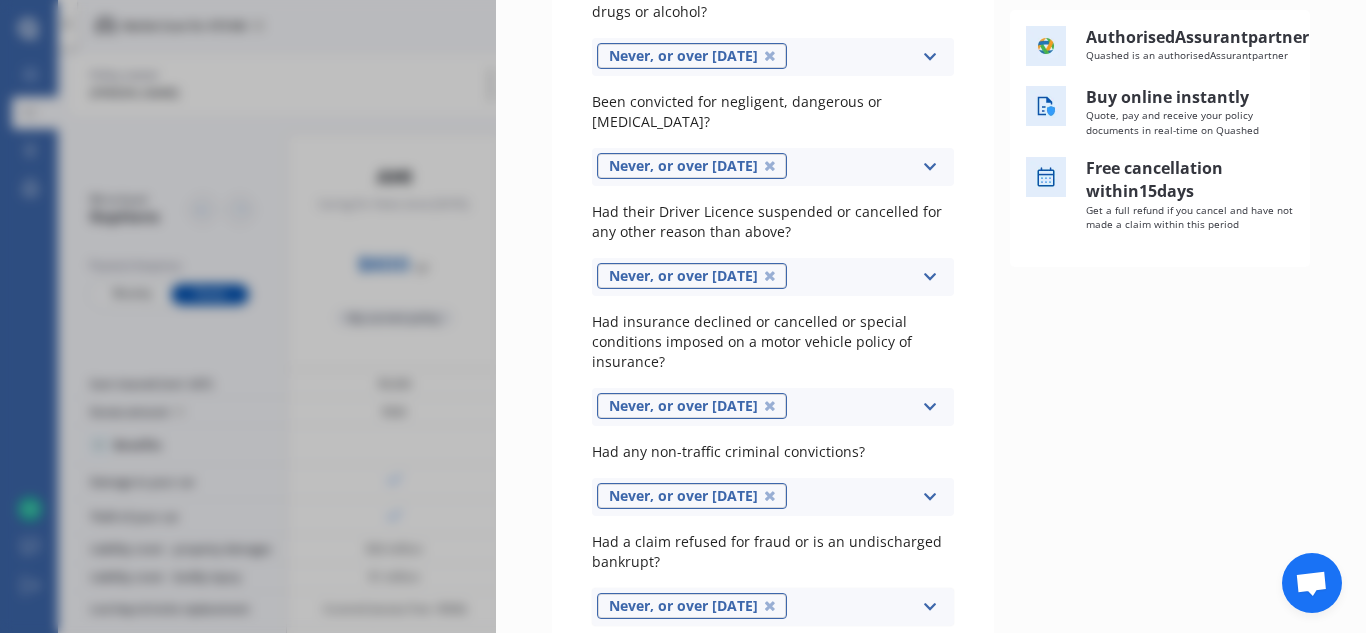 click on "Next" at bounding box center (1047, 702) 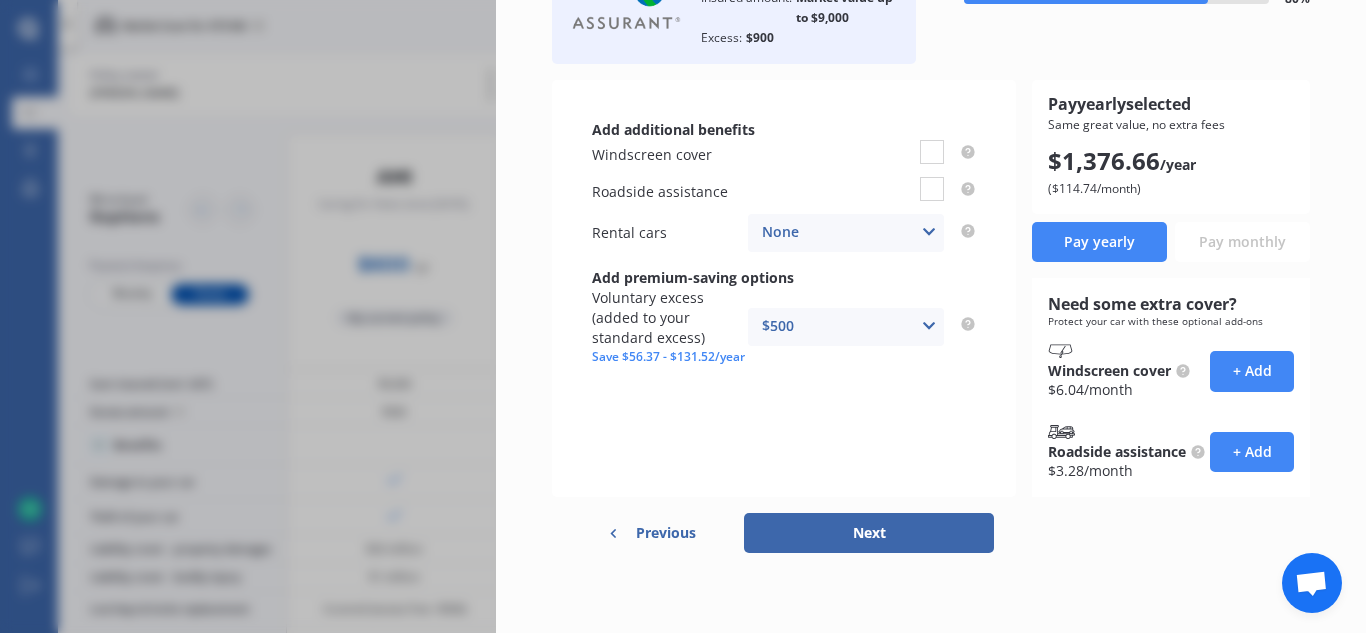 scroll, scrollTop: 0, scrollLeft: 0, axis: both 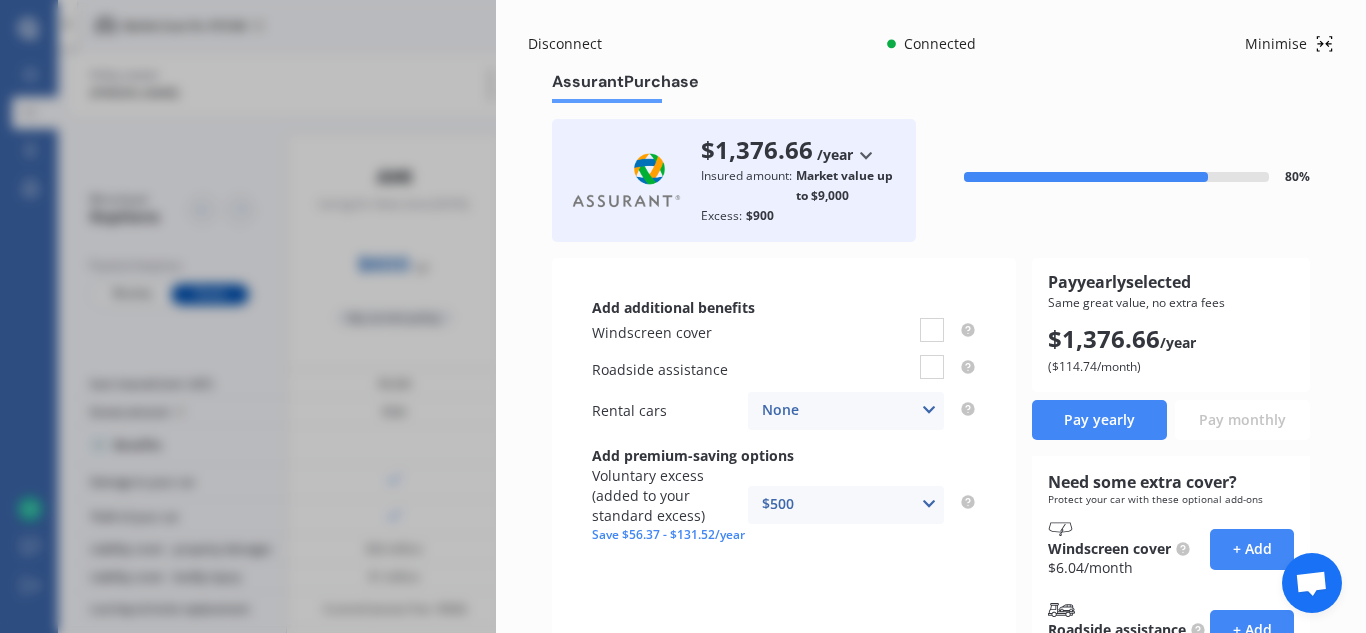 click on "Pay monthly" at bounding box center [1242, 420] 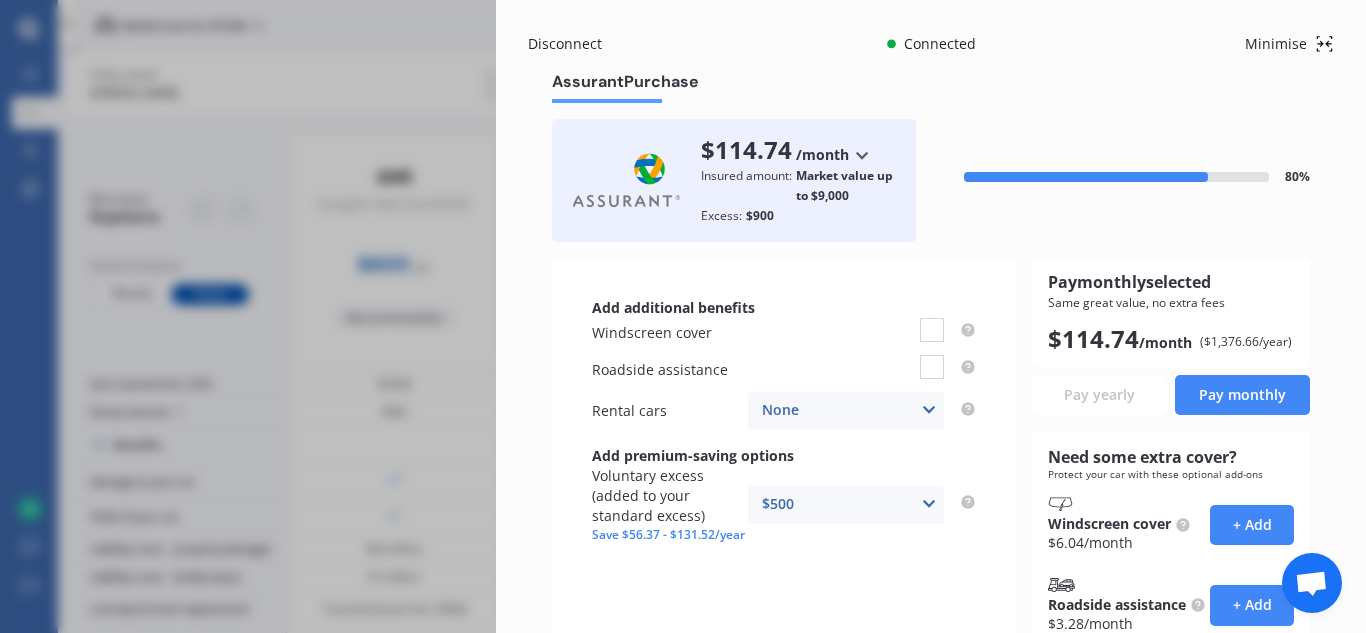 click on "Pay yearly" at bounding box center (1099, 395) 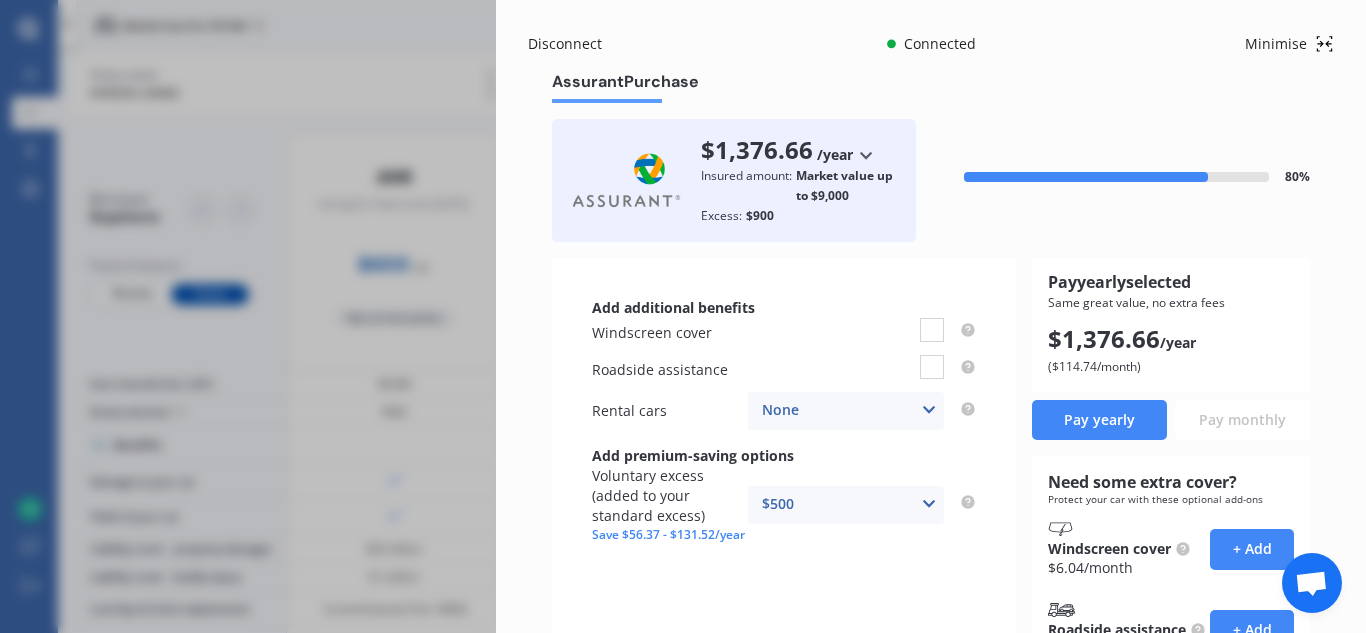 scroll, scrollTop: 100, scrollLeft: 0, axis: vertical 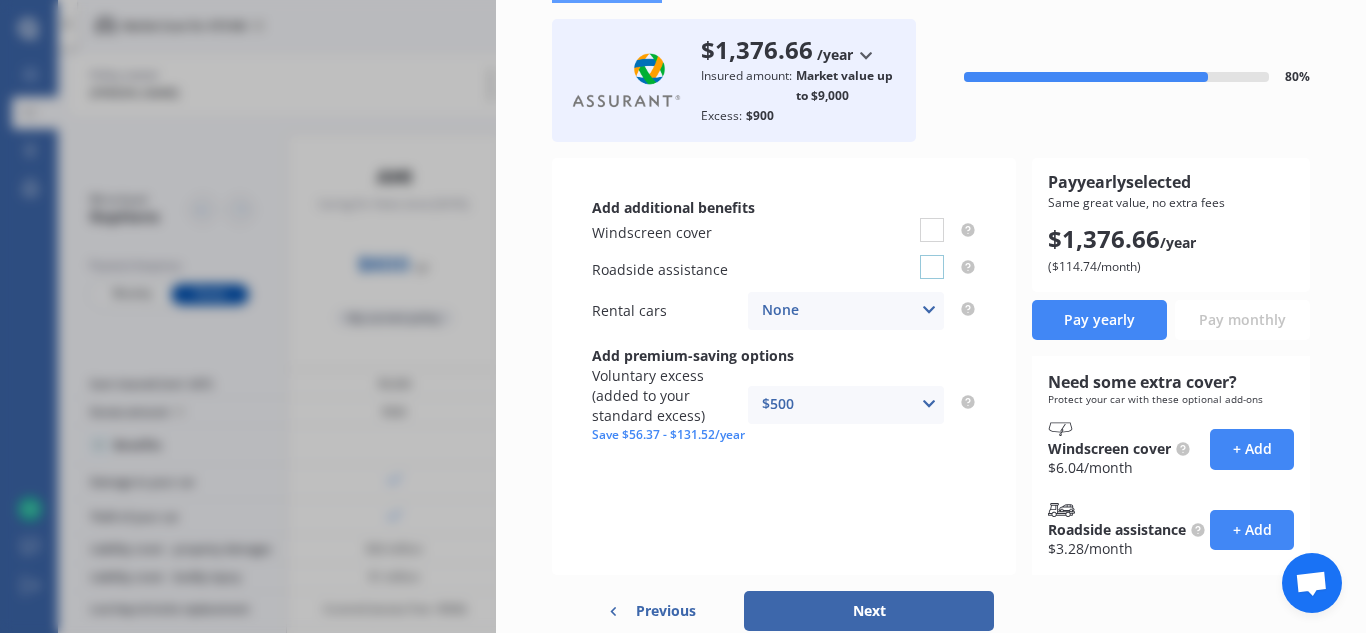 click at bounding box center [932, 255] 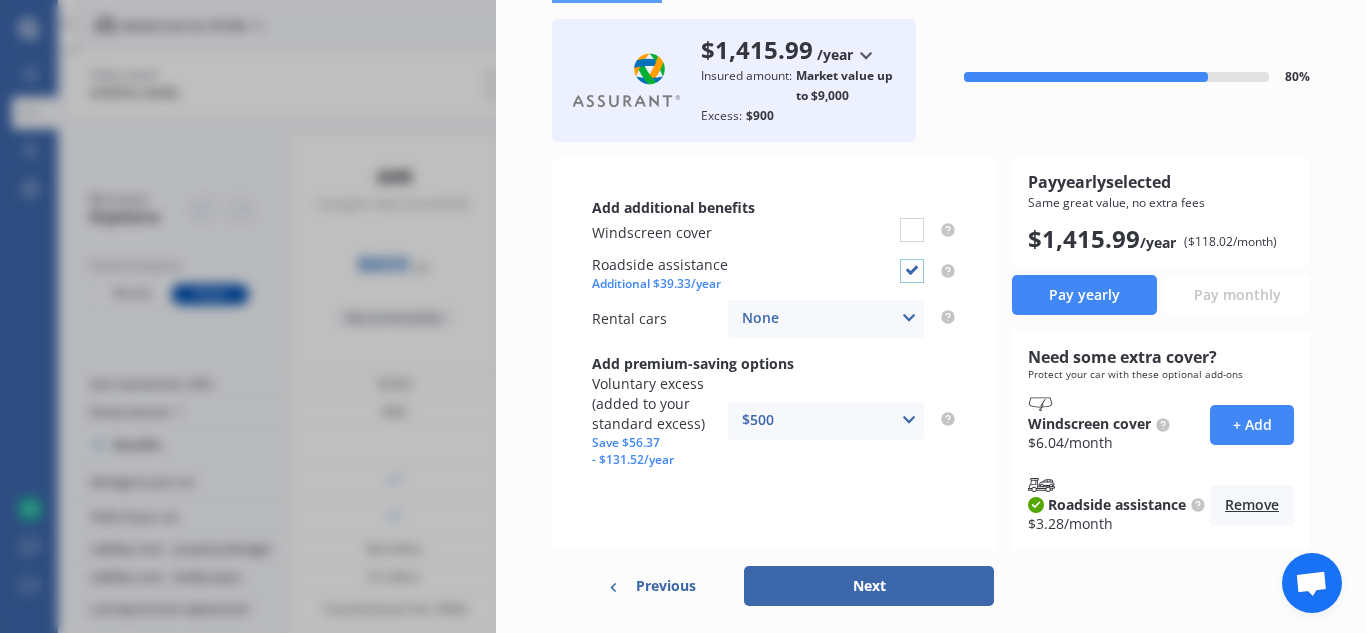 click at bounding box center [912, 259] 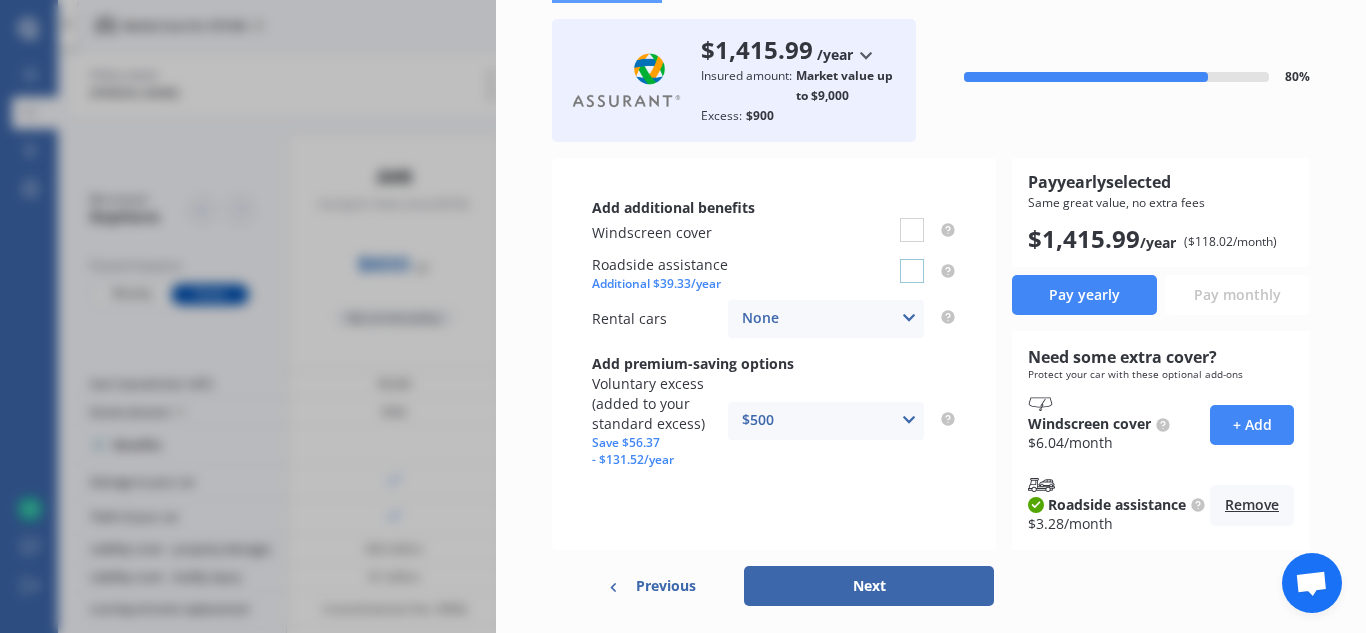 checkbox on "false" 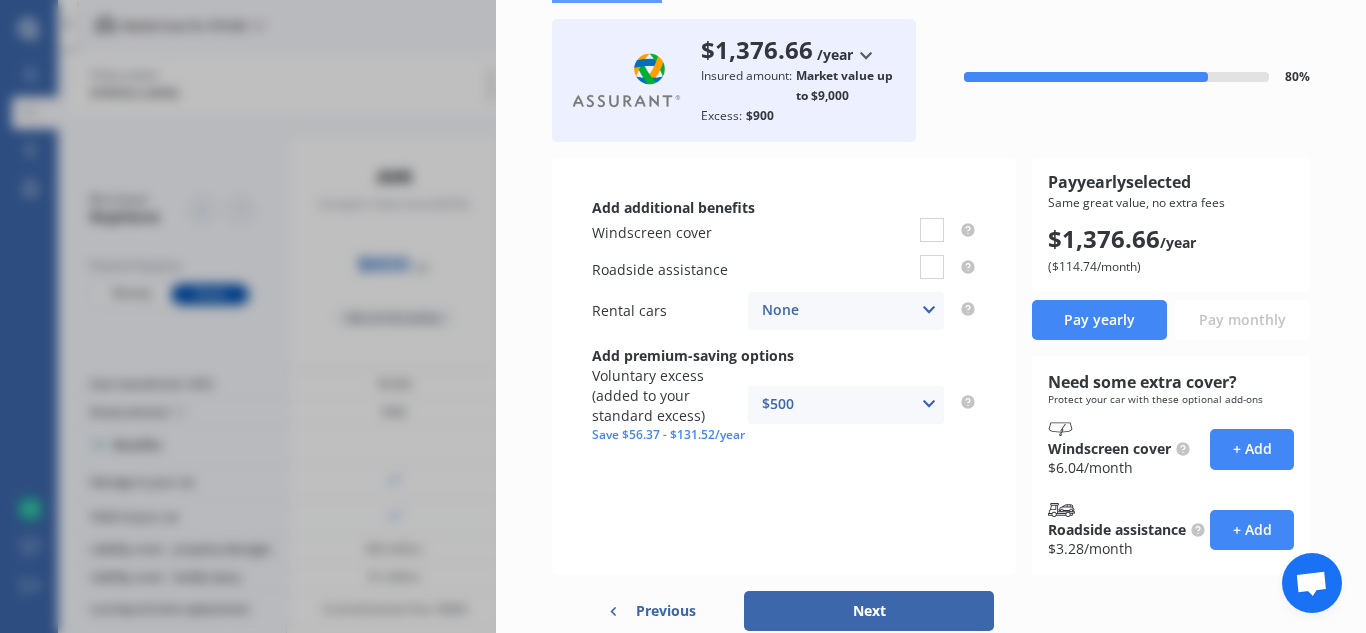 click on "None None $2,500 $5,000" at bounding box center [846, 311] 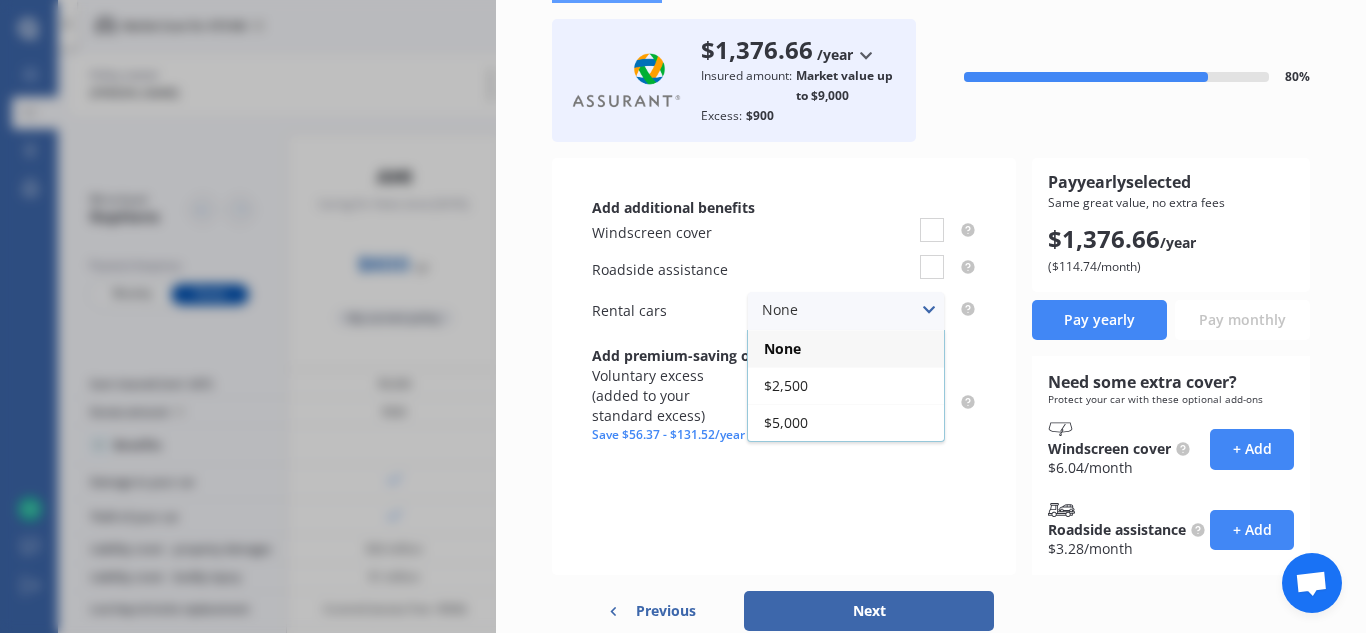 click on "None None $2,500 $5,000" at bounding box center [846, 311] 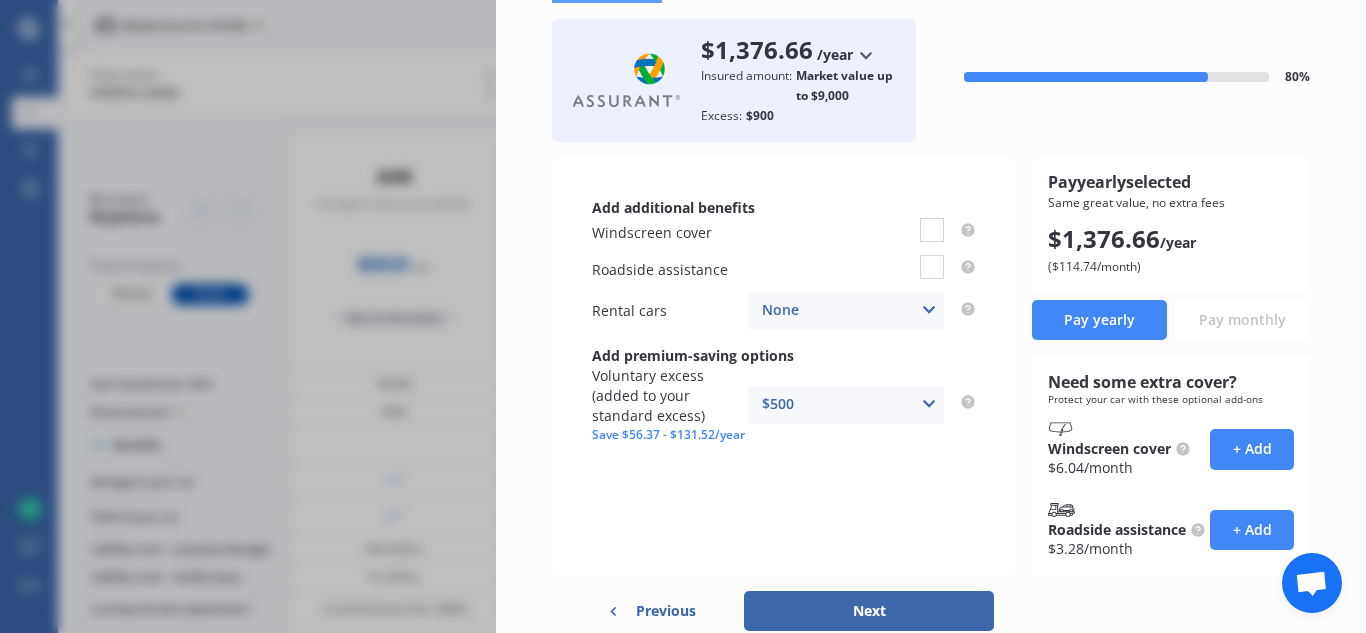 click on "None None $2,500 $5,000" at bounding box center (846, 311) 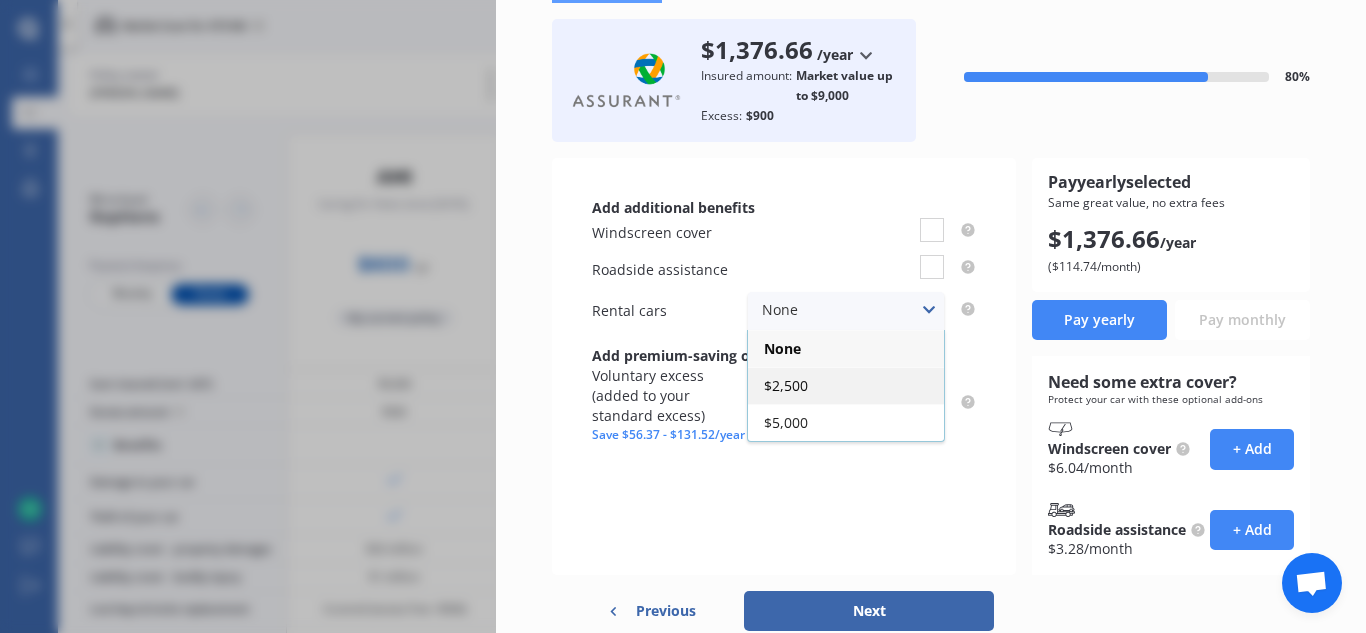 click on "$2,500" at bounding box center (846, 385) 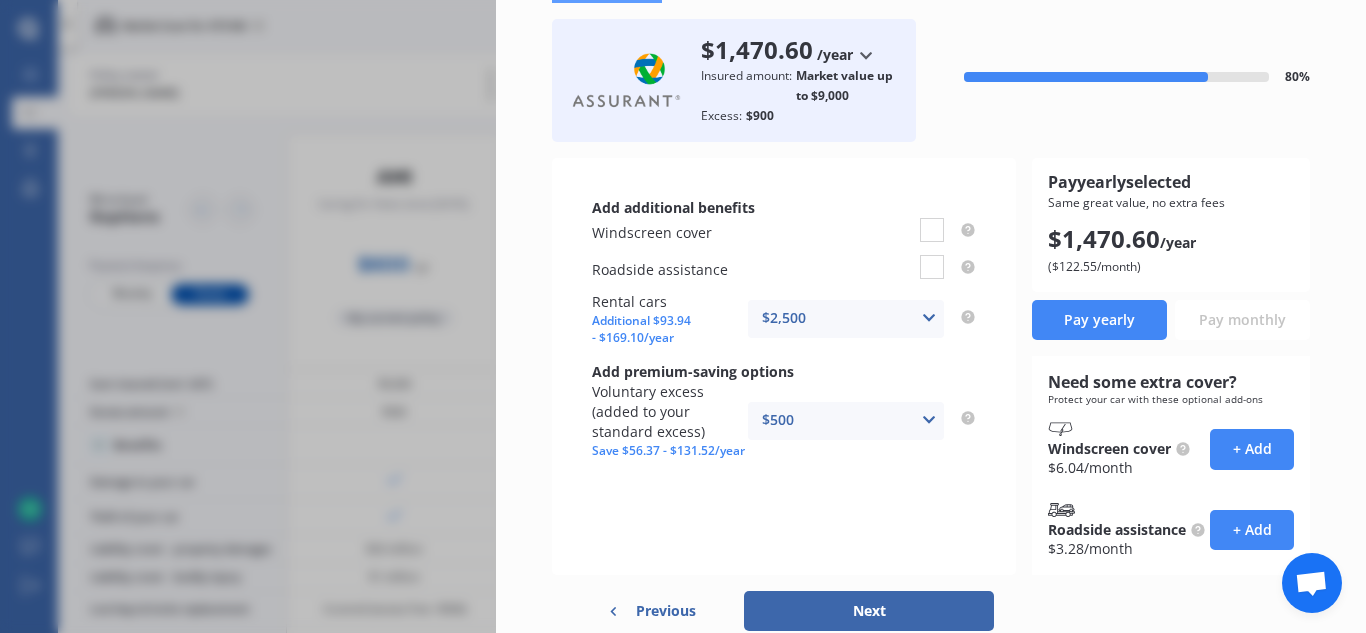 click at bounding box center (929, 318) 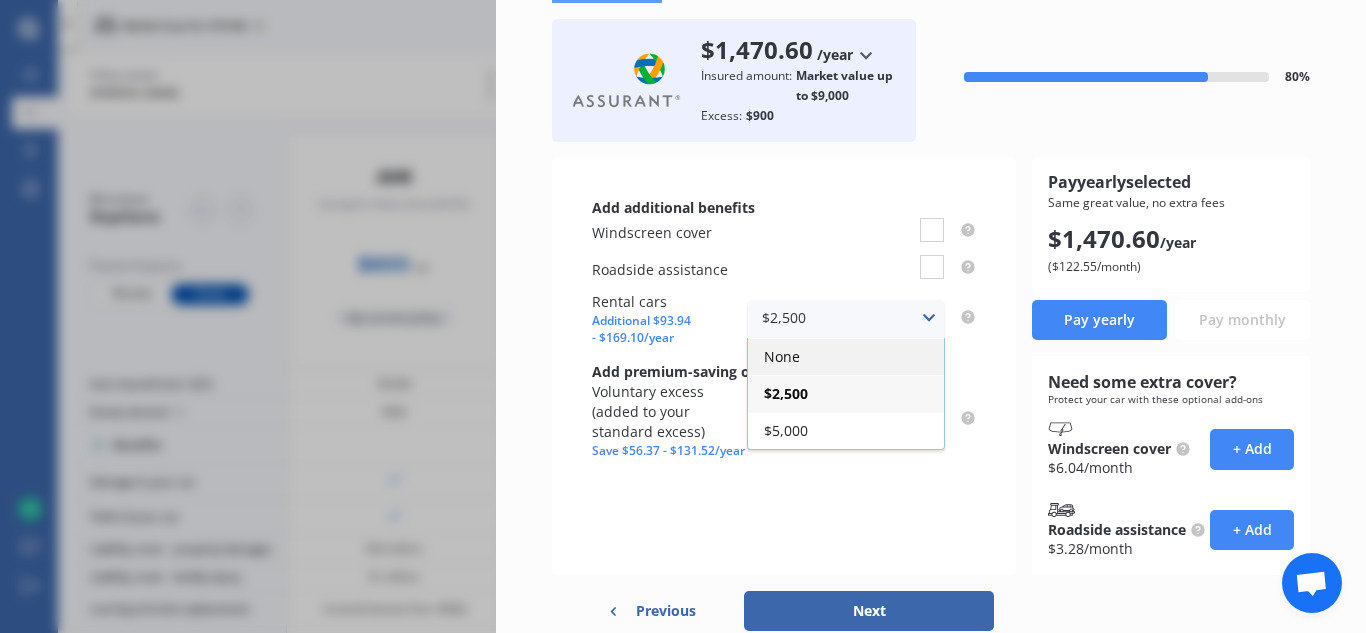 click on "None" at bounding box center [846, 356] 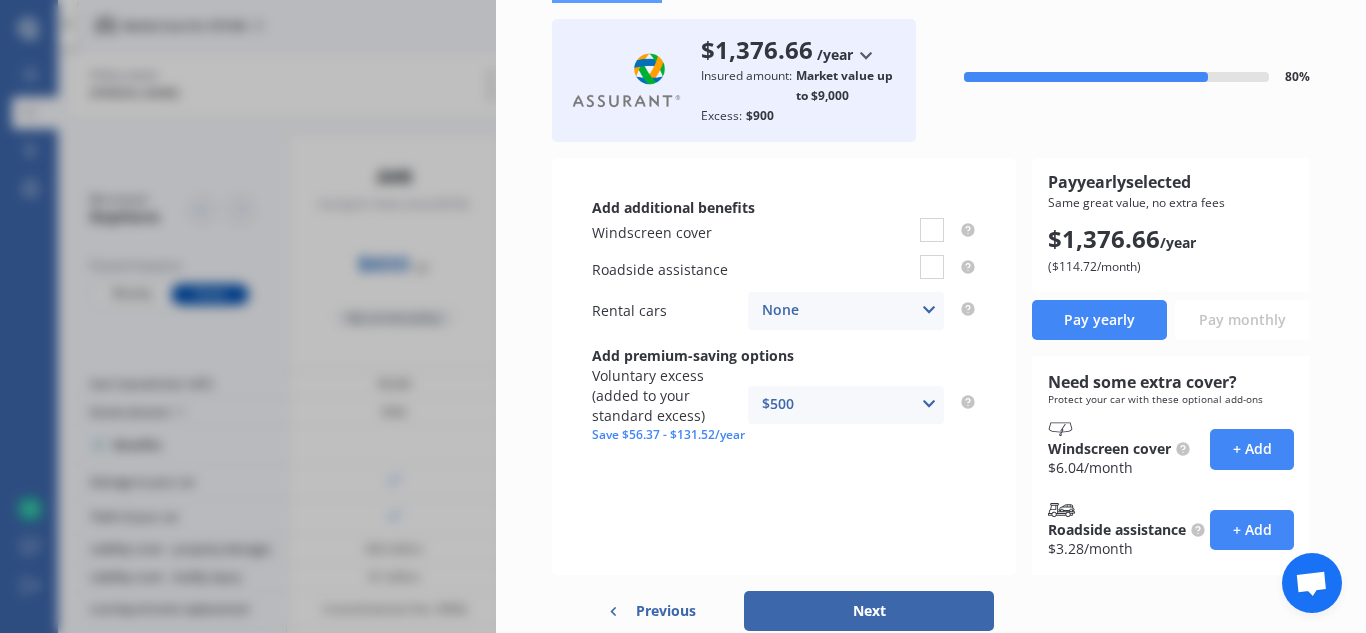 click at bounding box center (929, 404) 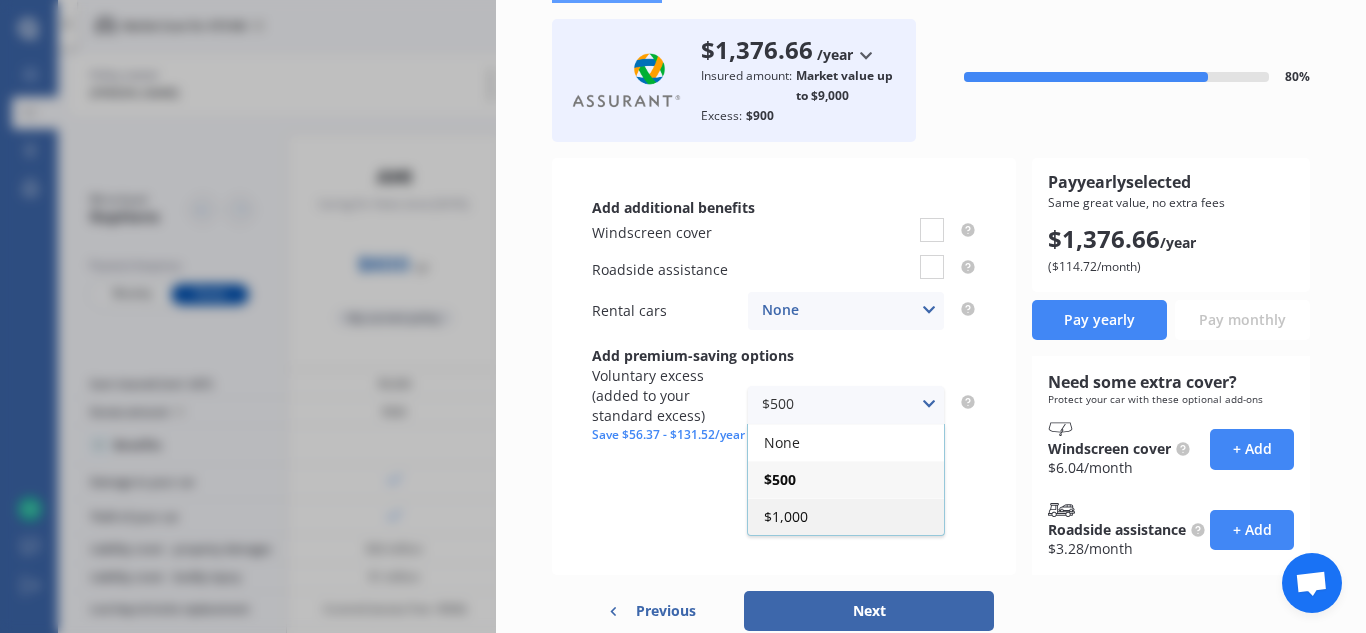 click on "$1,000" at bounding box center [846, 516] 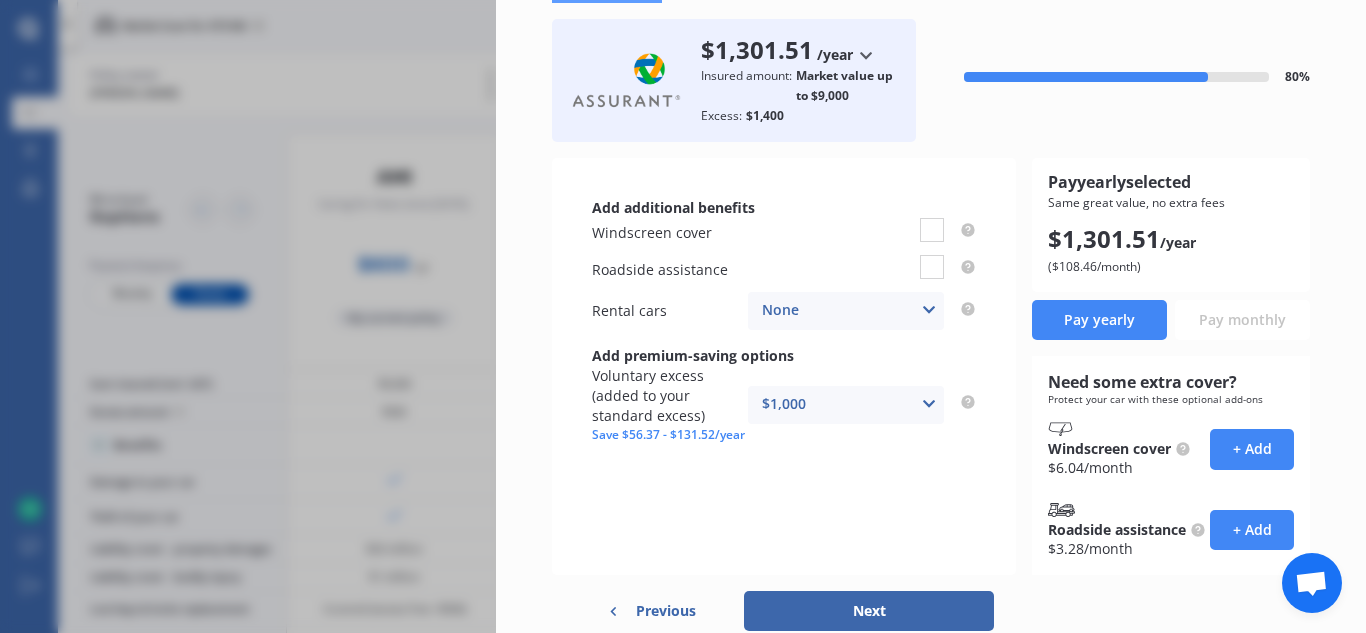 click on "$1,000 None $500 $1,000" at bounding box center [846, 405] 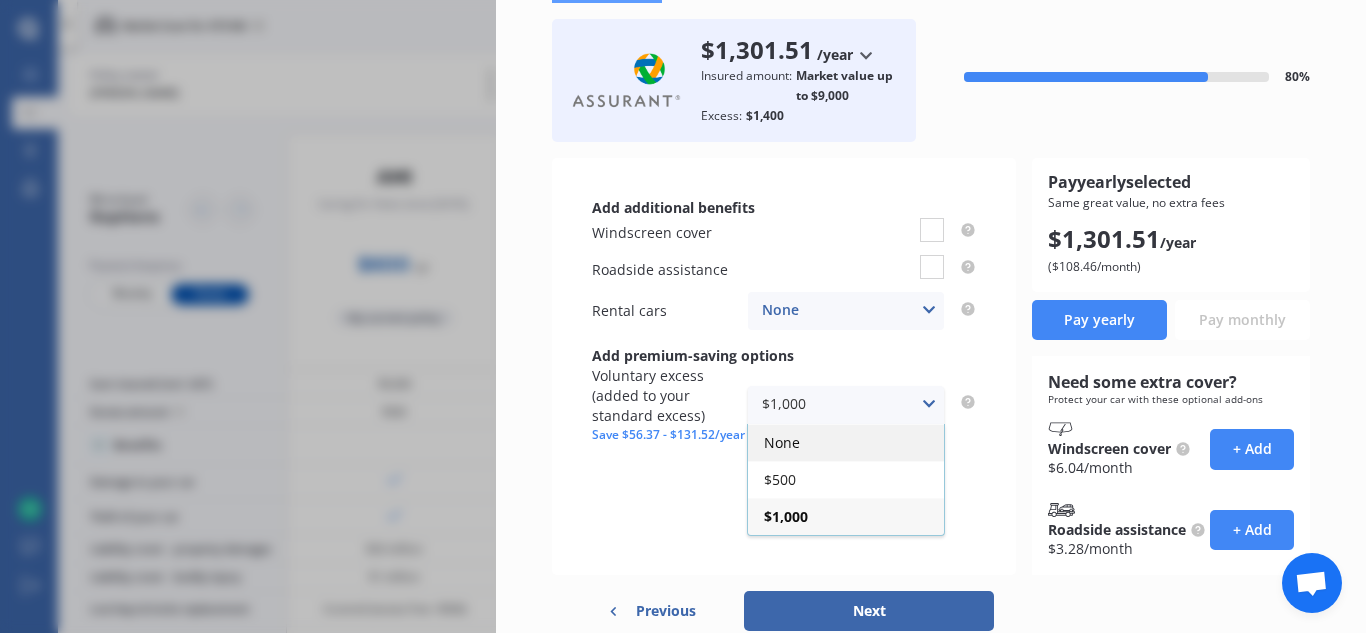 click on "None" at bounding box center (846, 442) 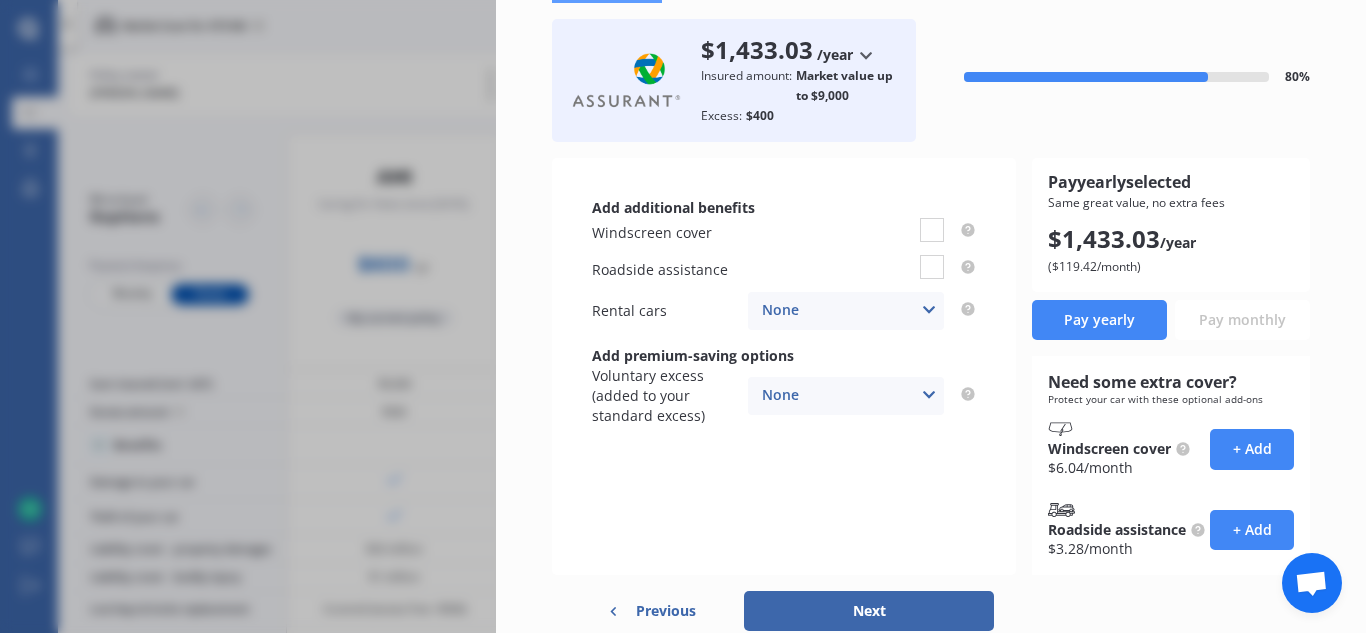 click on "None None $500 $1,000" at bounding box center (846, 396) 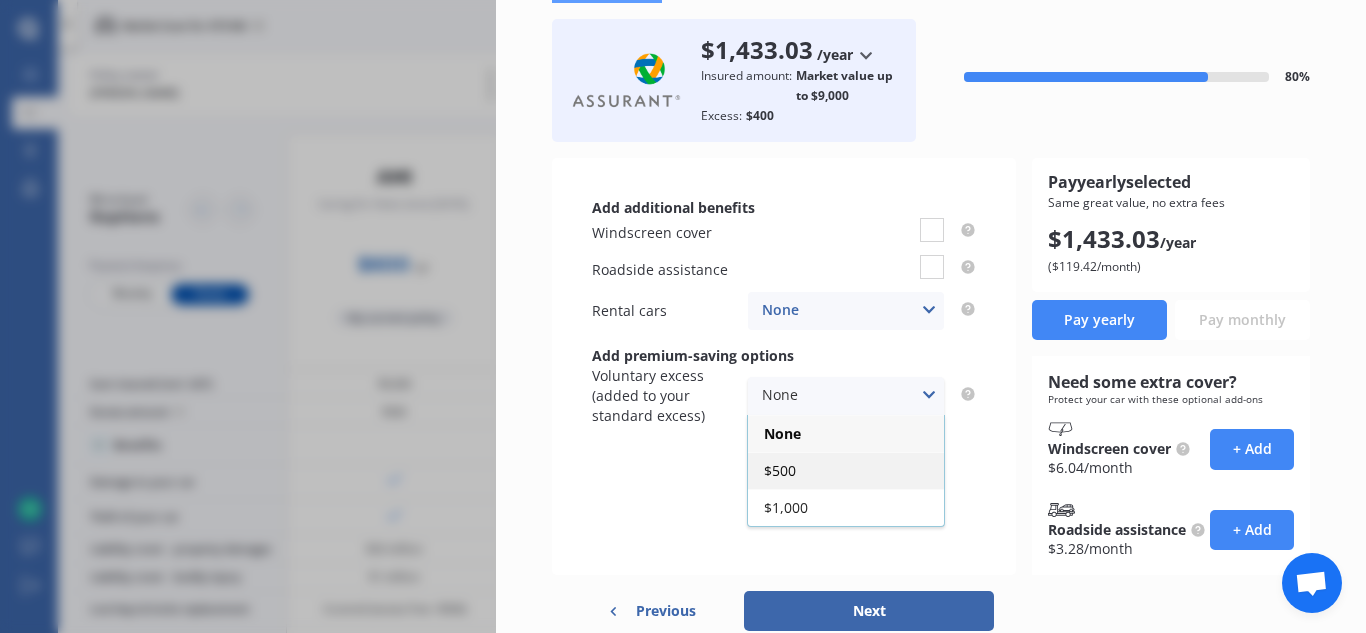 click on "$500" at bounding box center [780, 470] 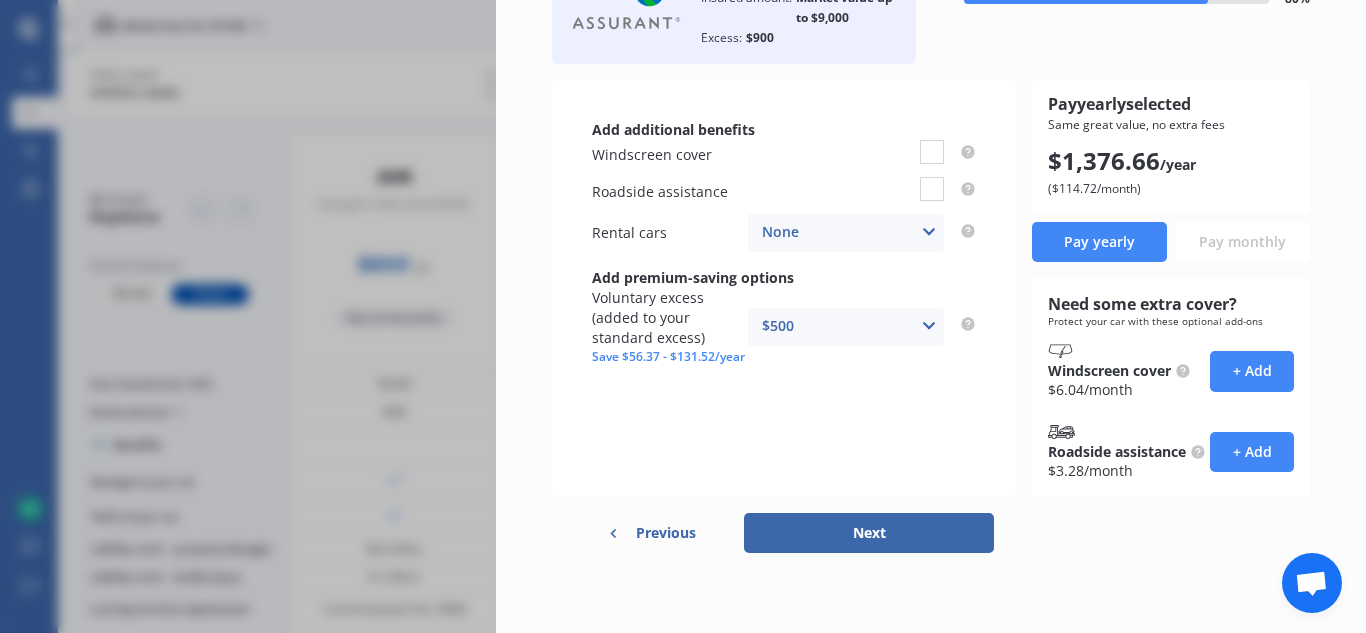 click on "Next" at bounding box center [869, 533] 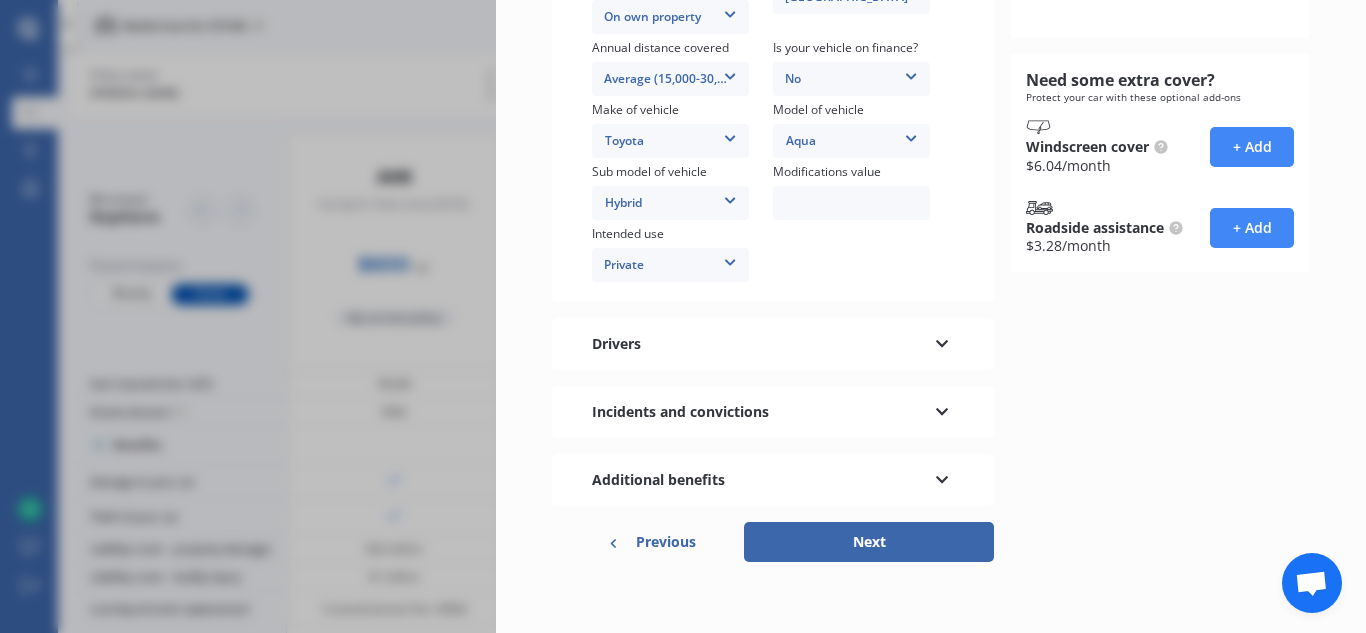 scroll, scrollTop: 487, scrollLeft: 0, axis: vertical 